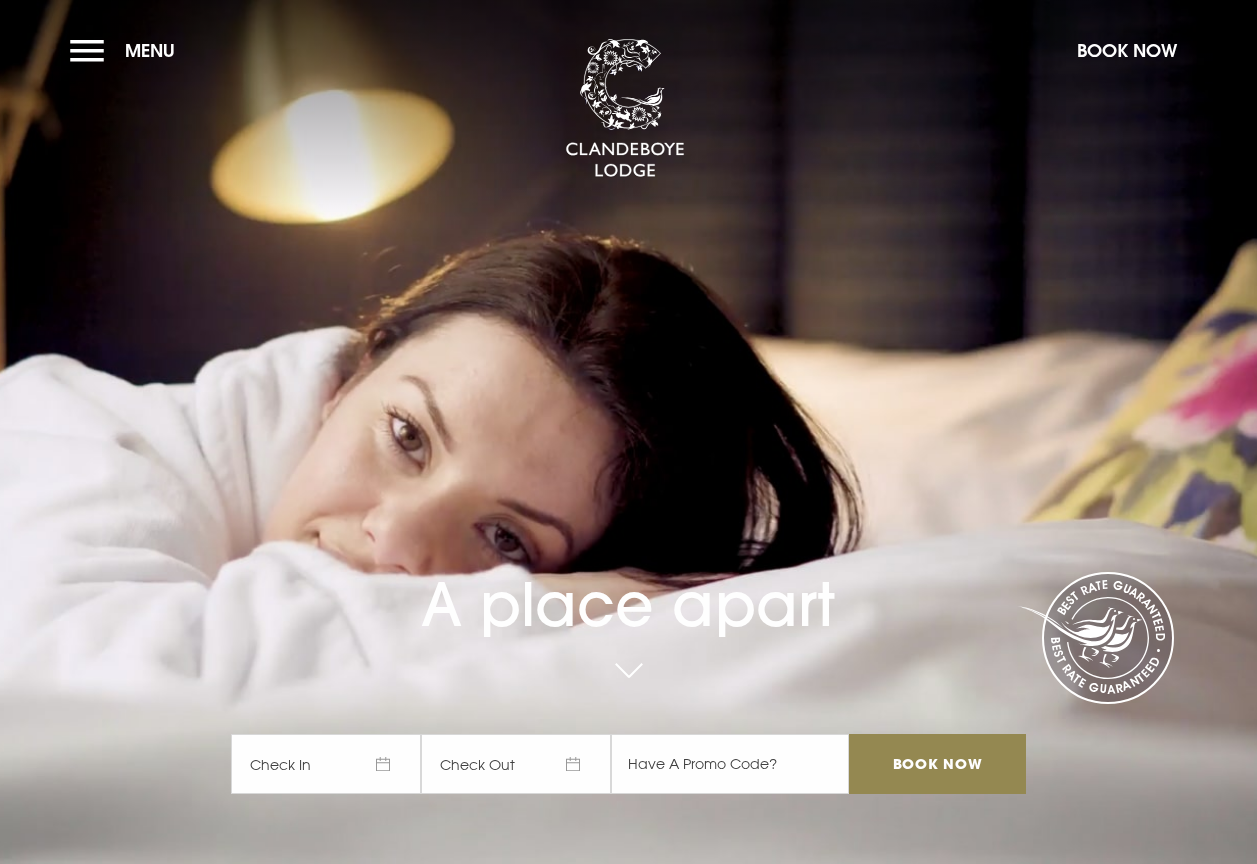 scroll, scrollTop: 0, scrollLeft: 0, axis: both 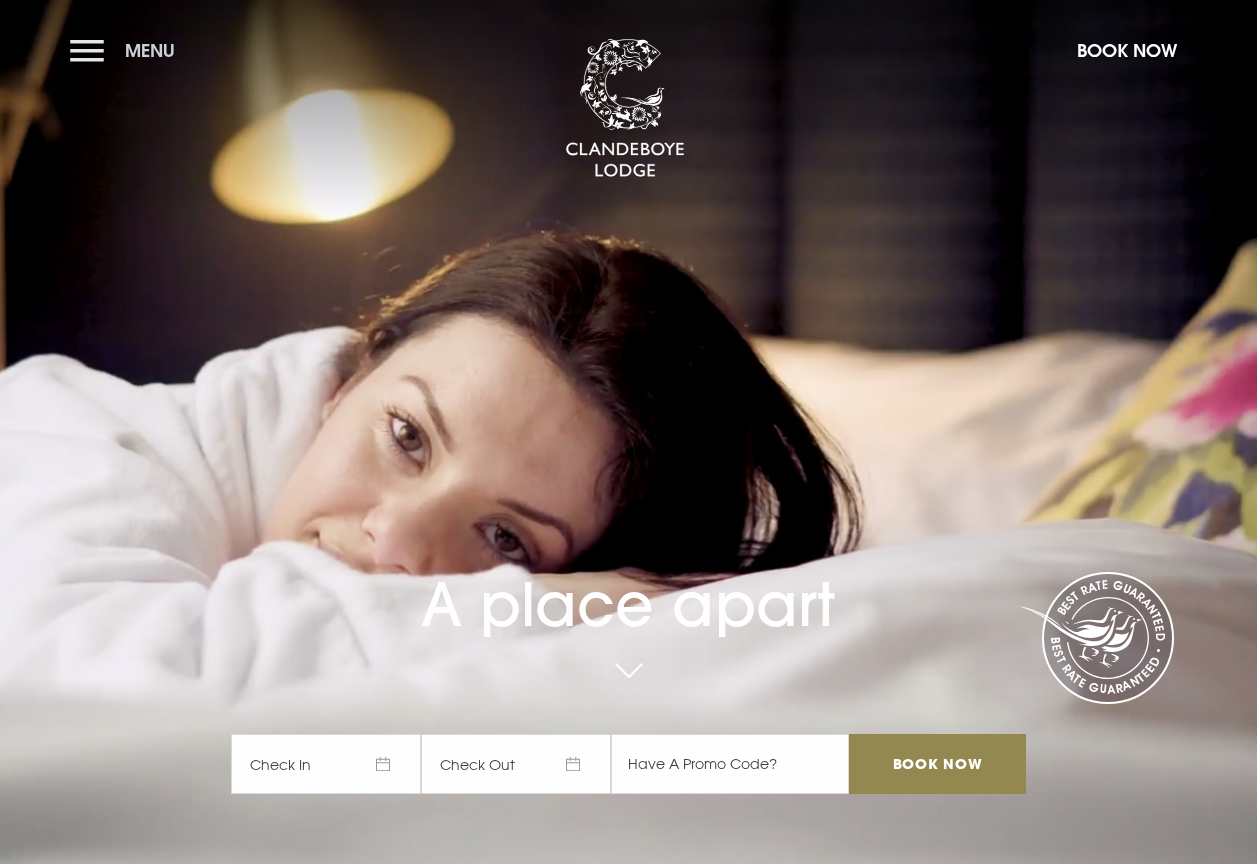 click on "Menu" at bounding box center (127, 50) 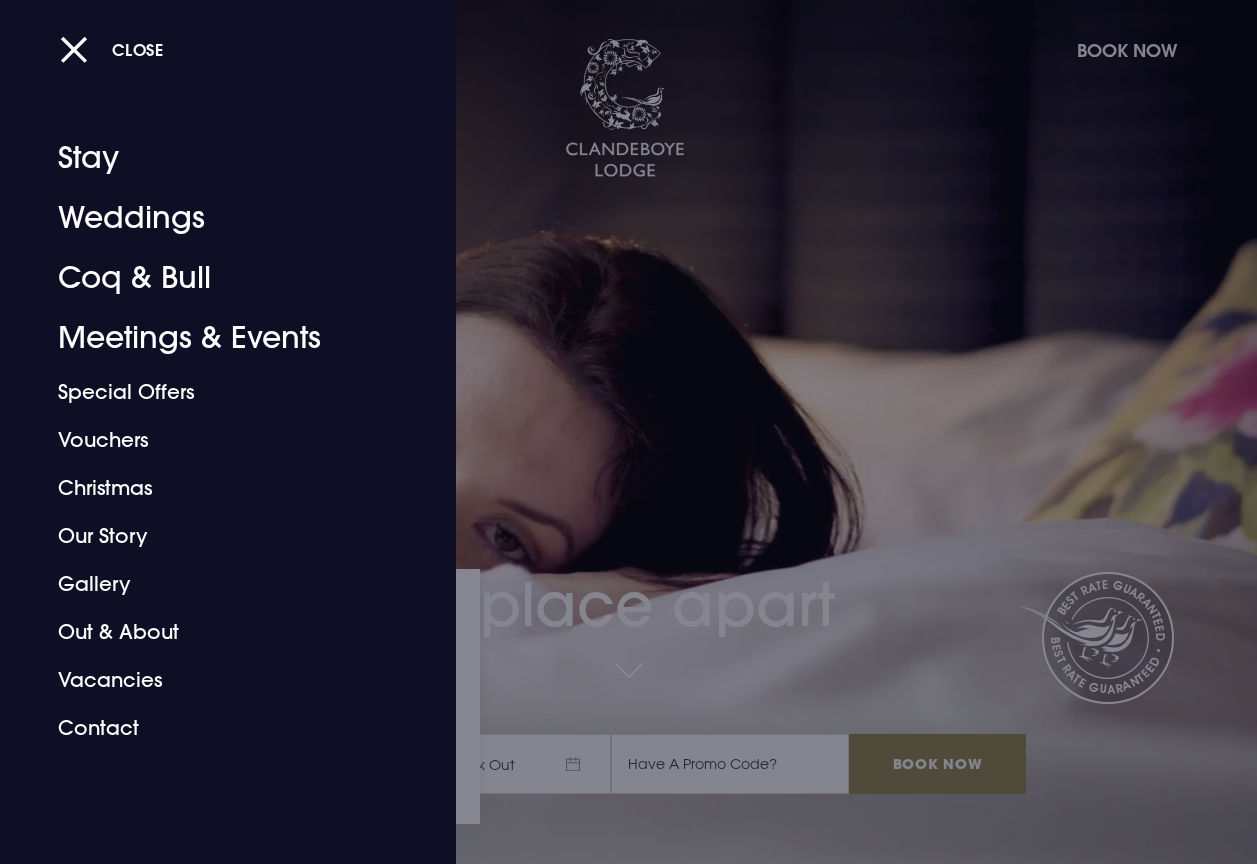 scroll, scrollTop: 0, scrollLeft: 0, axis: both 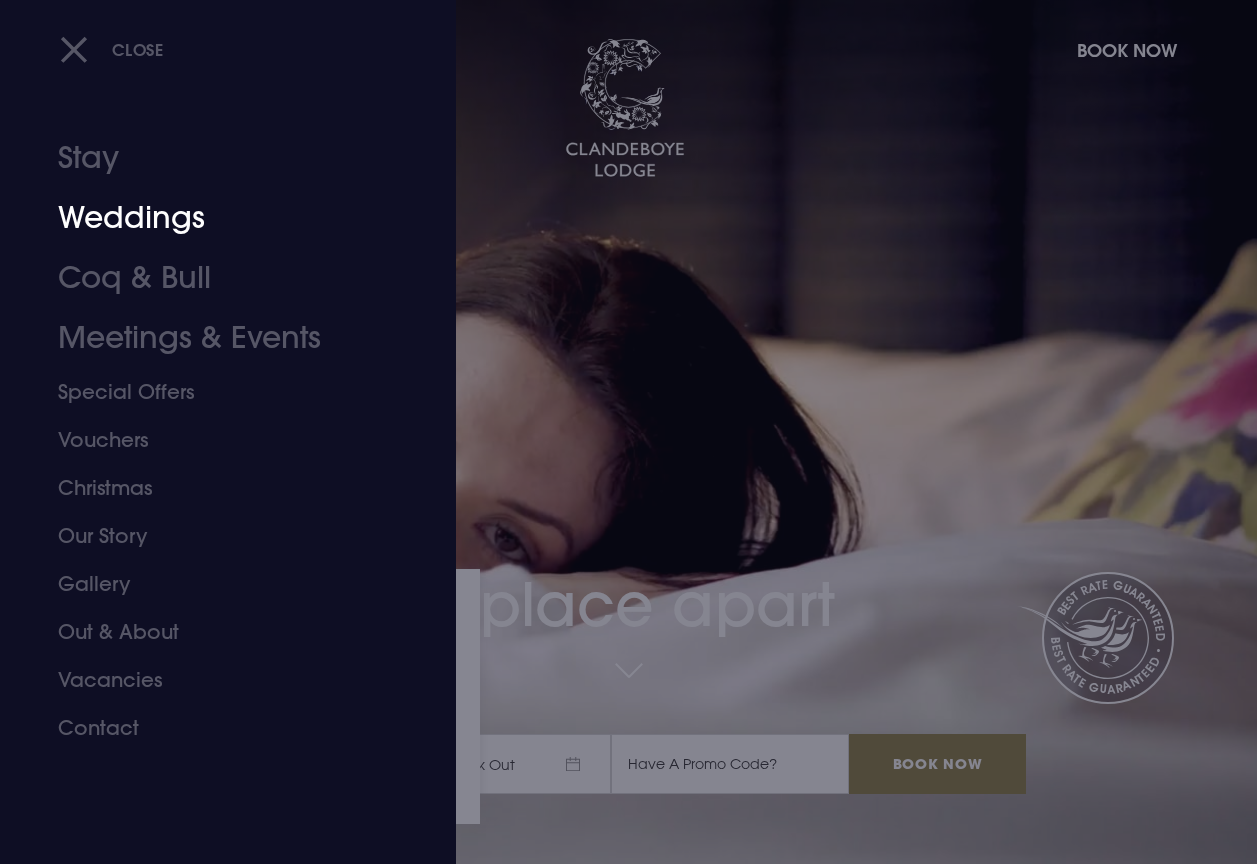 click on "Weddings" at bounding box center [214, 218] 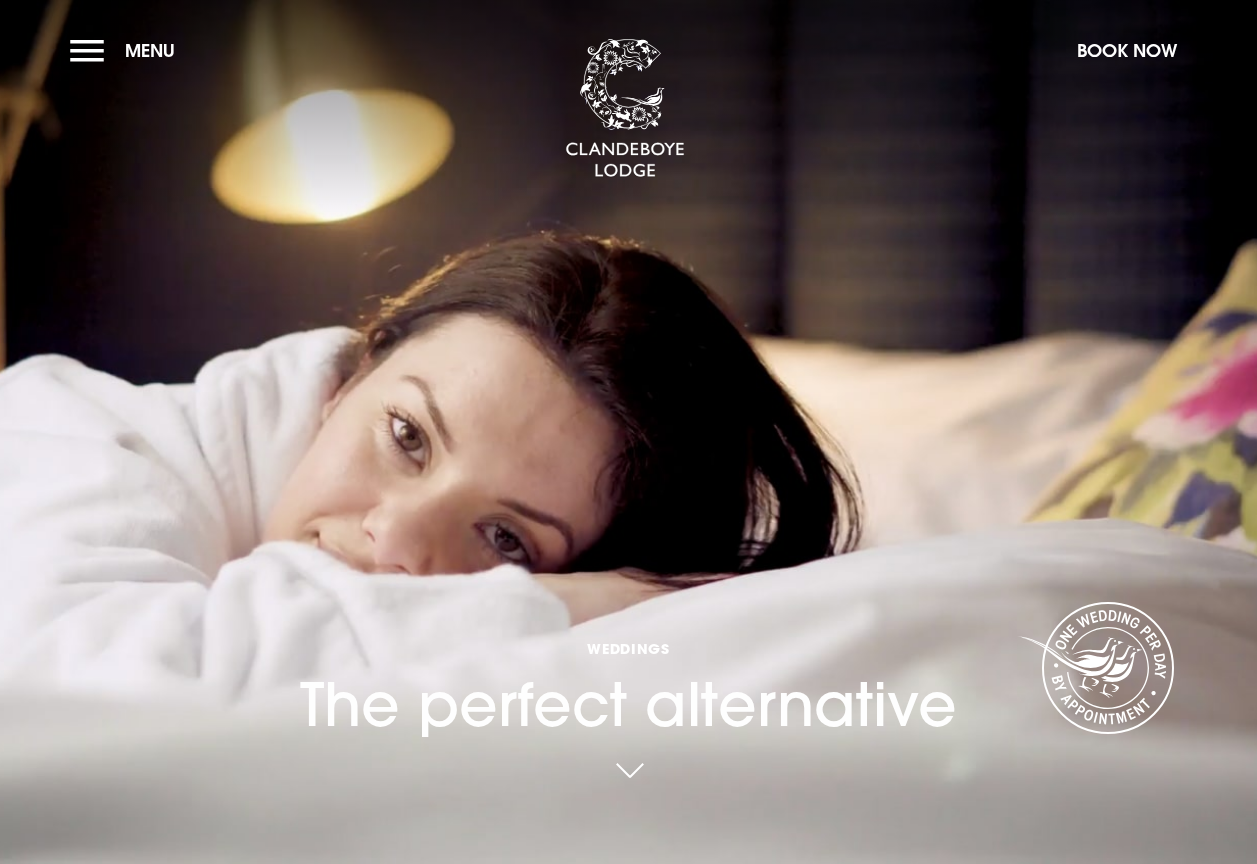 scroll, scrollTop: 0, scrollLeft: 0, axis: both 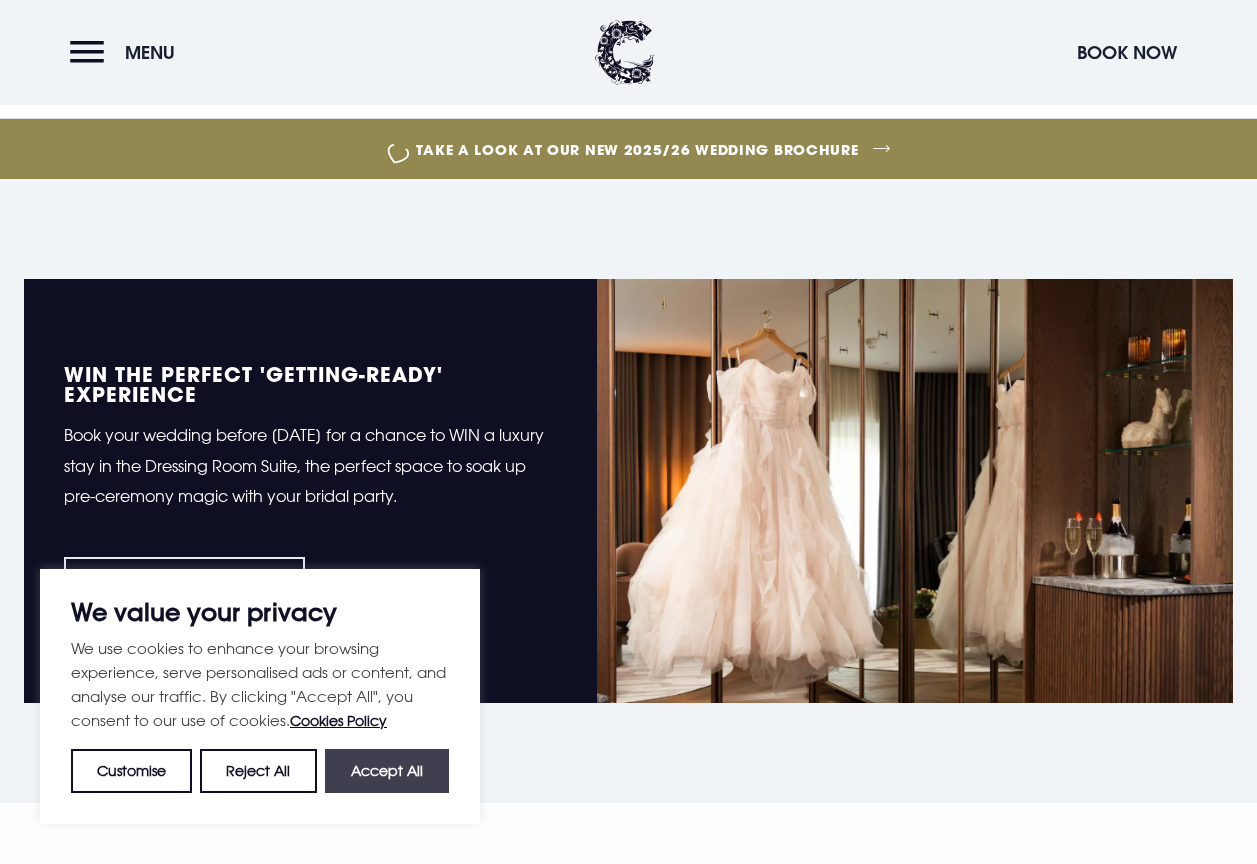 click on "Accept All" at bounding box center [387, 771] 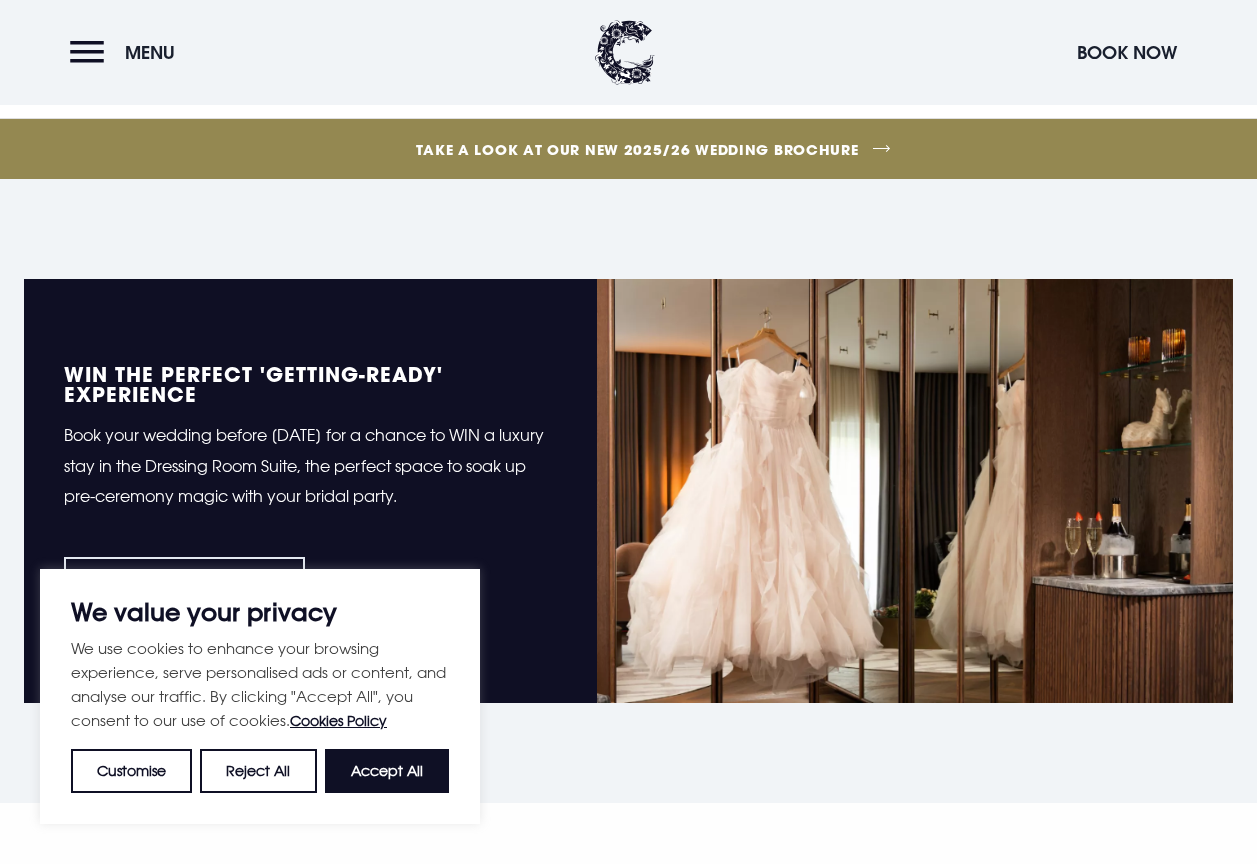 checkbox on "true" 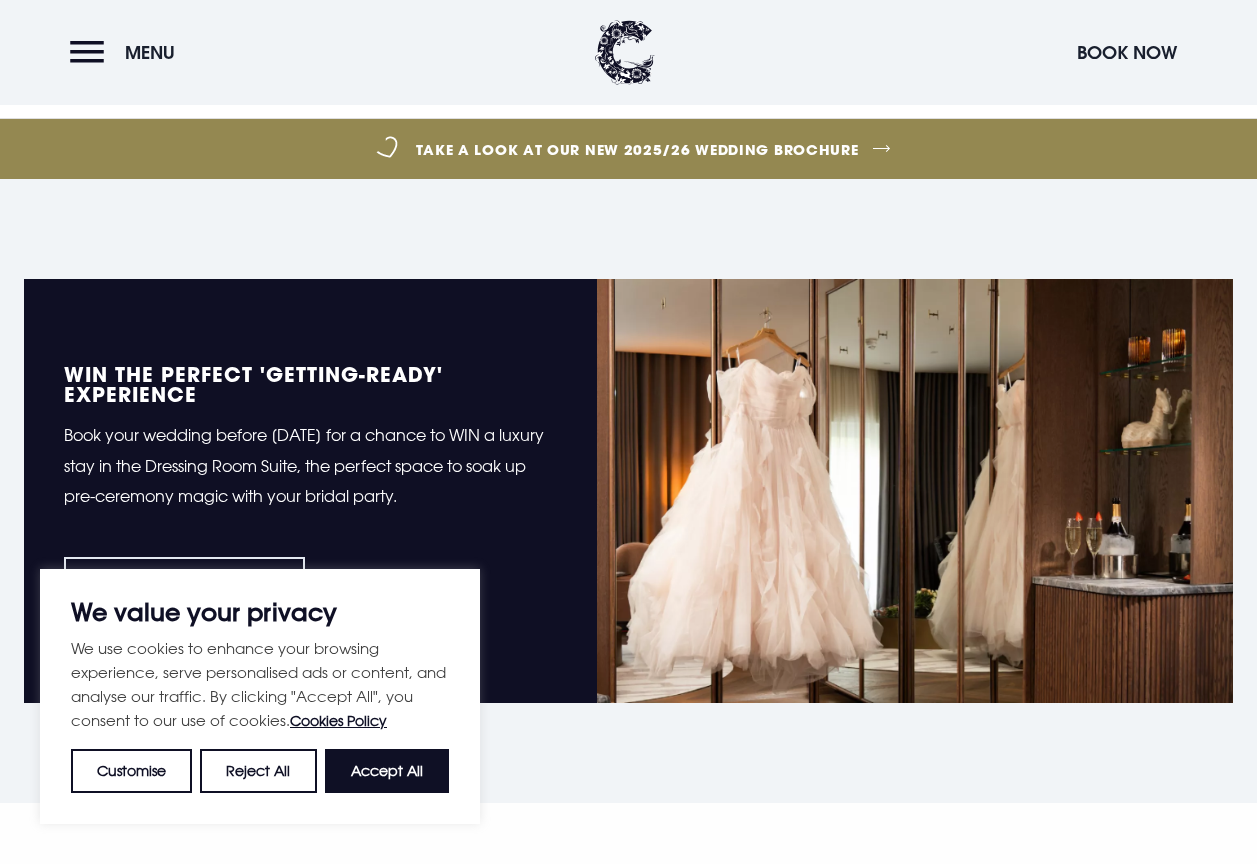 checkbox on "true" 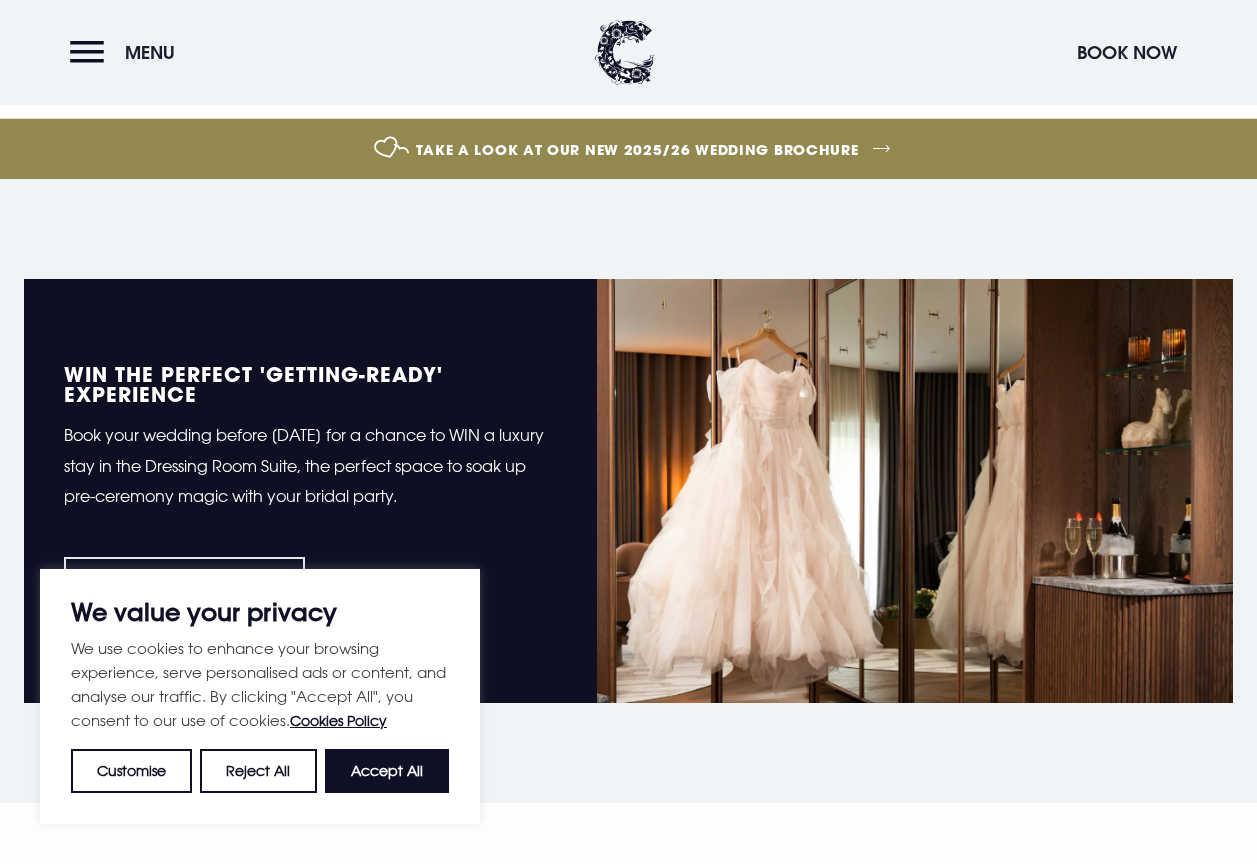 checkbox on "true" 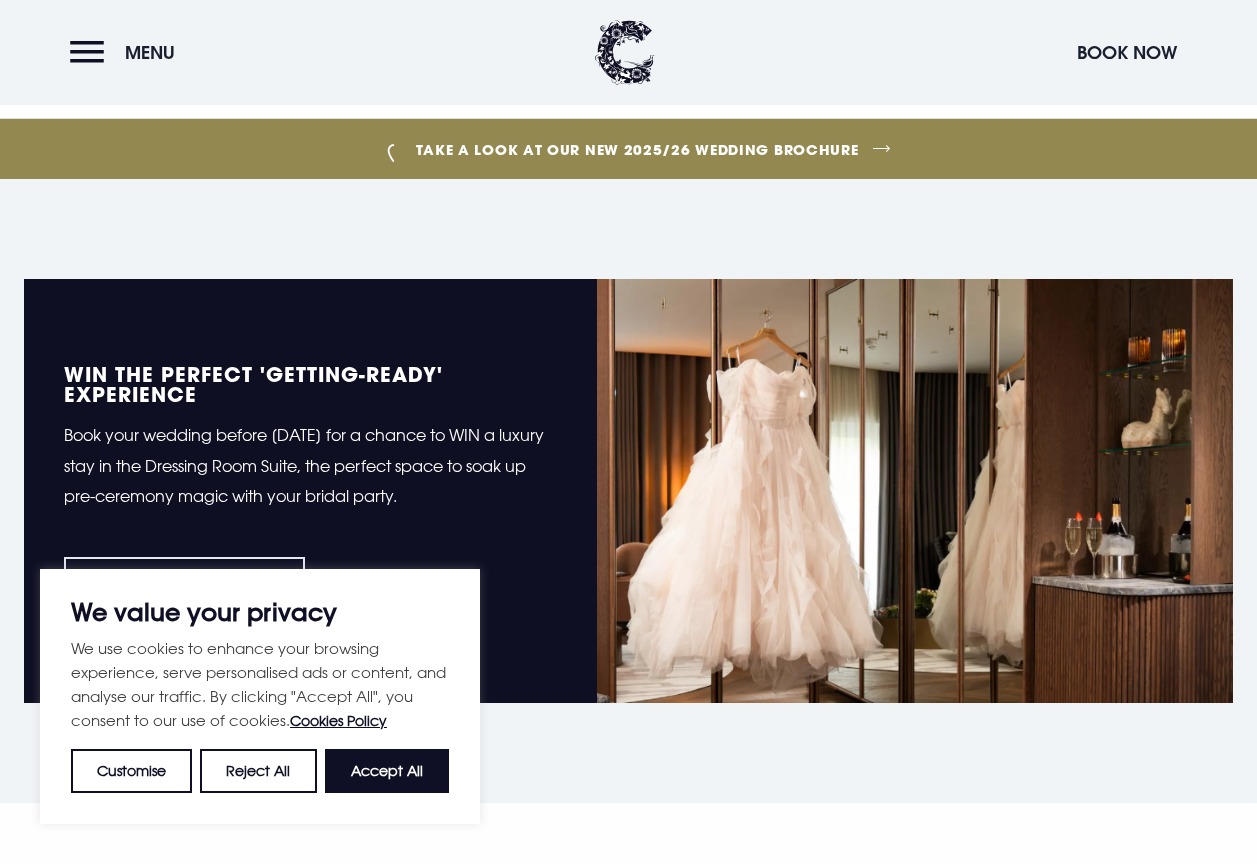 checkbox on "true" 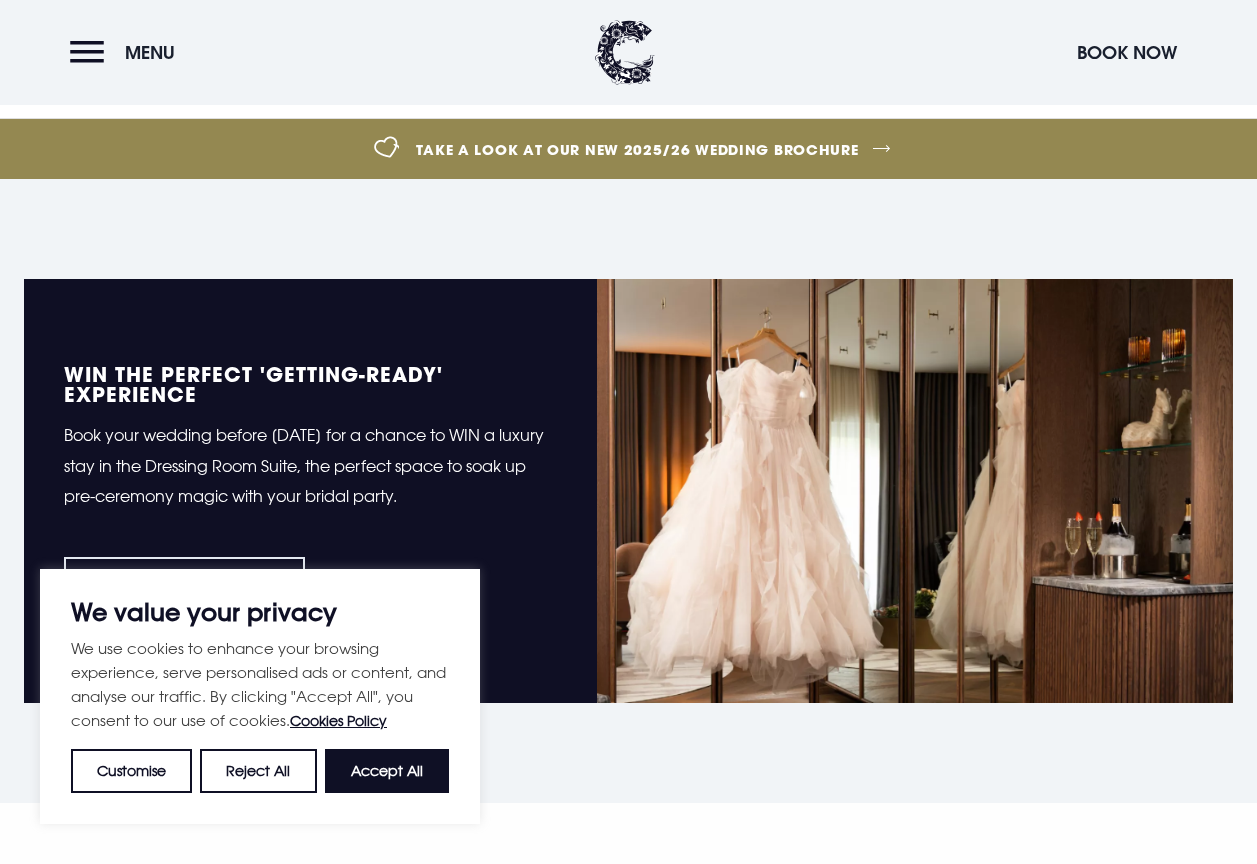 checkbox on "true" 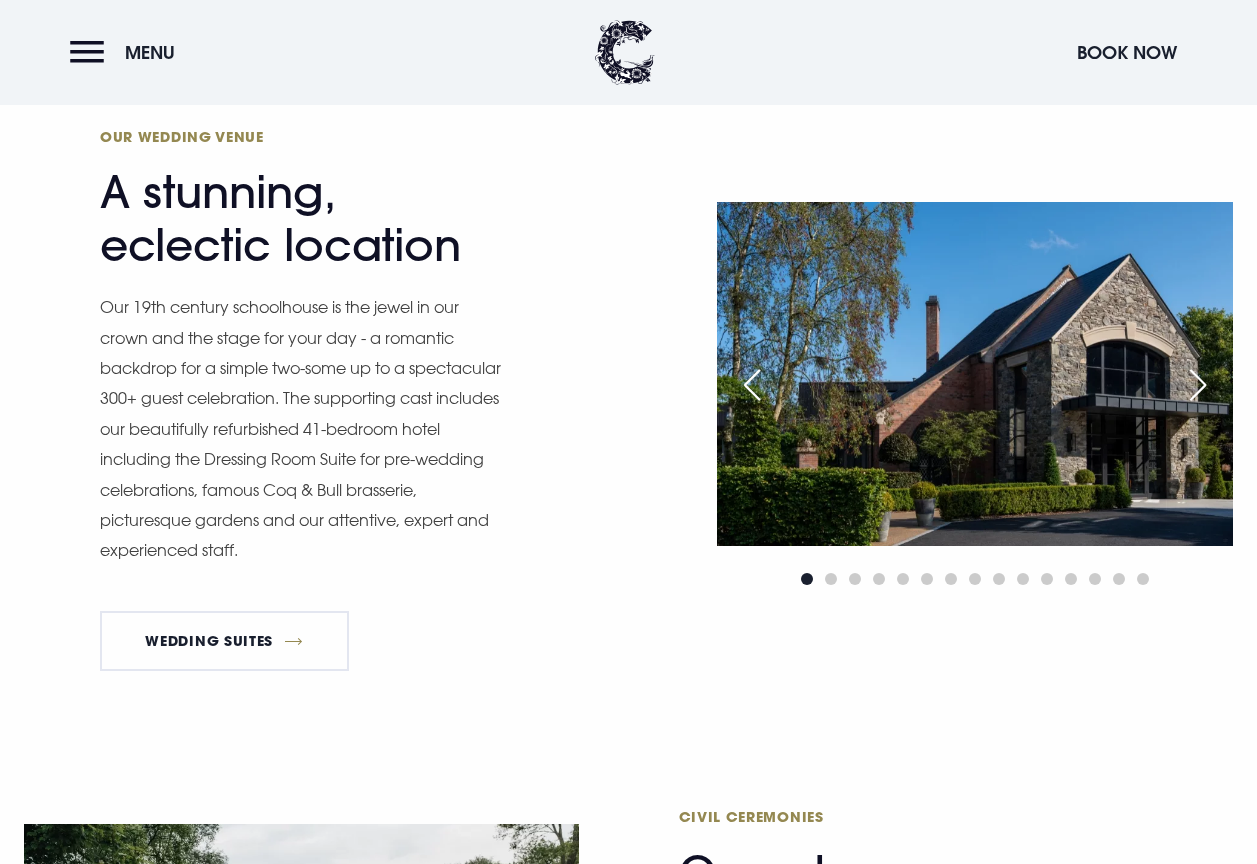 scroll, scrollTop: 1600, scrollLeft: 0, axis: vertical 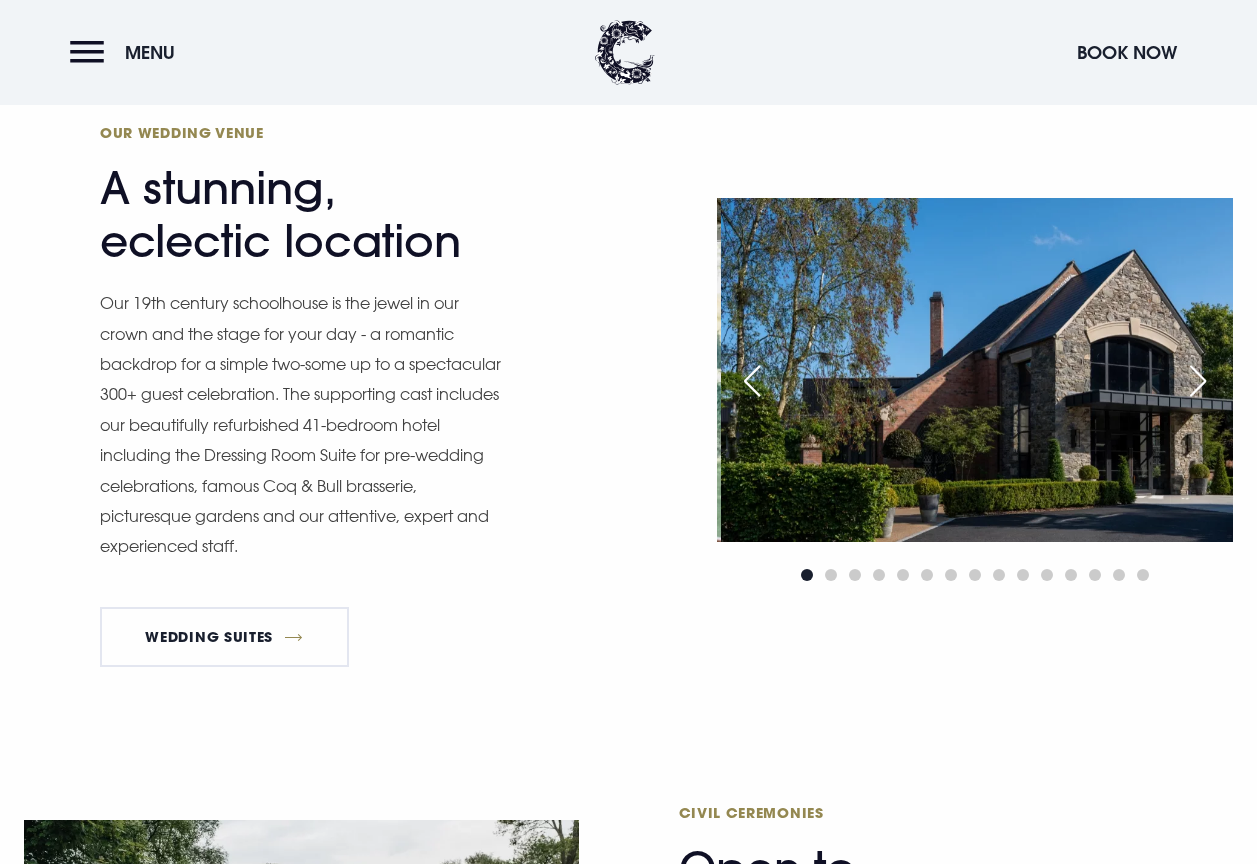 click at bounding box center (979, 370) 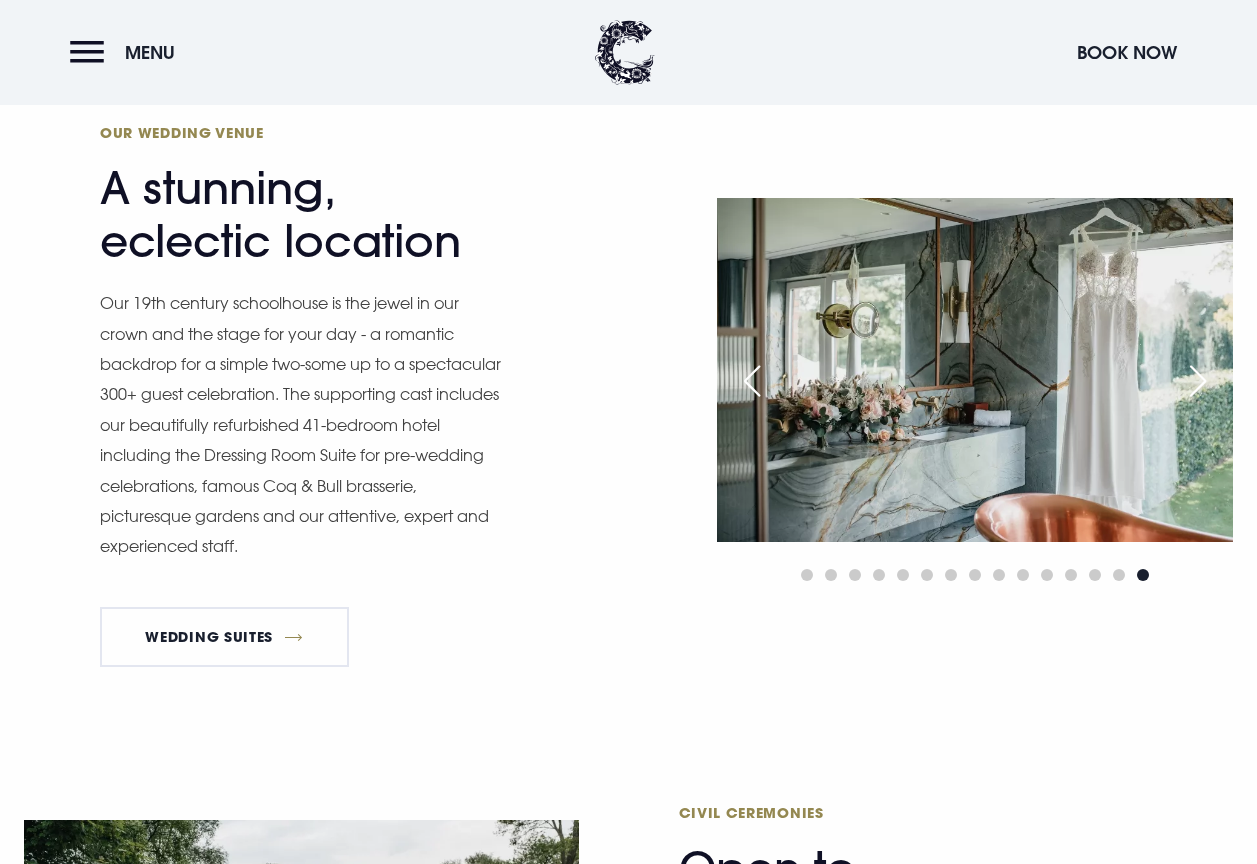 click at bounding box center [1198, 381] 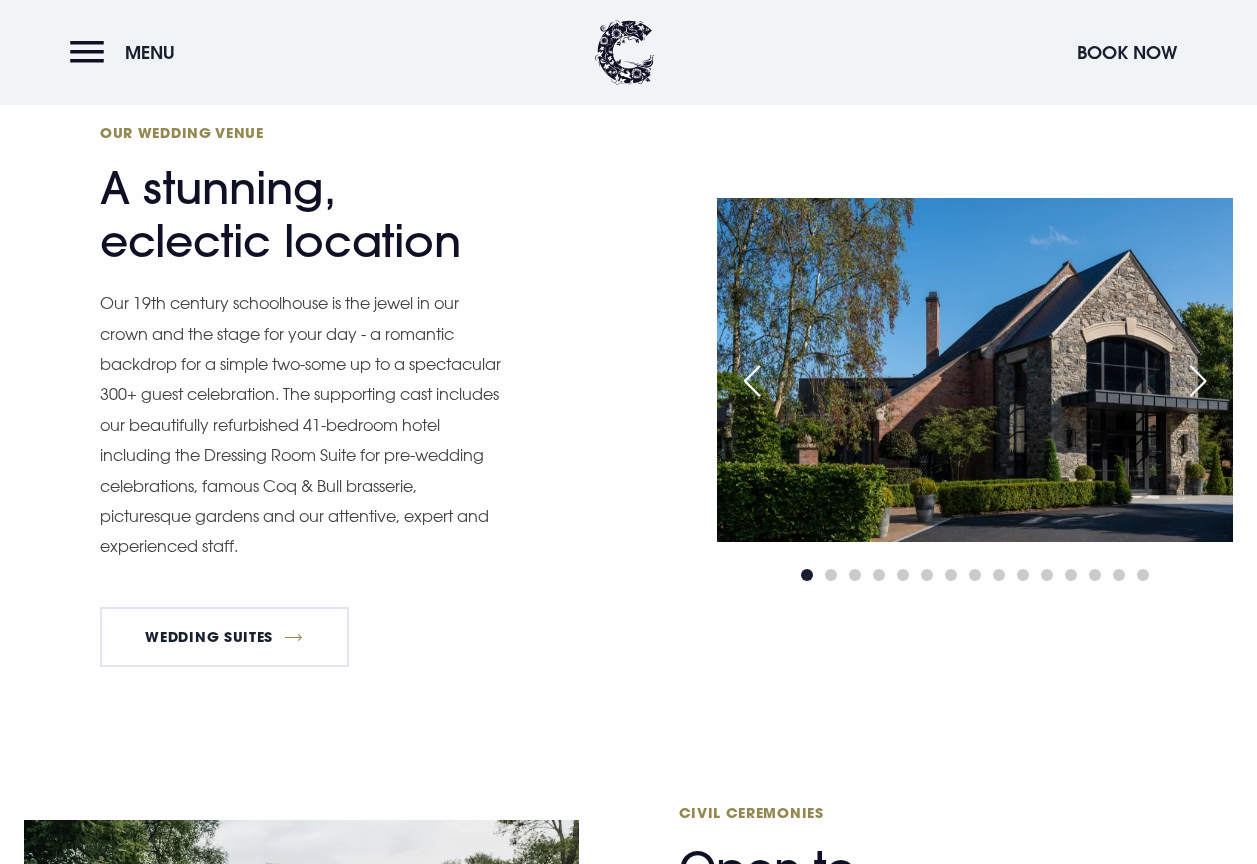 click at bounding box center (1198, 381) 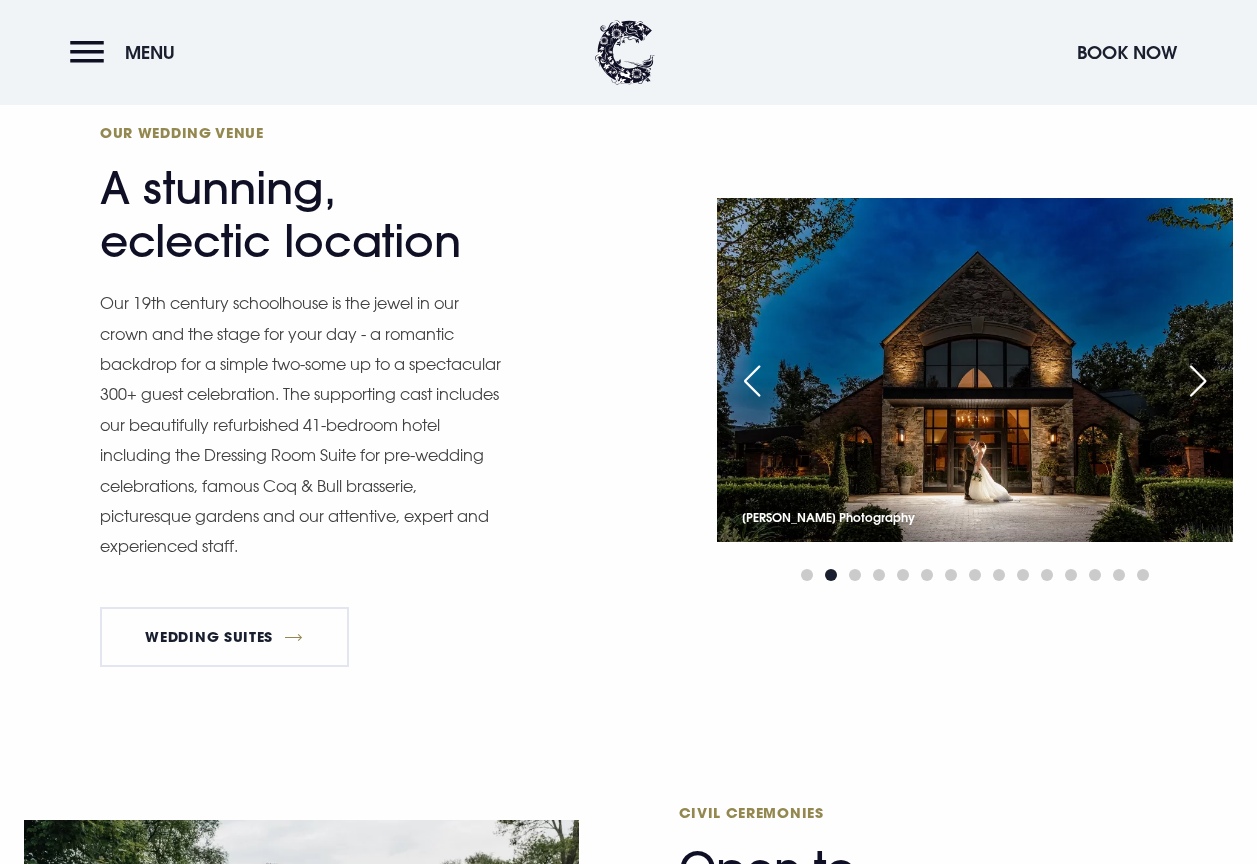 click at bounding box center [1198, 381] 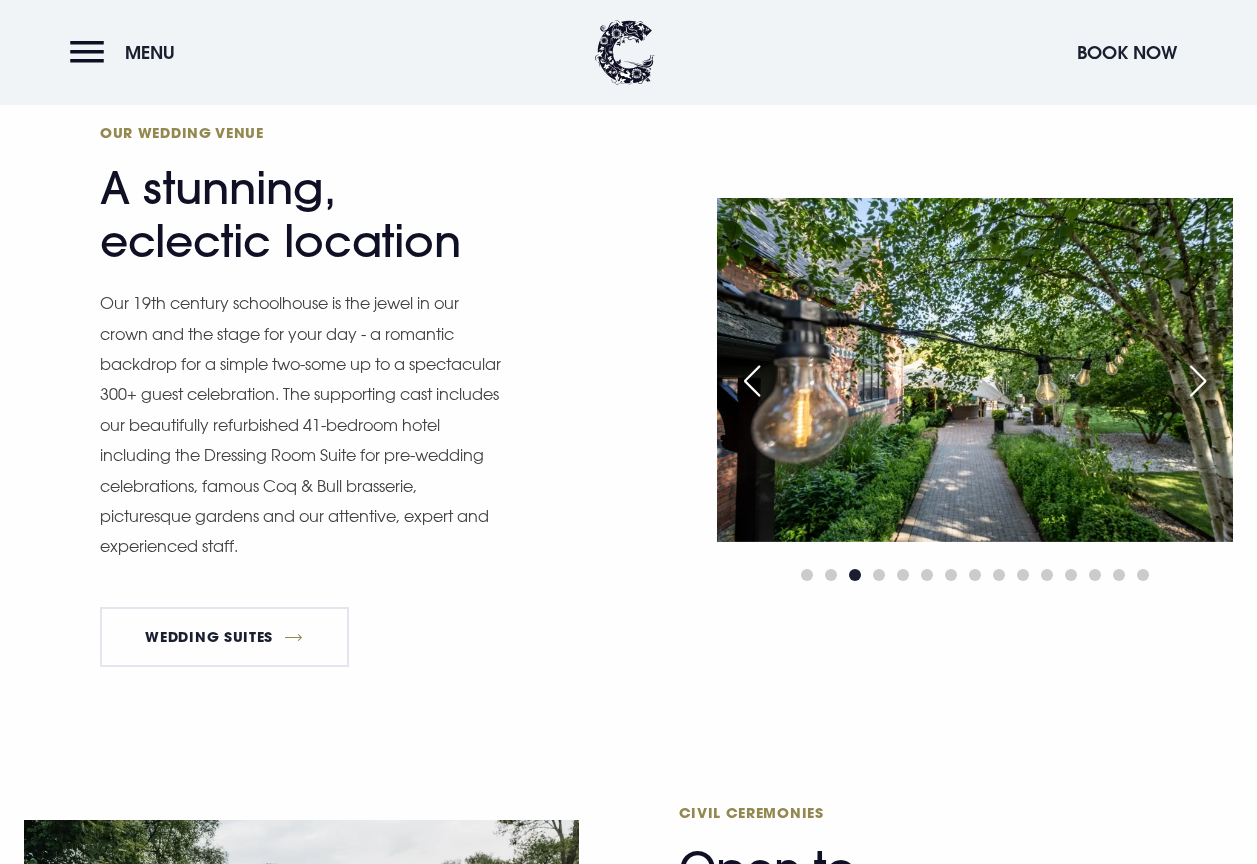 click at bounding box center [1198, 381] 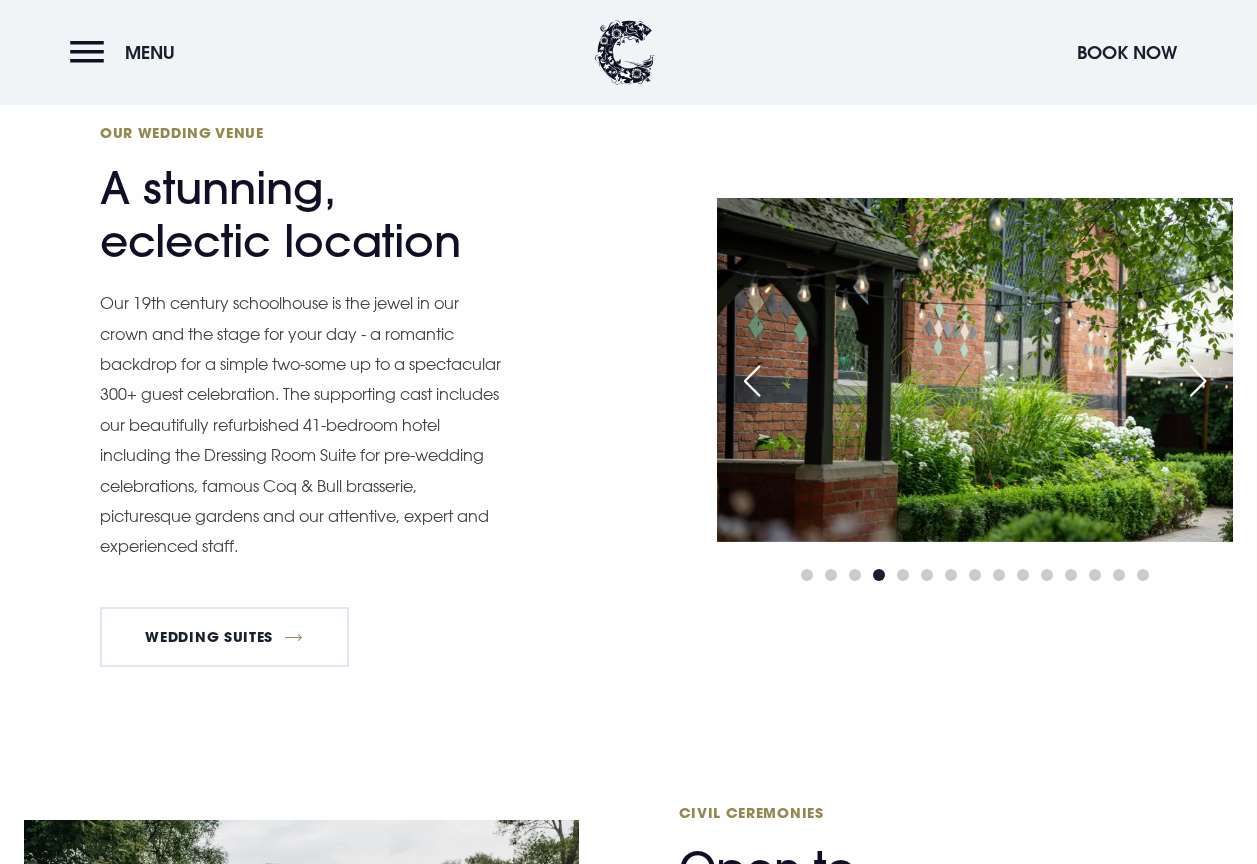 click at bounding box center (1198, 381) 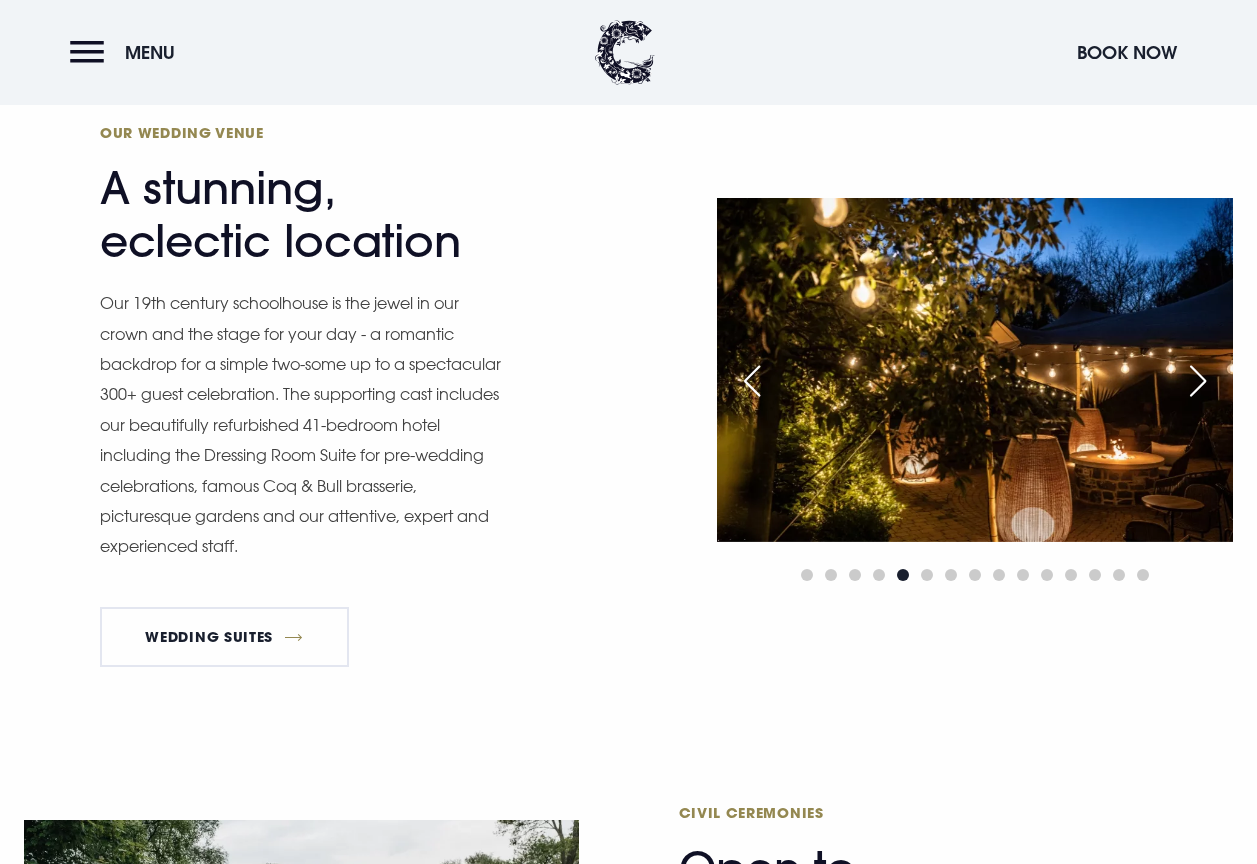 click at bounding box center [1198, 381] 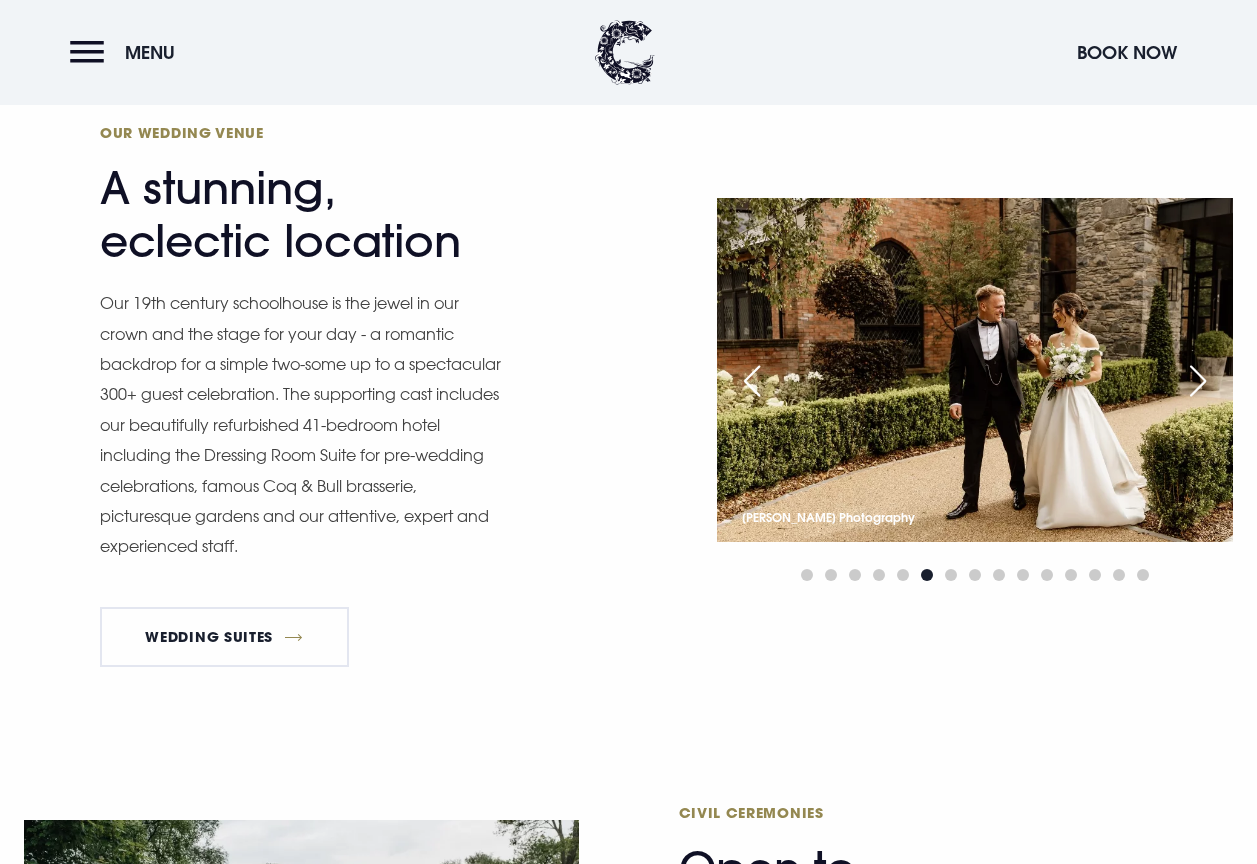 click at bounding box center (1198, 381) 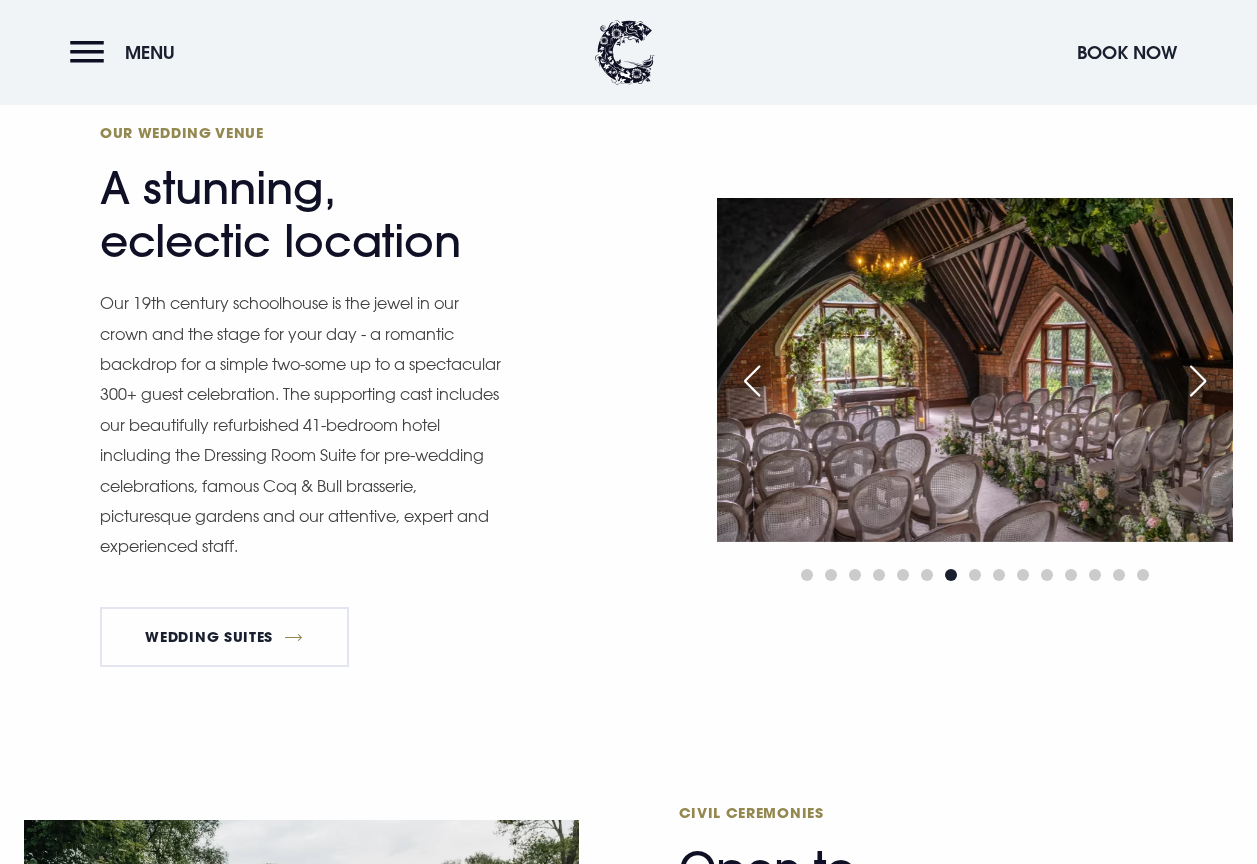 click at bounding box center [1198, 381] 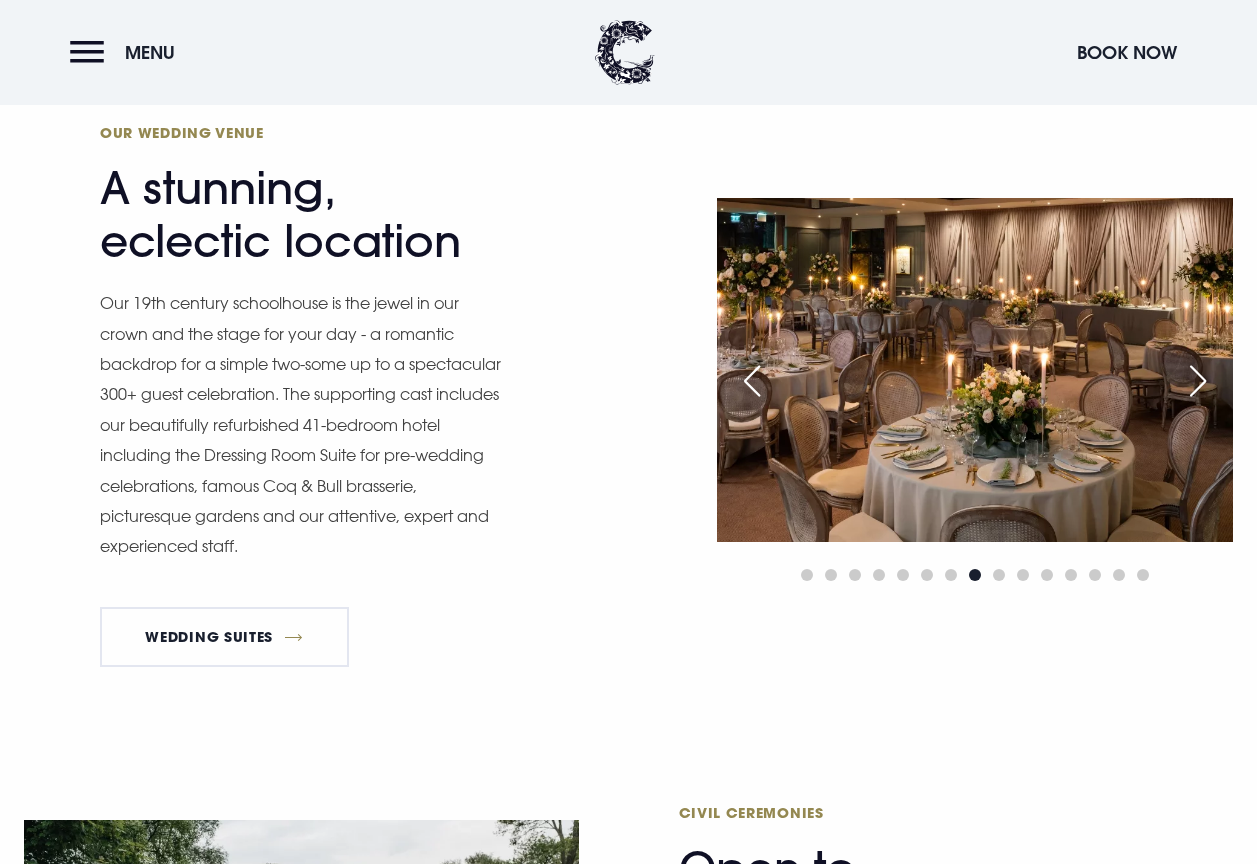 click at bounding box center [1198, 381] 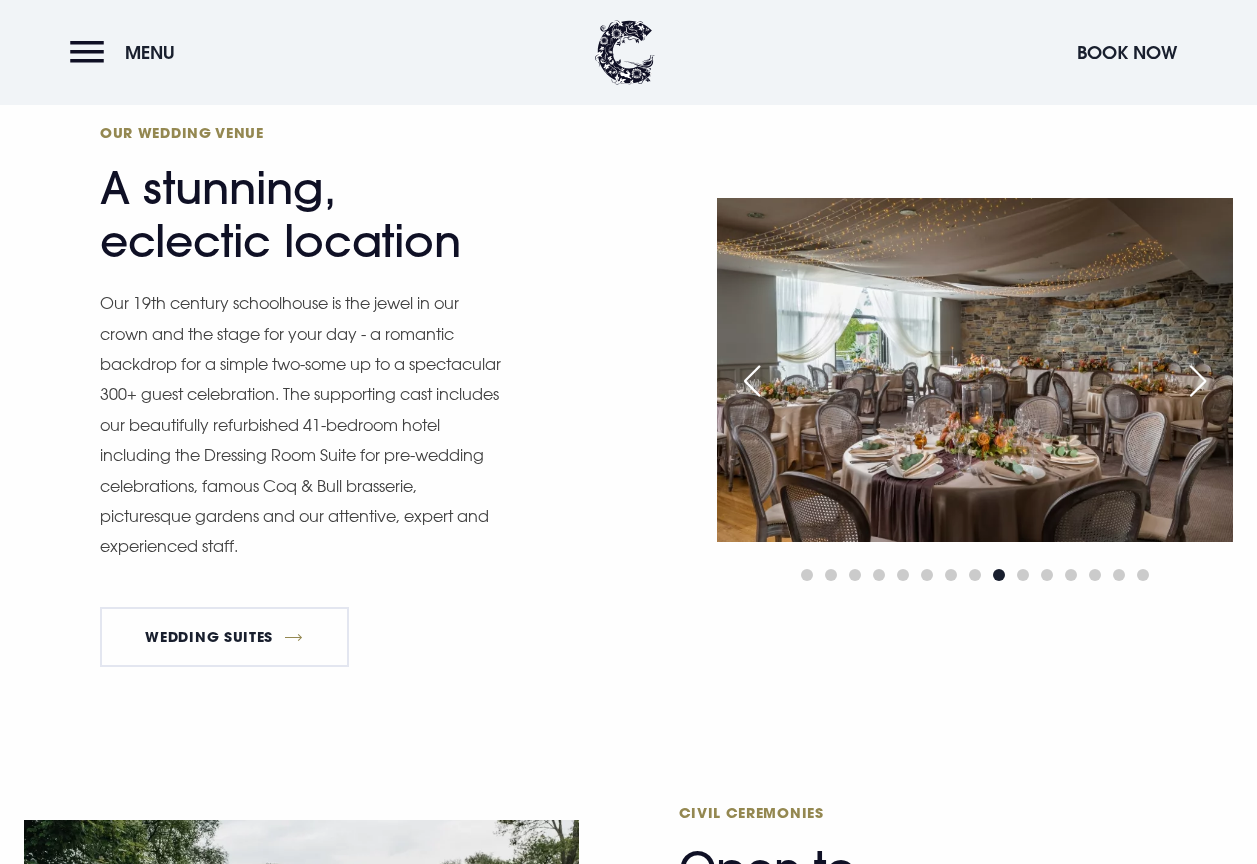 click at bounding box center [1198, 381] 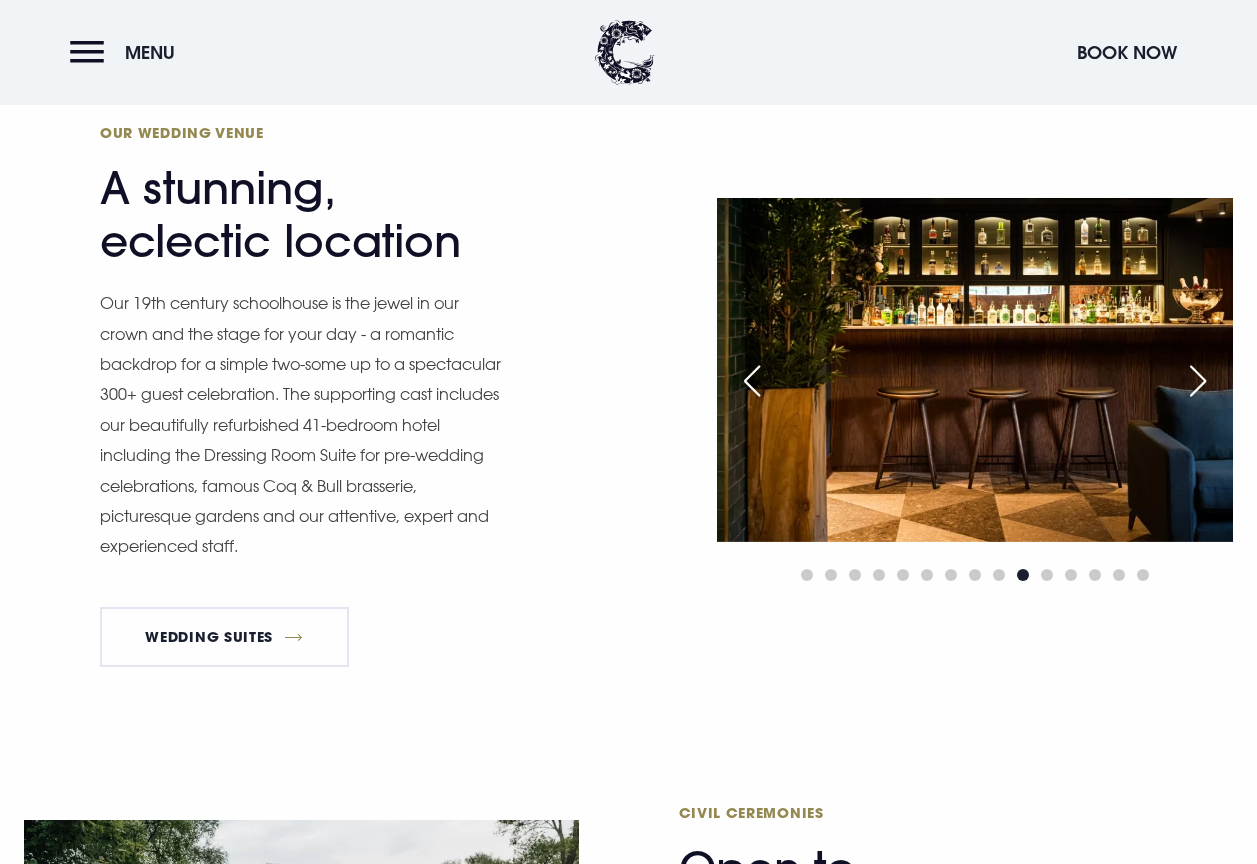 click at bounding box center [1198, 381] 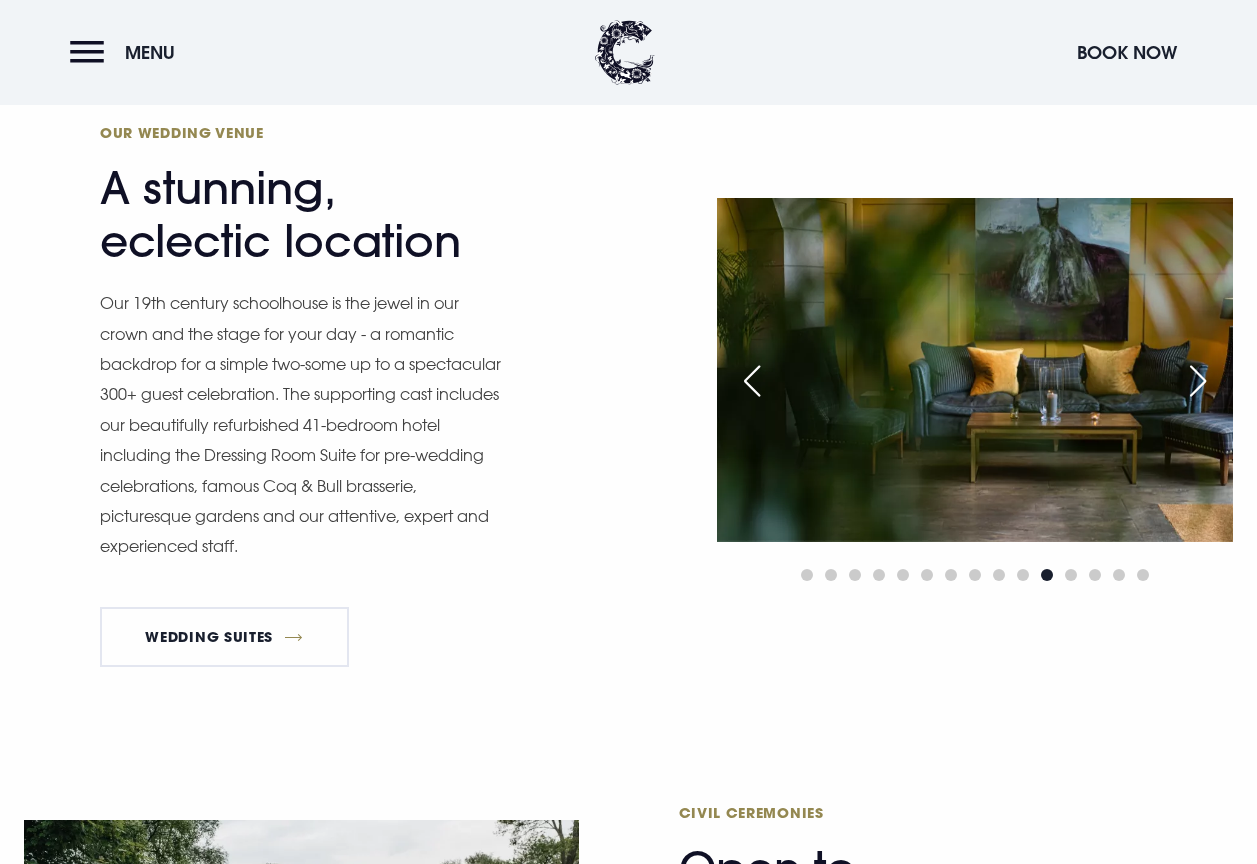 click at bounding box center [1198, 381] 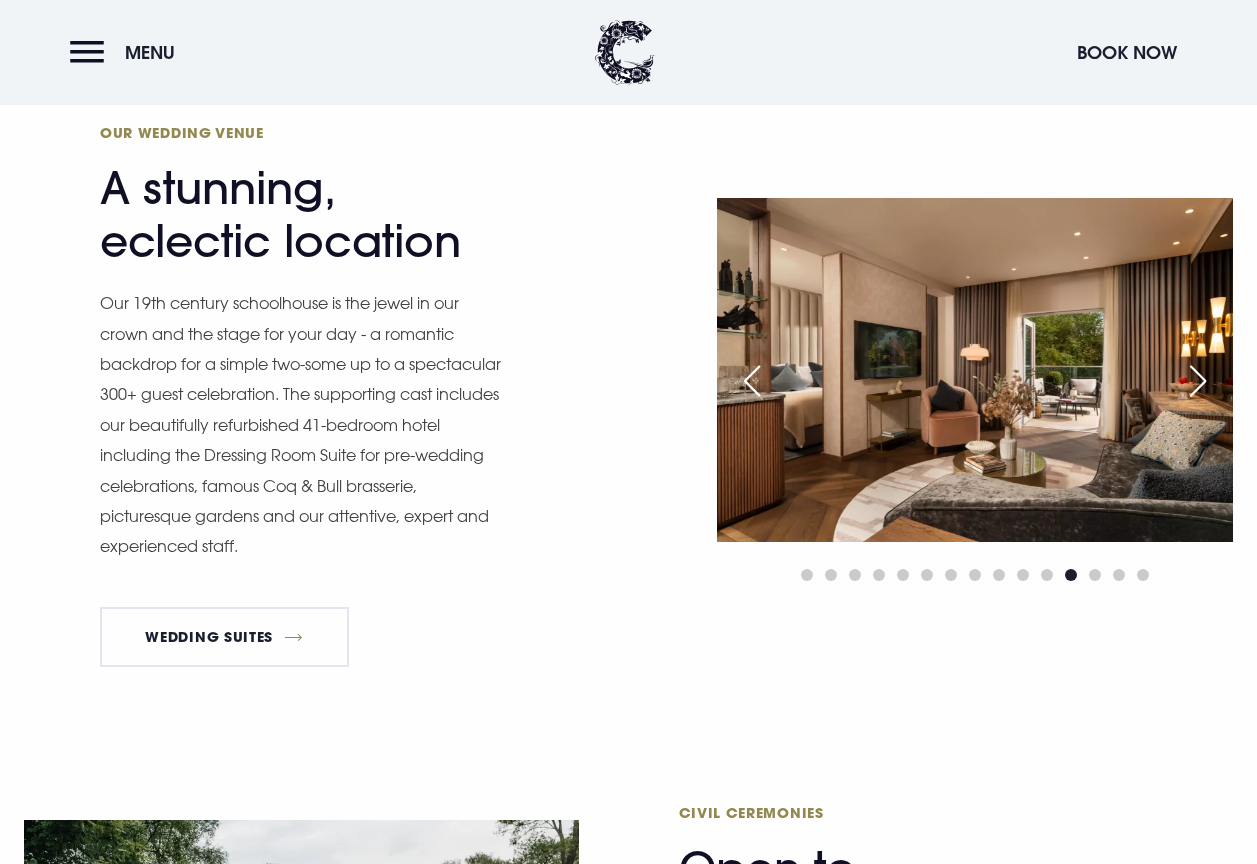 click at bounding box center (1198, 381) 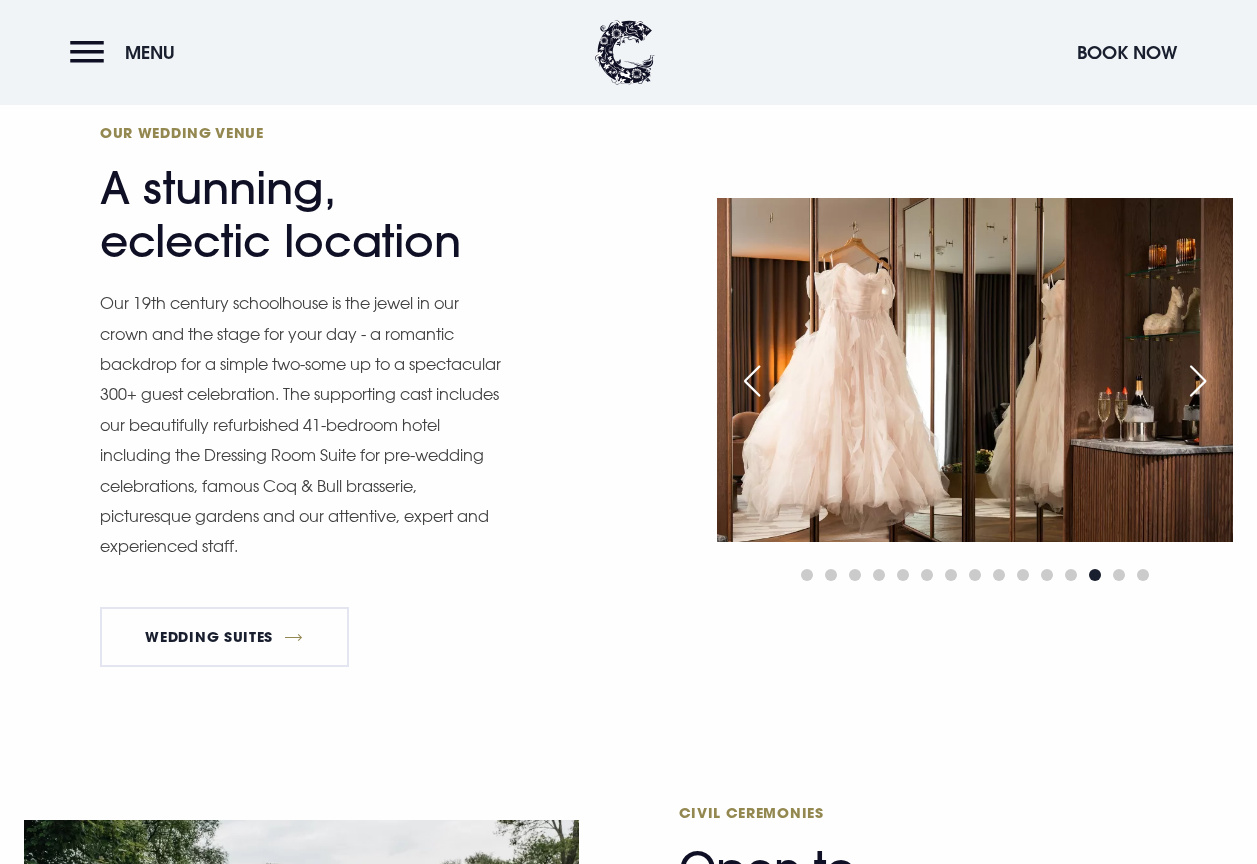 click at bounding box center [752, 381] 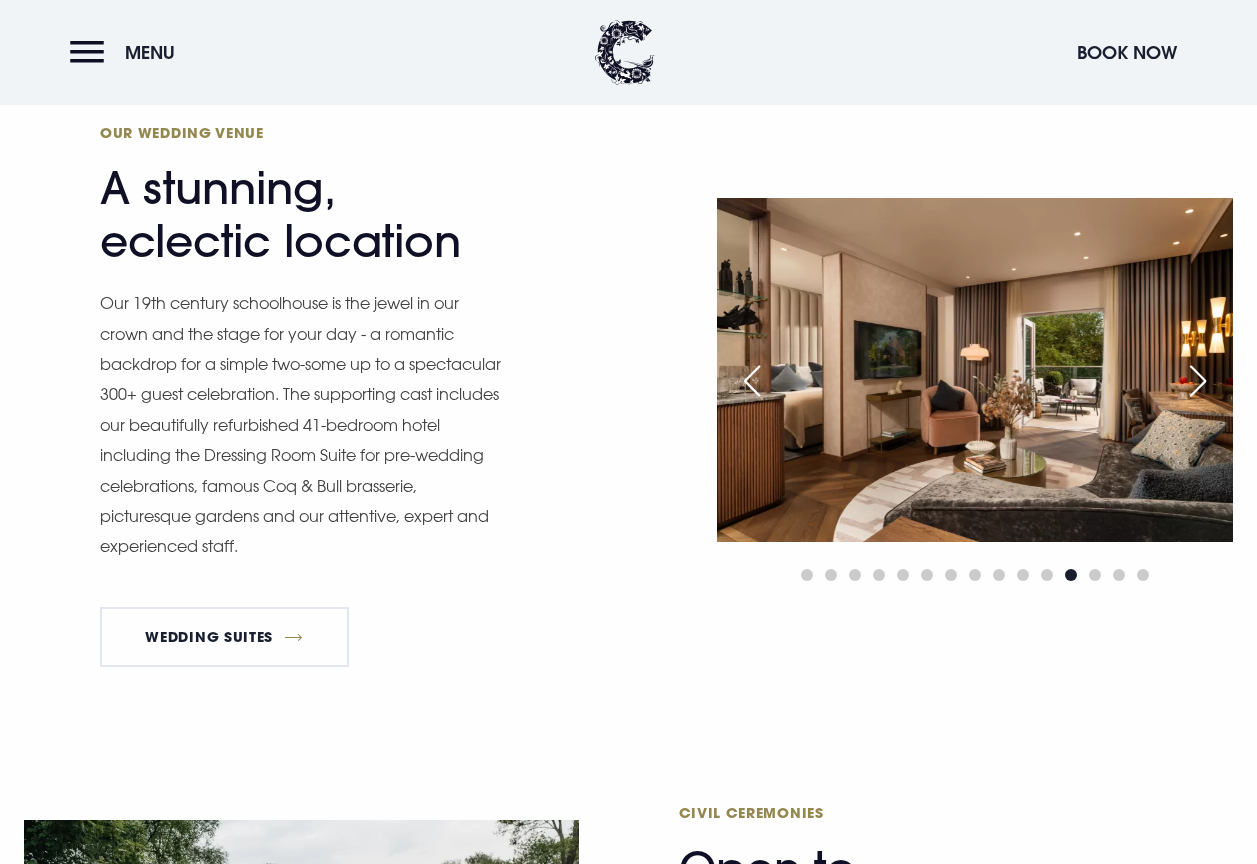 click at bounding box center [1198, 381] 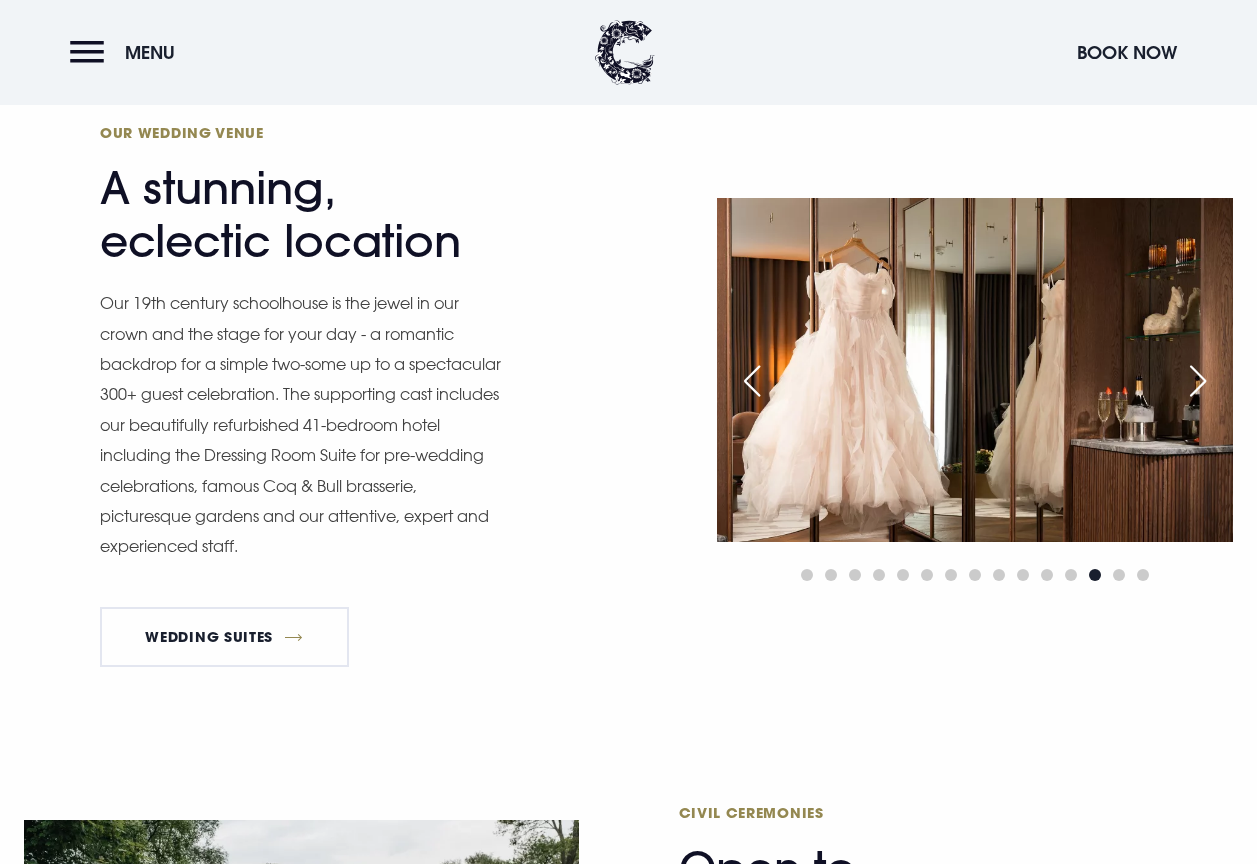 click at bounding box center [1198, 381] 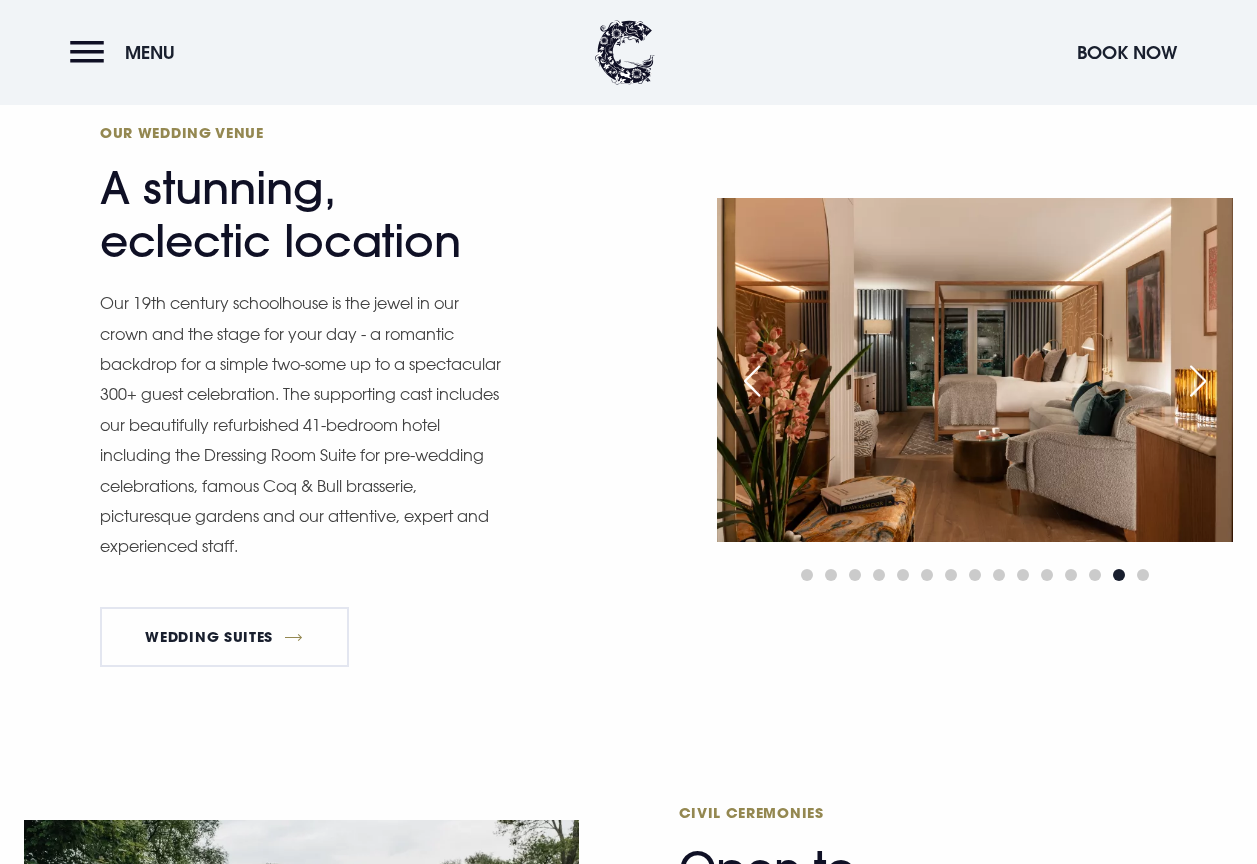 click at bounding box center [1198, 381] 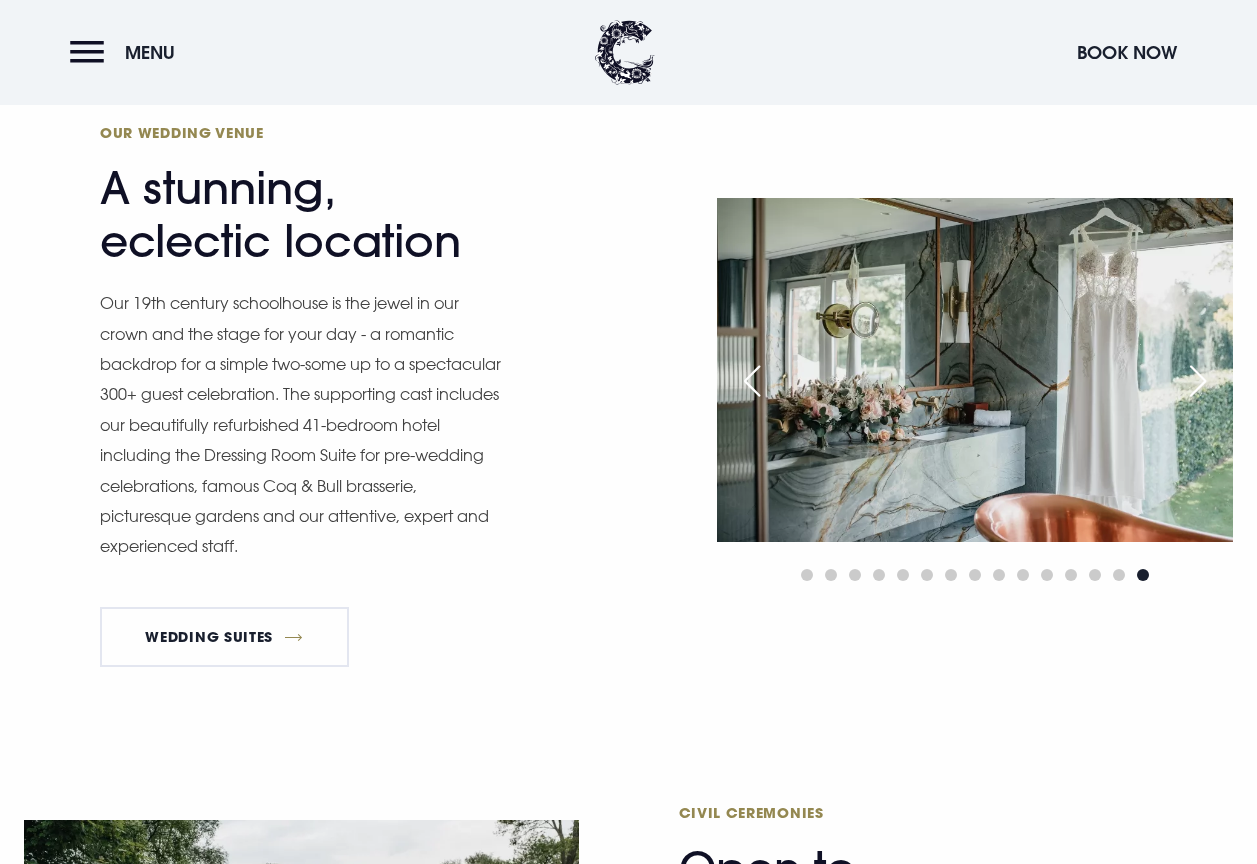 click at bounding box center [1198, 381] 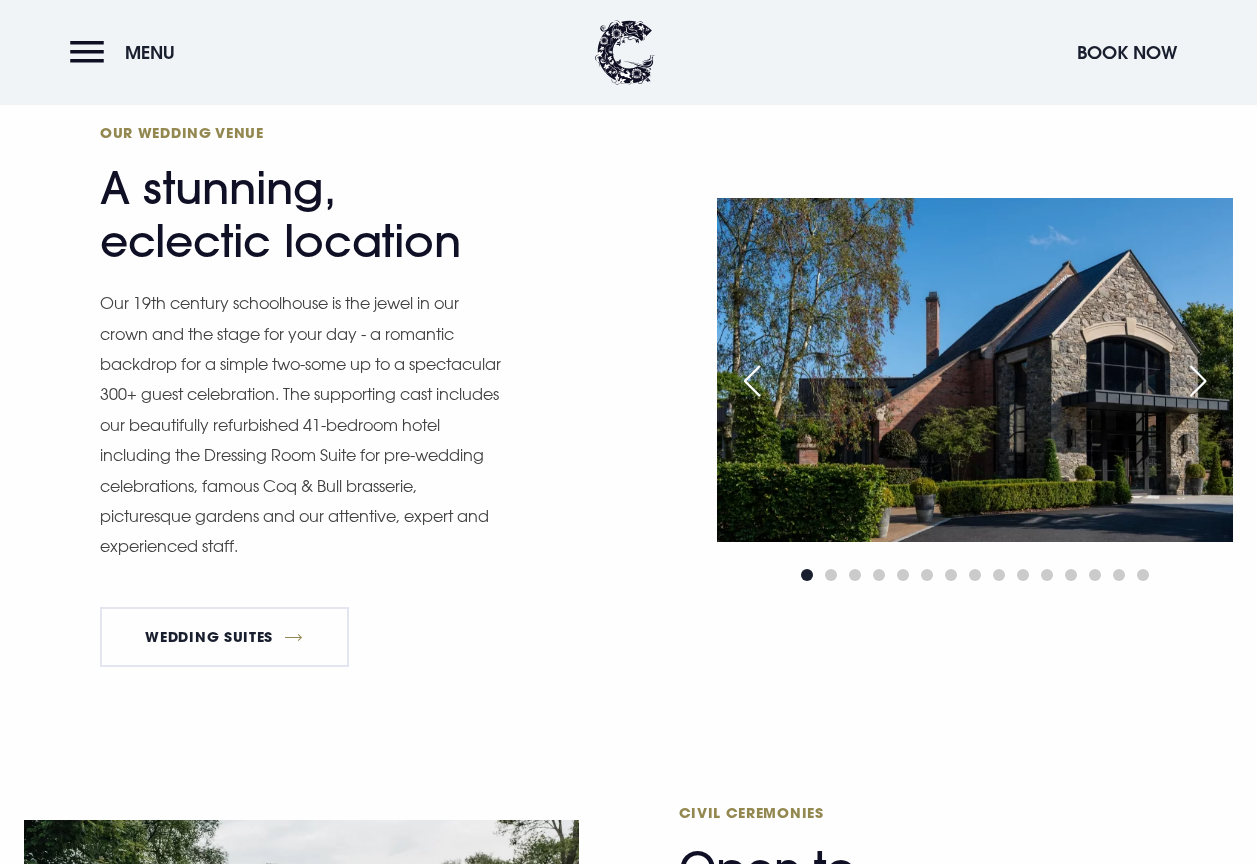 click at bounding box center (1198, 381) 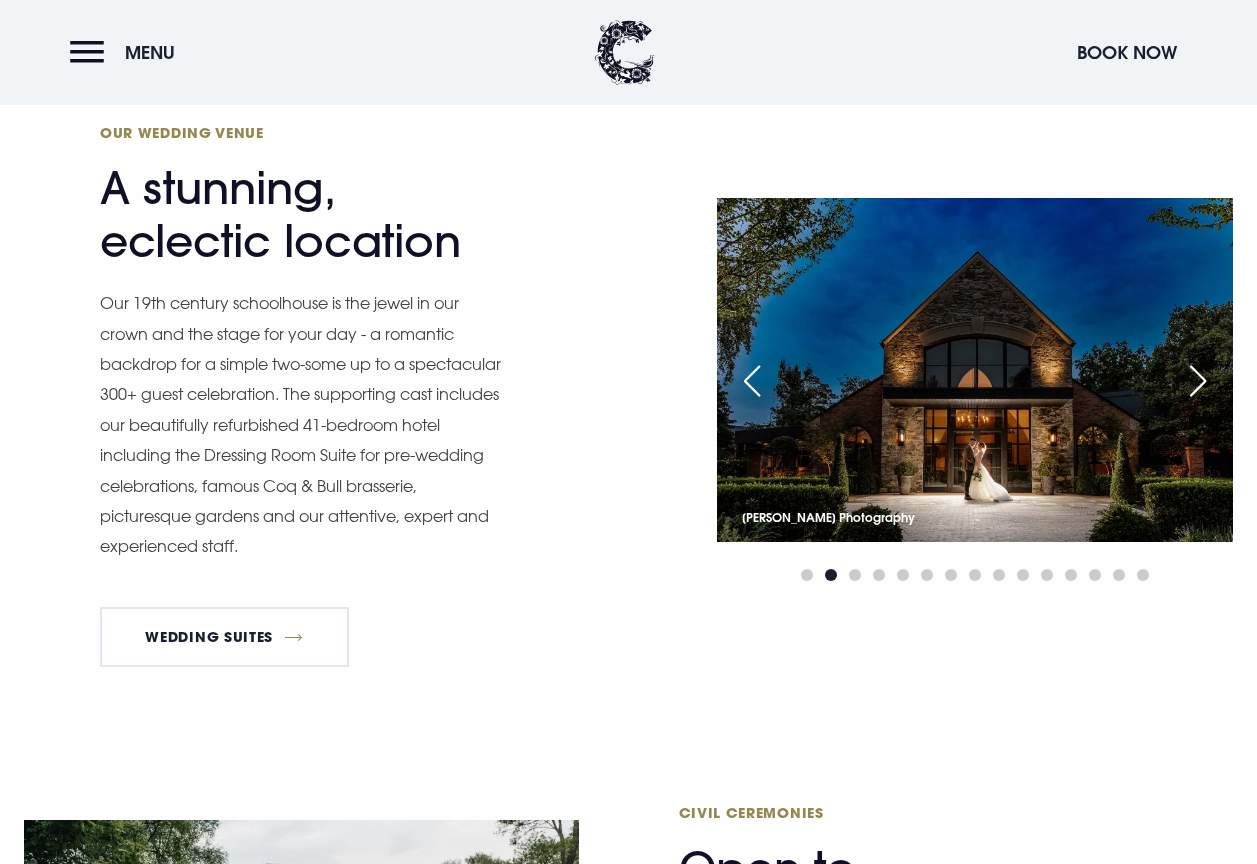 click at bounding box center [1198, 381] 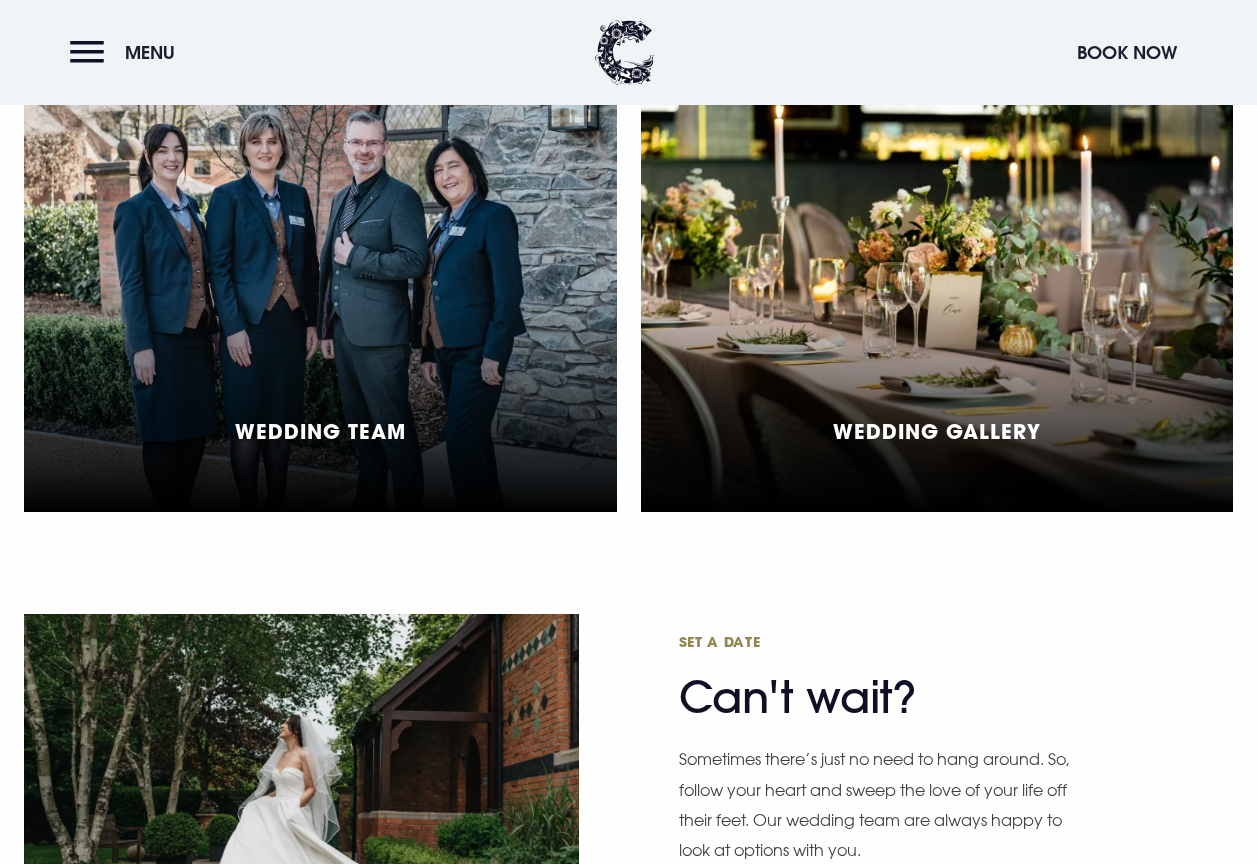 scroll, scrollTop: 4600, scrollLeft: 0, axis: vertical 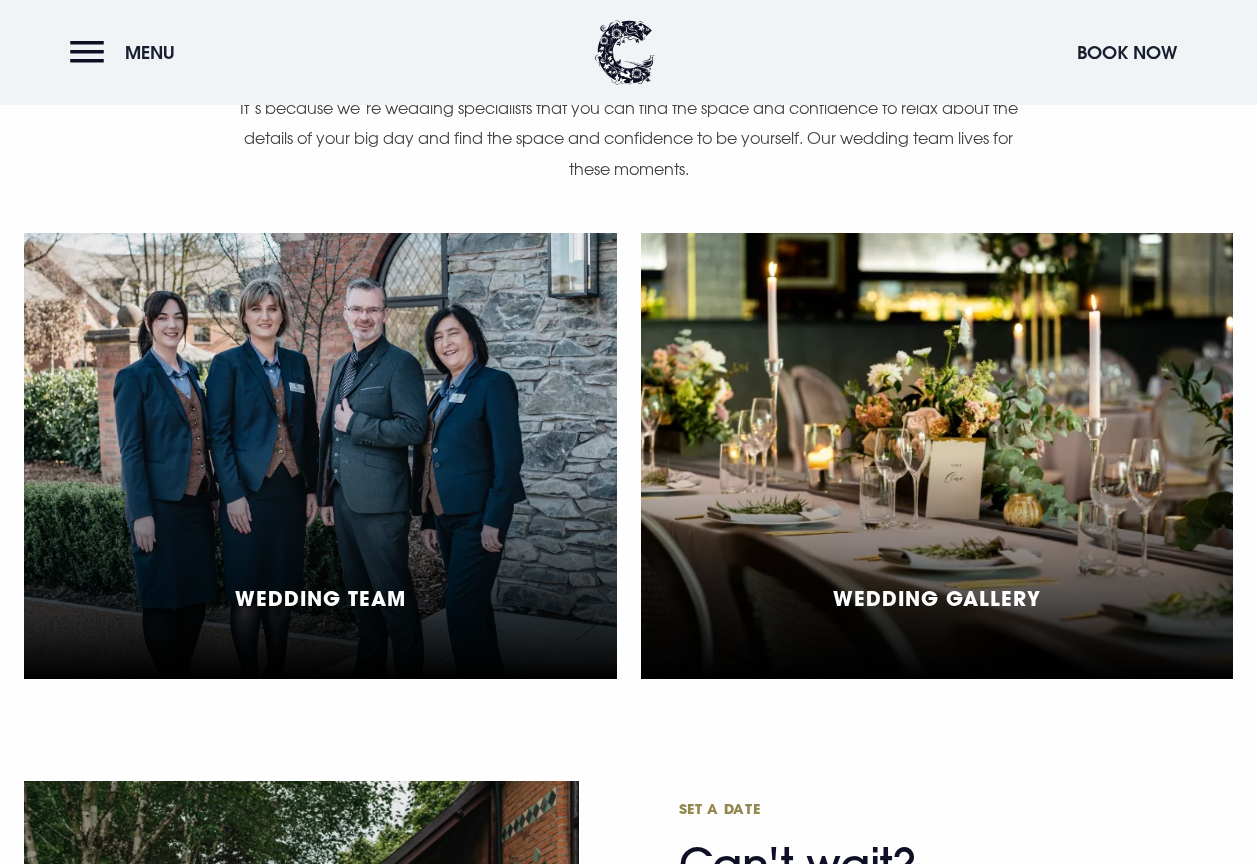 click on "Wedding Gallery" at bounding box center (937, 456) 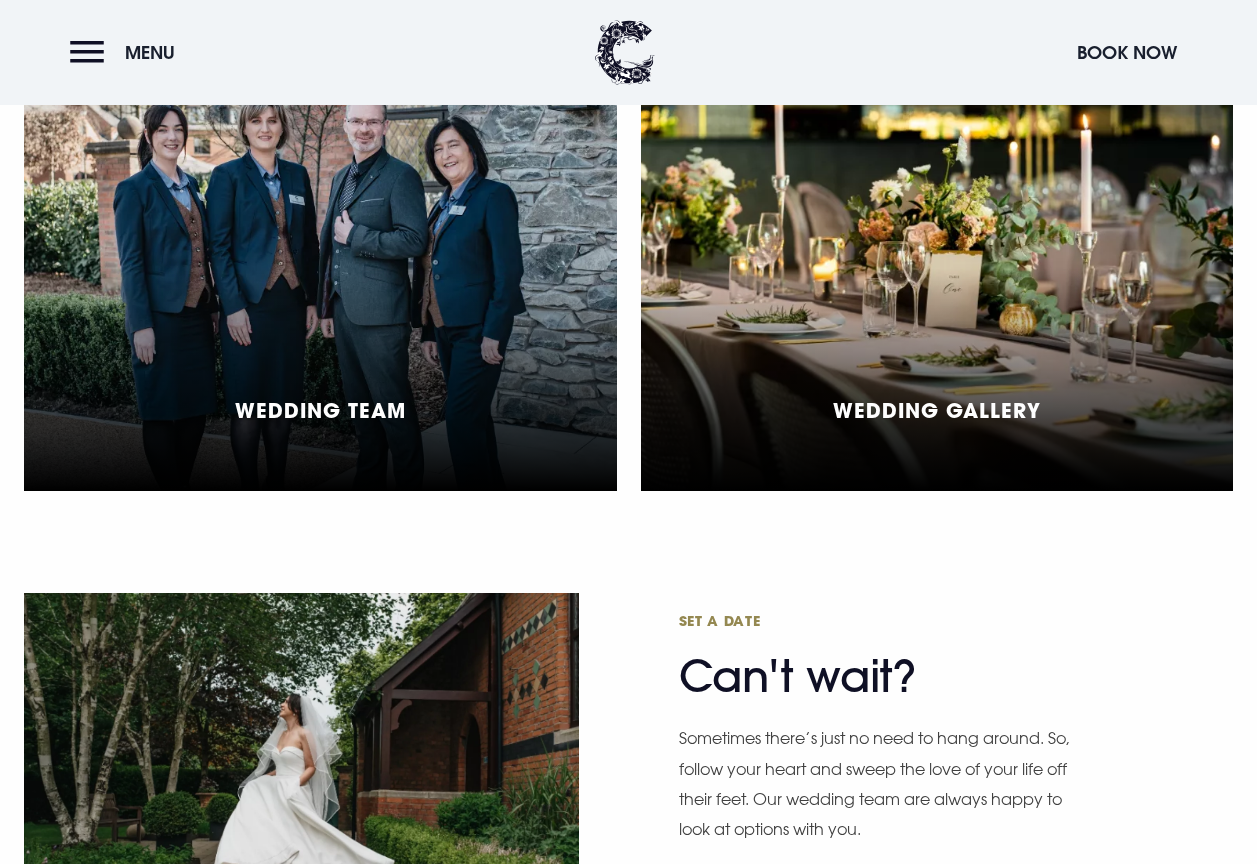 scroll, scrollTop: 4800, scrollLeft: 0, axis: vertical 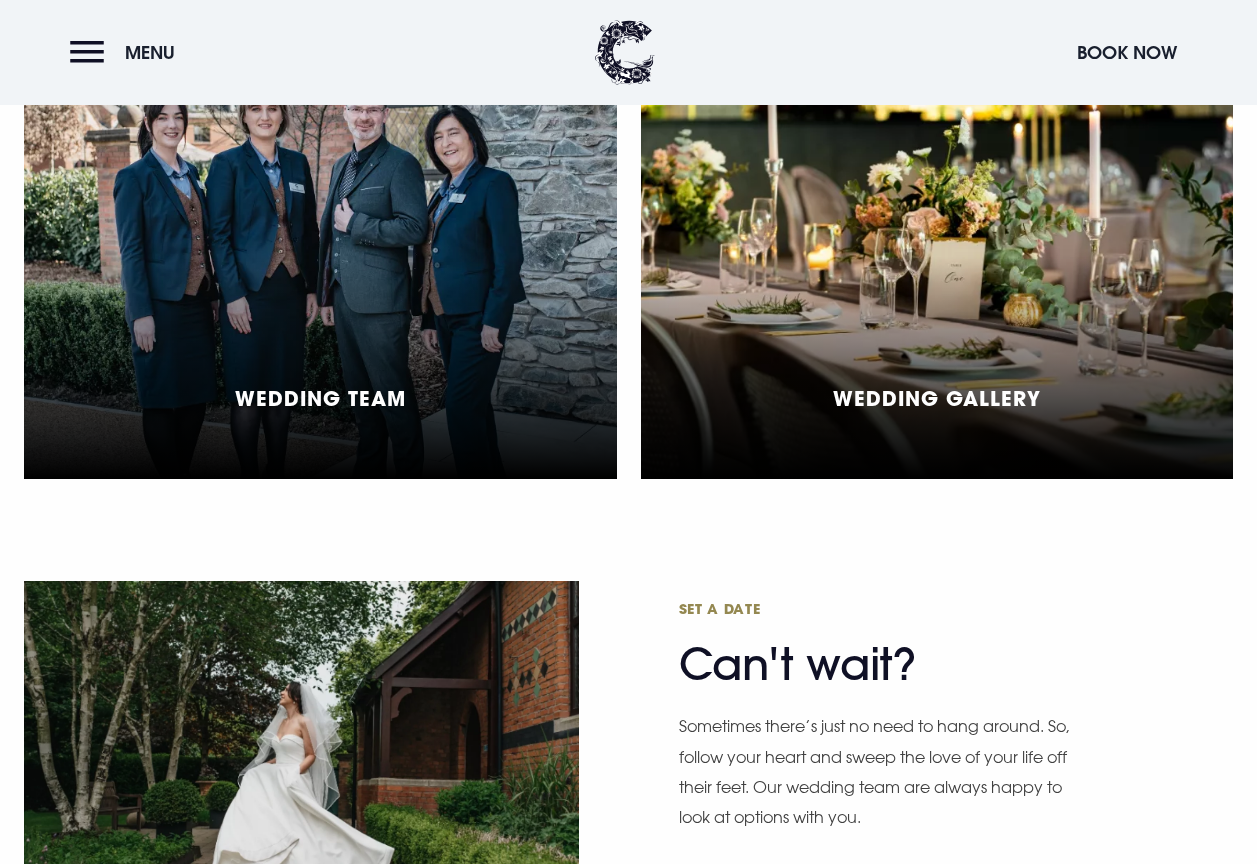 click on "Wedding Gallery" at bounding box center (937, 398) 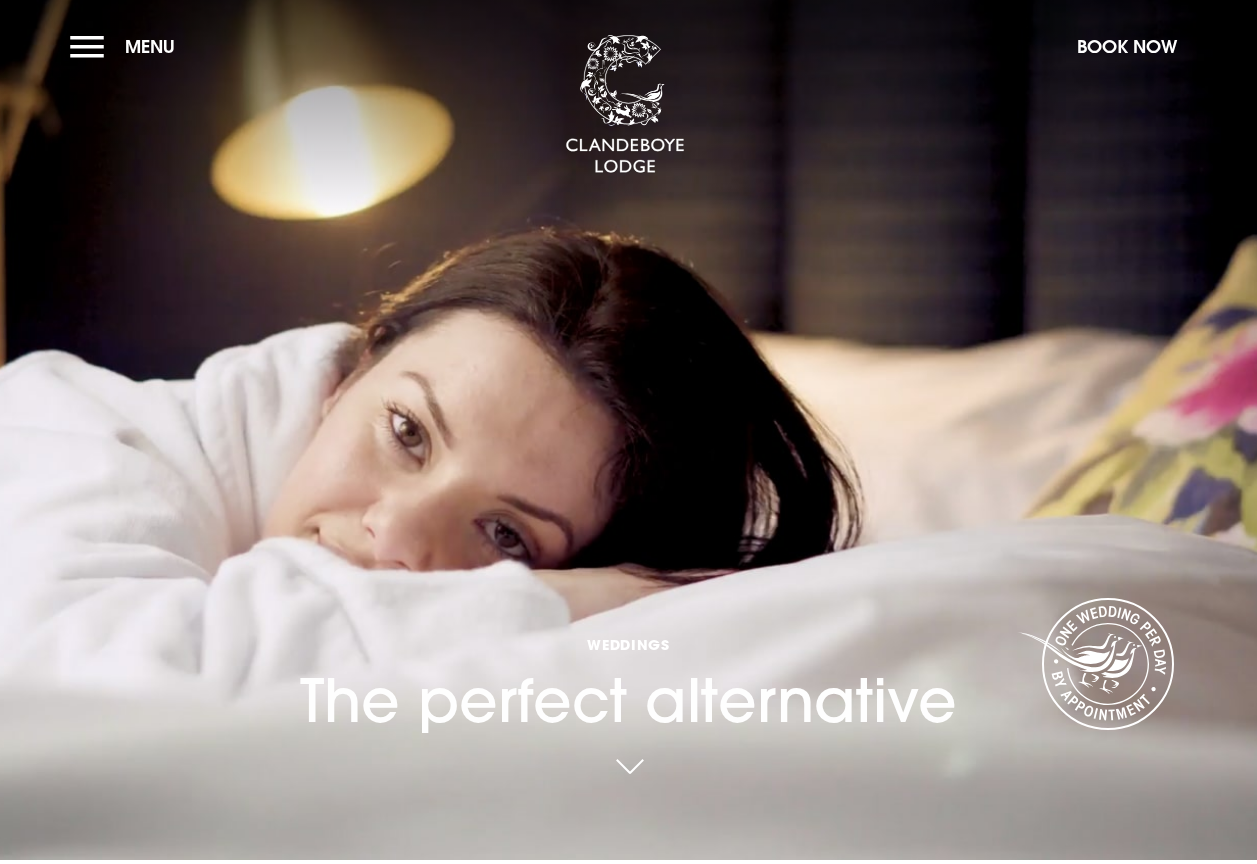 scroll, scrollTop: 0, scrollLeft: 0, axis: both 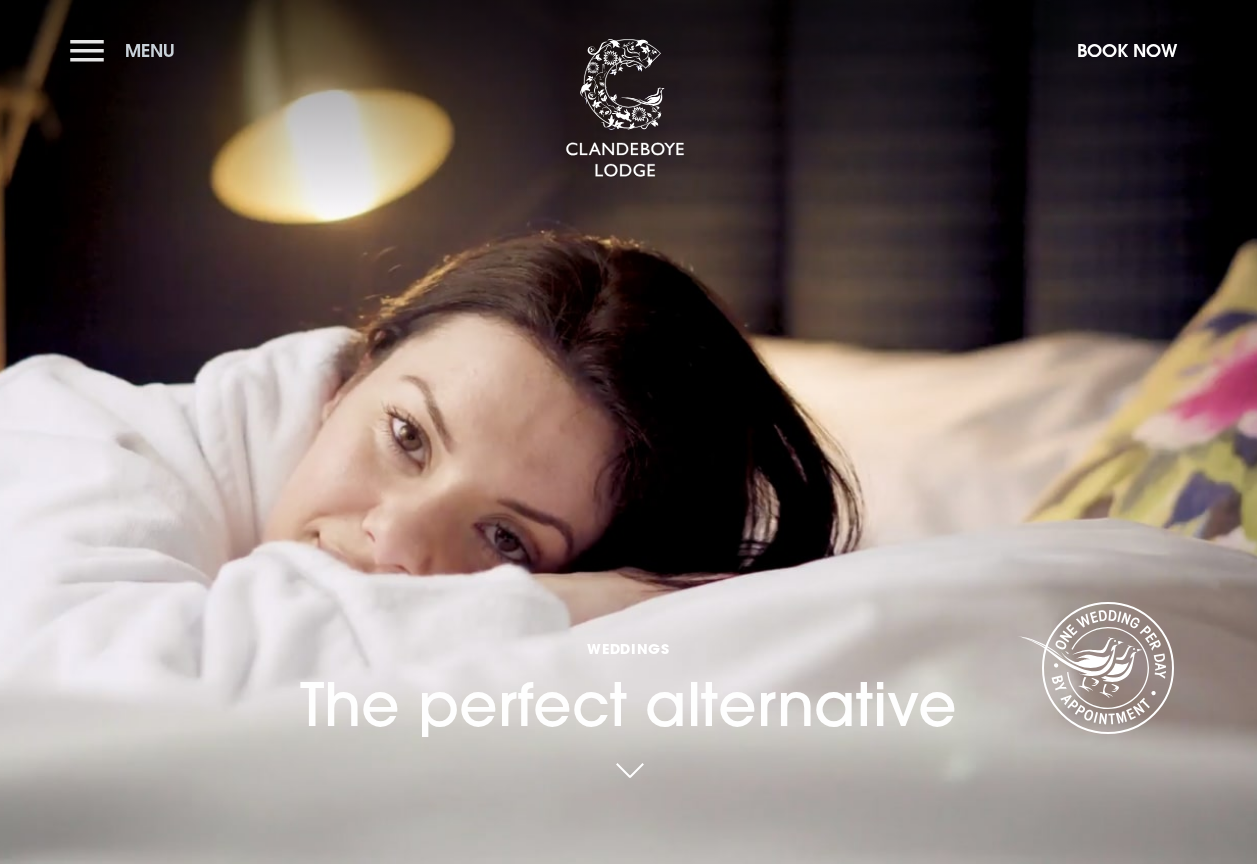 click on "Menu" at bounding box center [127, 50] 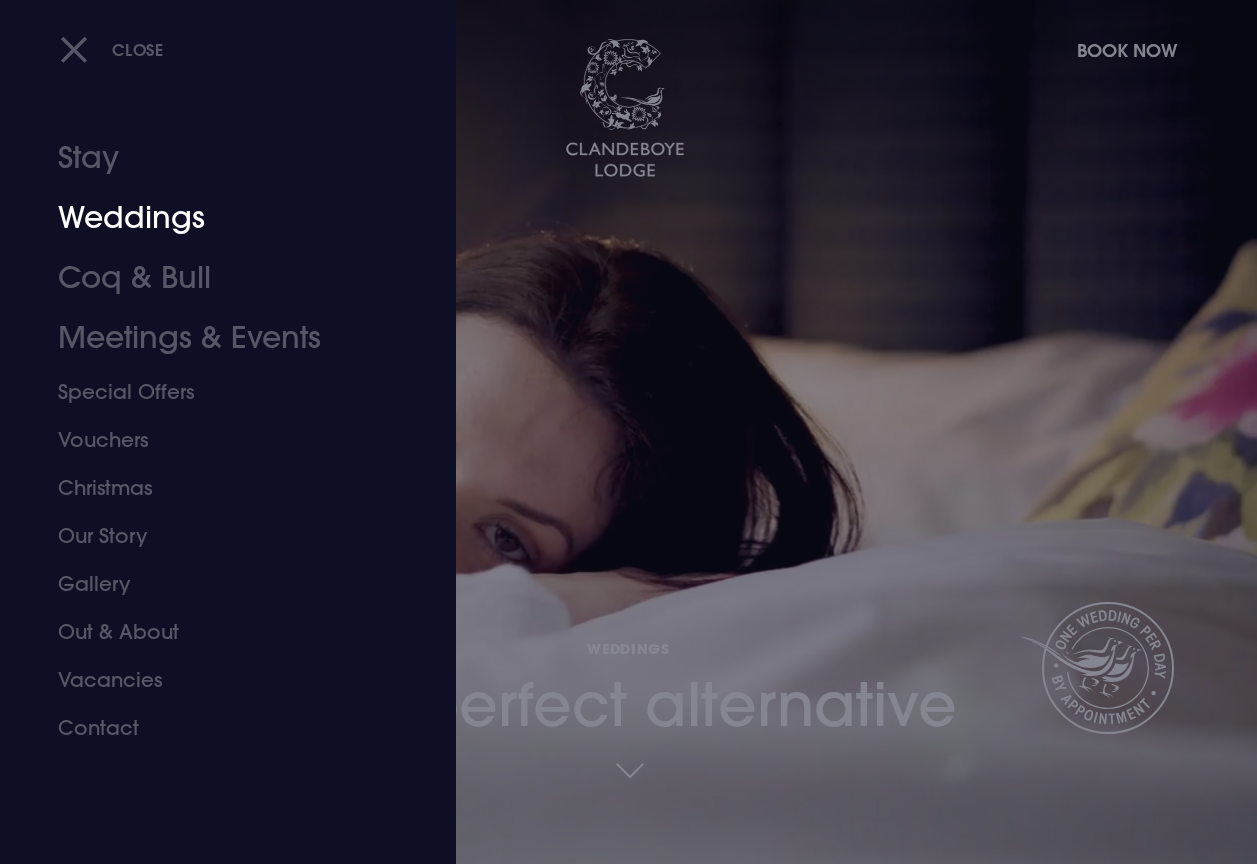 click on "Weddings" at bounding box center [214, 218] 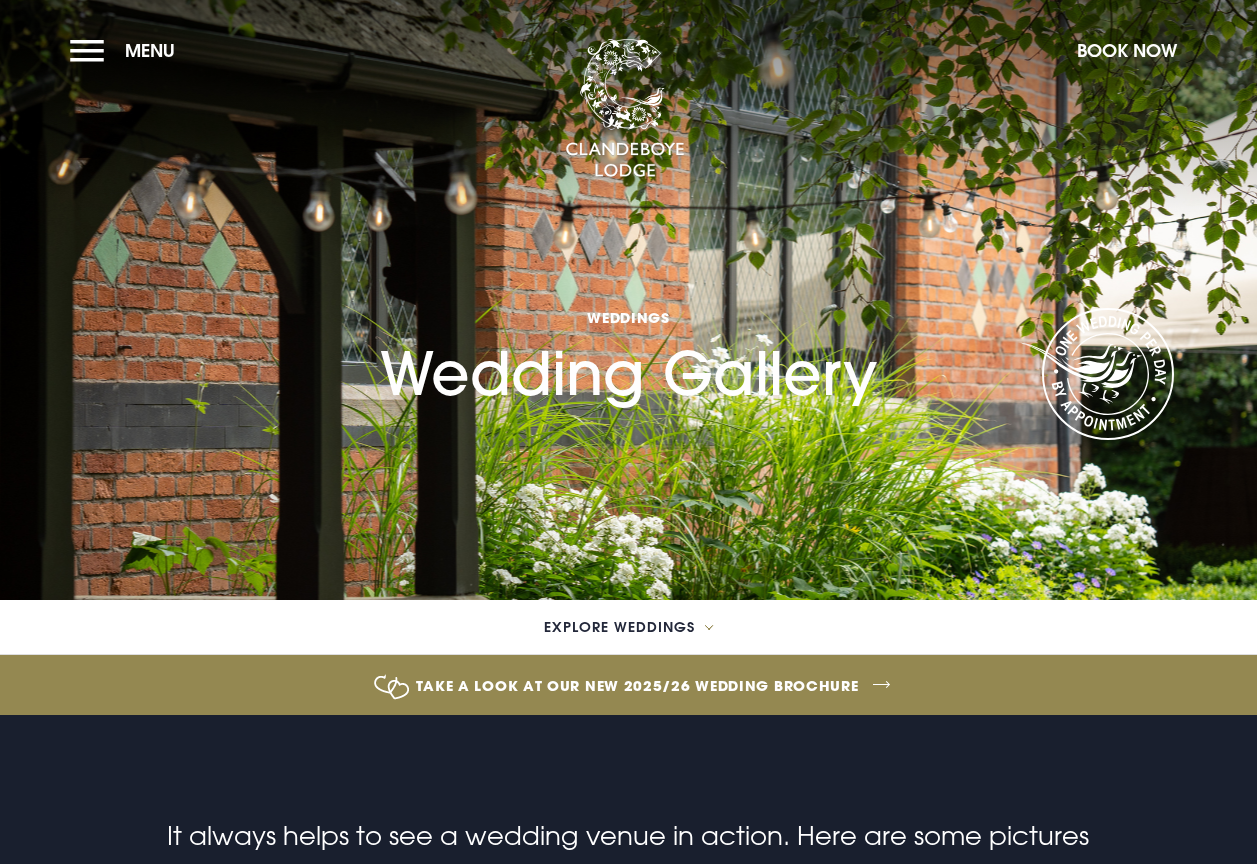 scroll, scrollTop: 0, scrollLeft: 0, axis: both 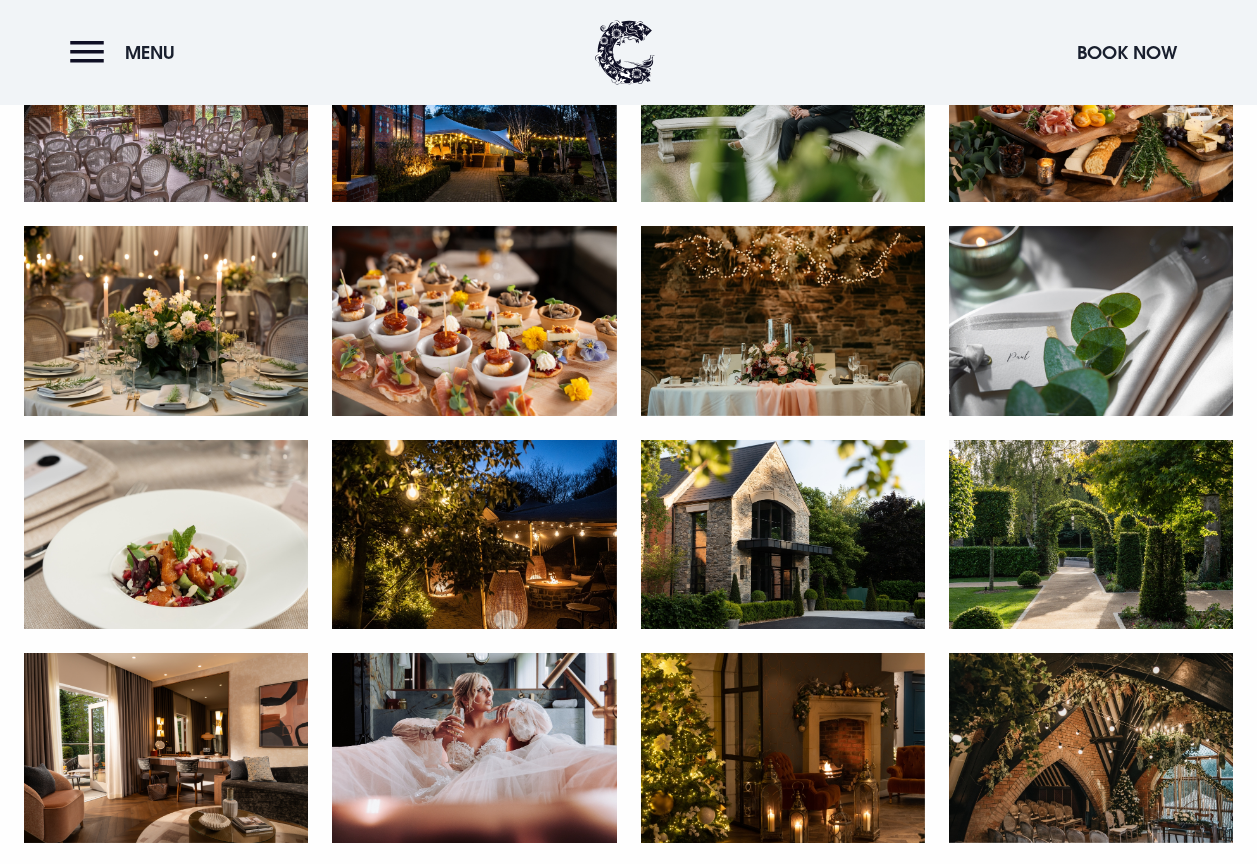 click at bounding box center (783, 535) 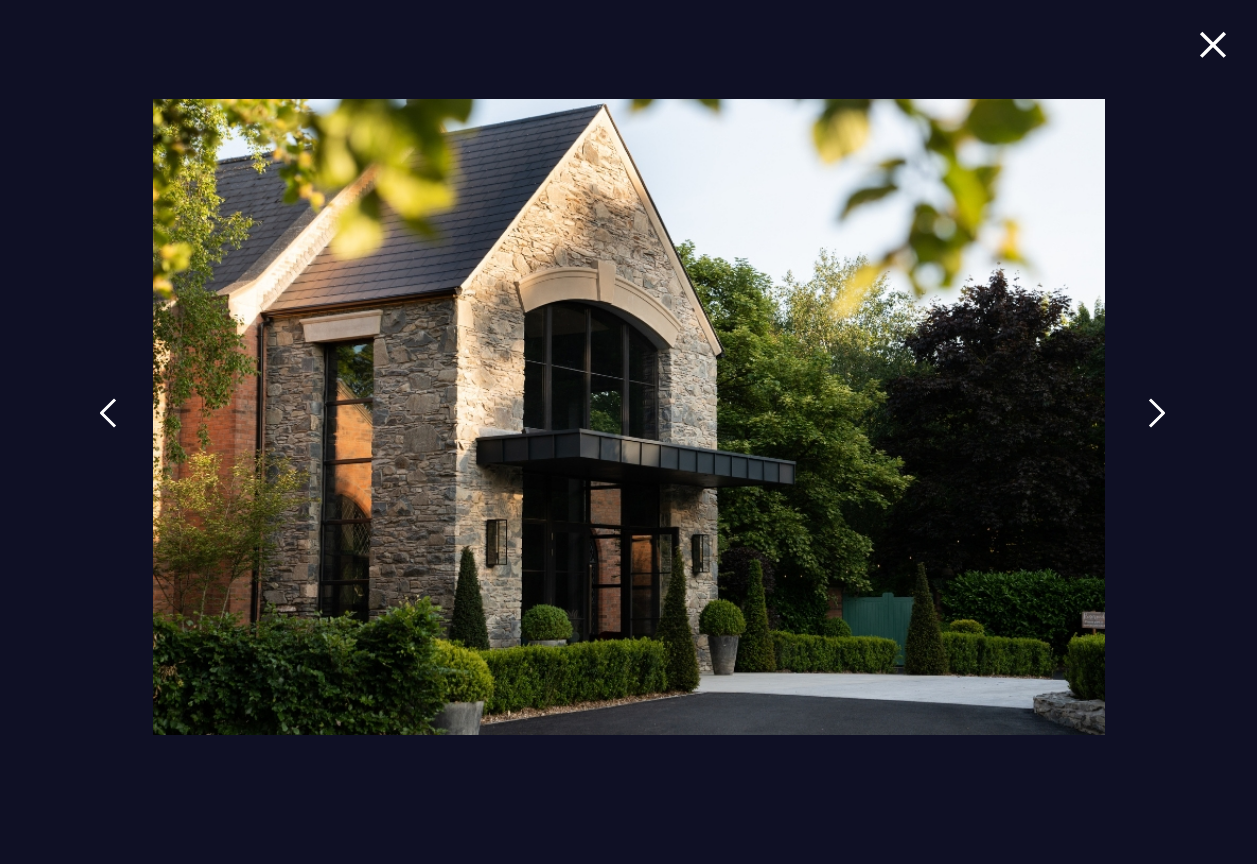 click at bounding box center [1157, 413] 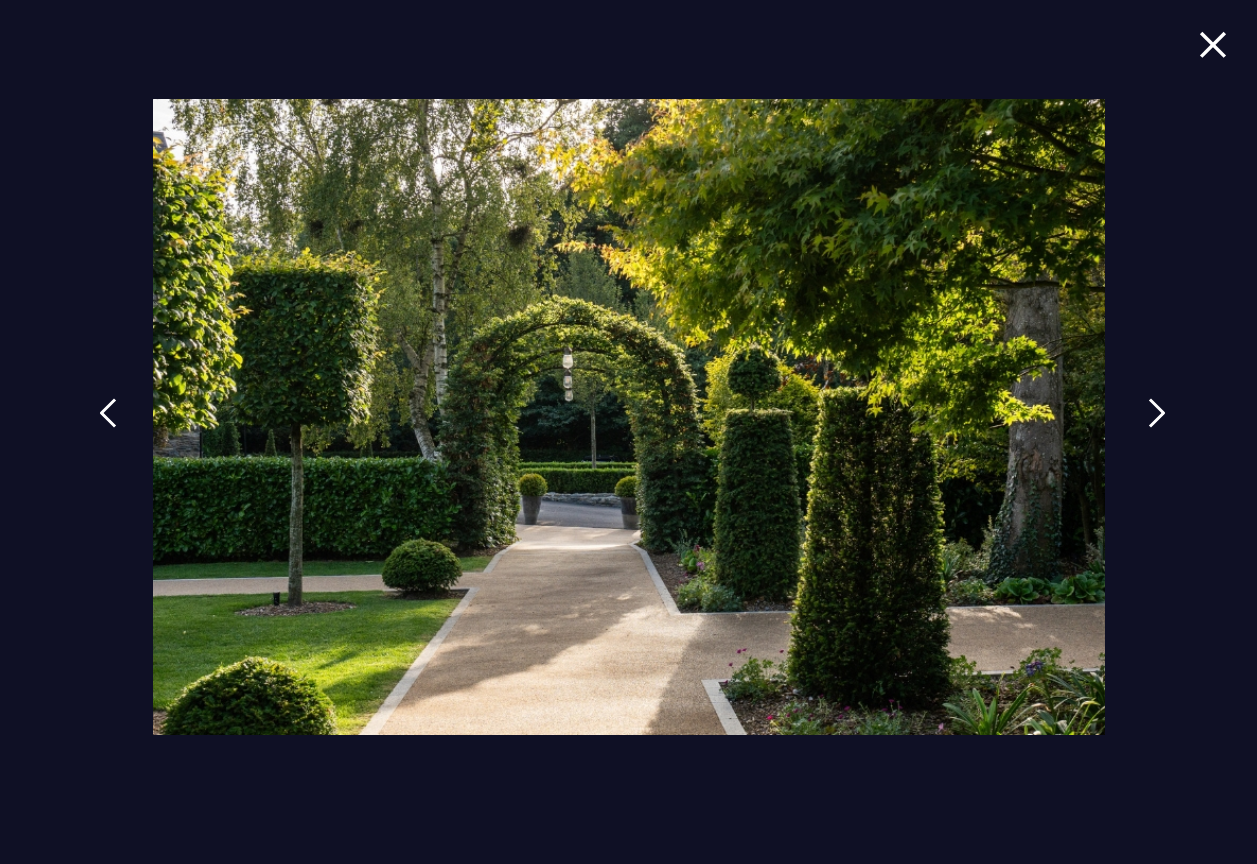 click at bounding box center (1157, 428) 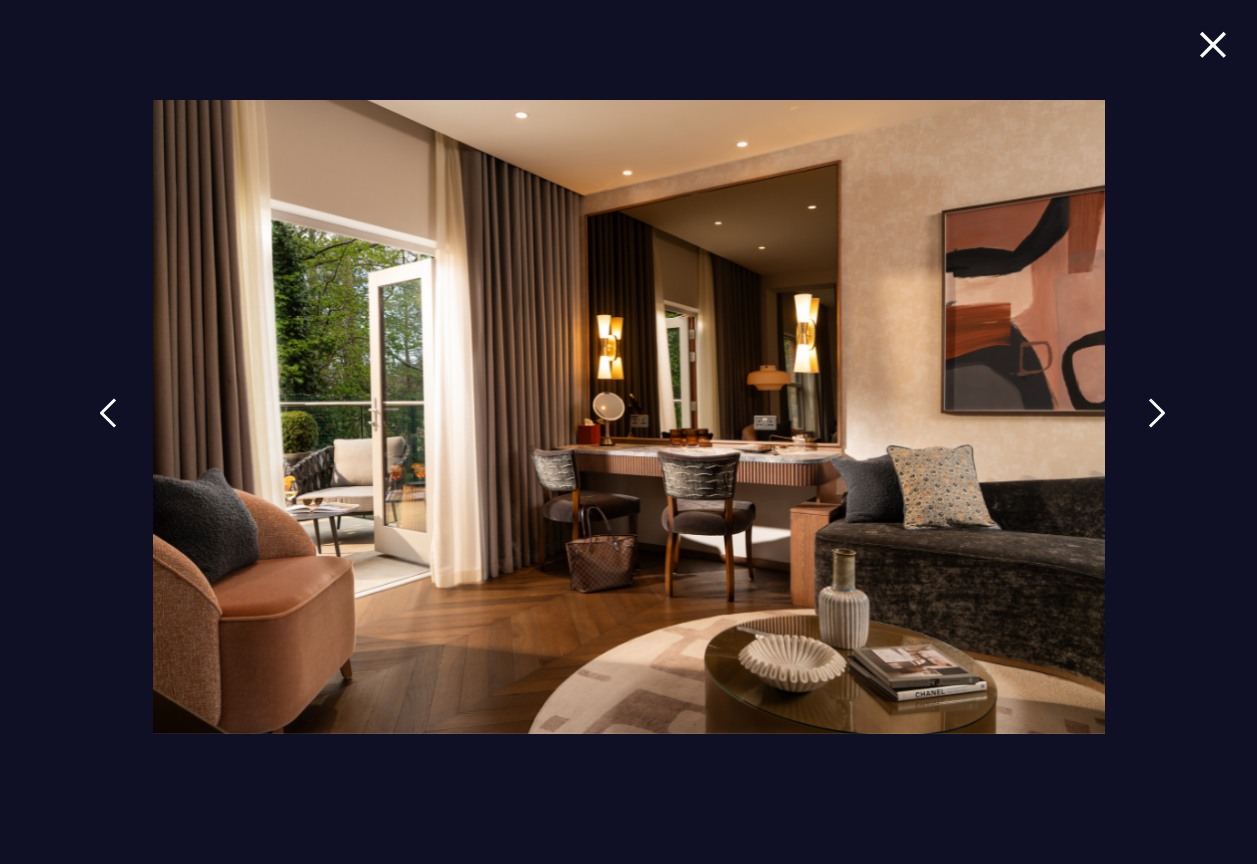 click at bounding box center (1157, 428) 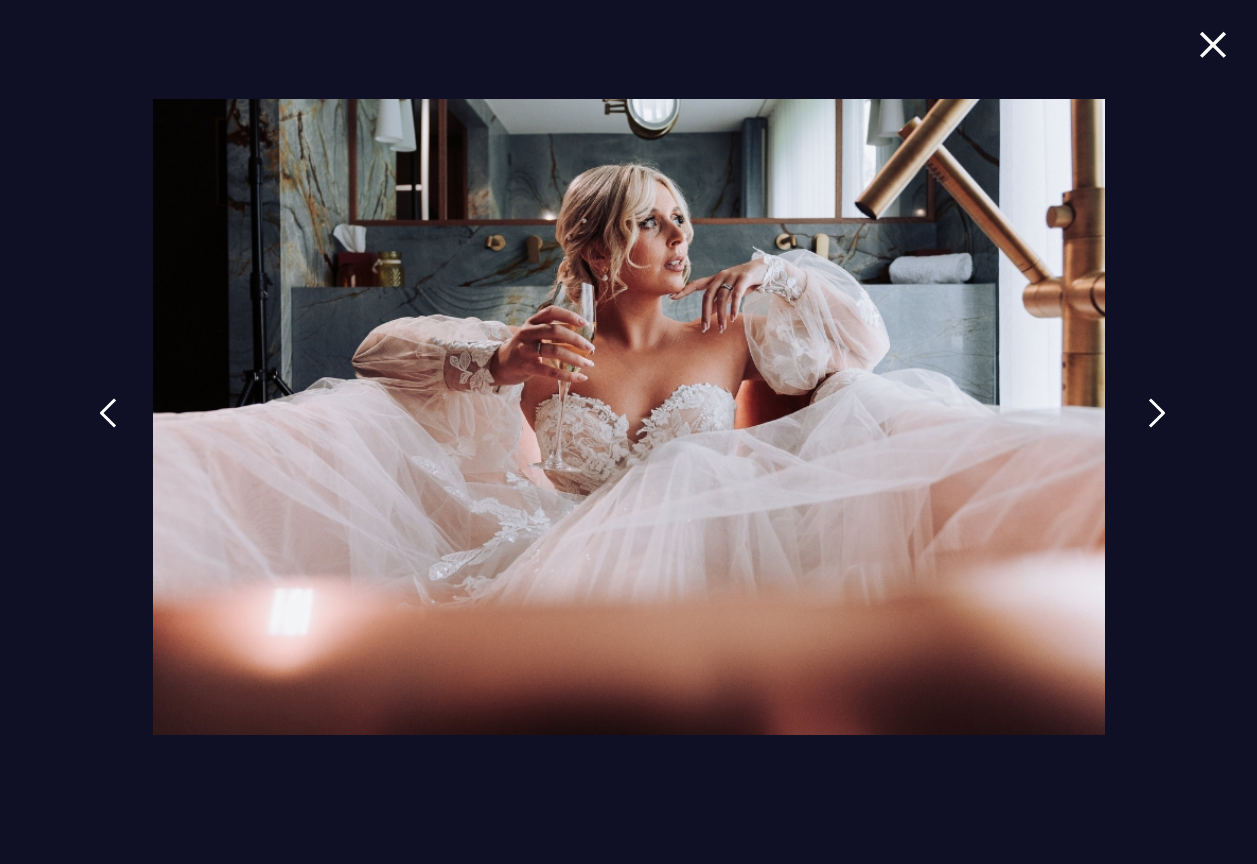 click at bounding box center [1157, 428] 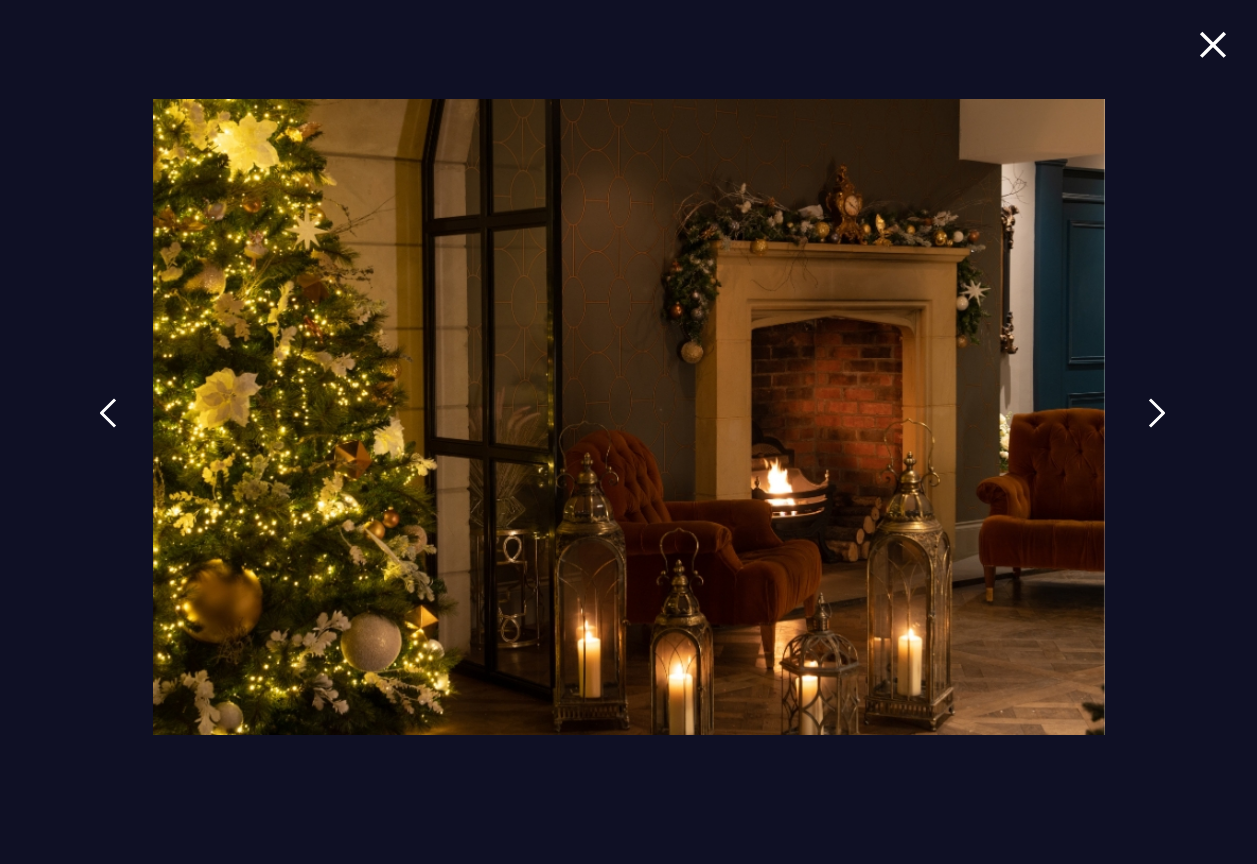 click at bounding box center [1157, 428] 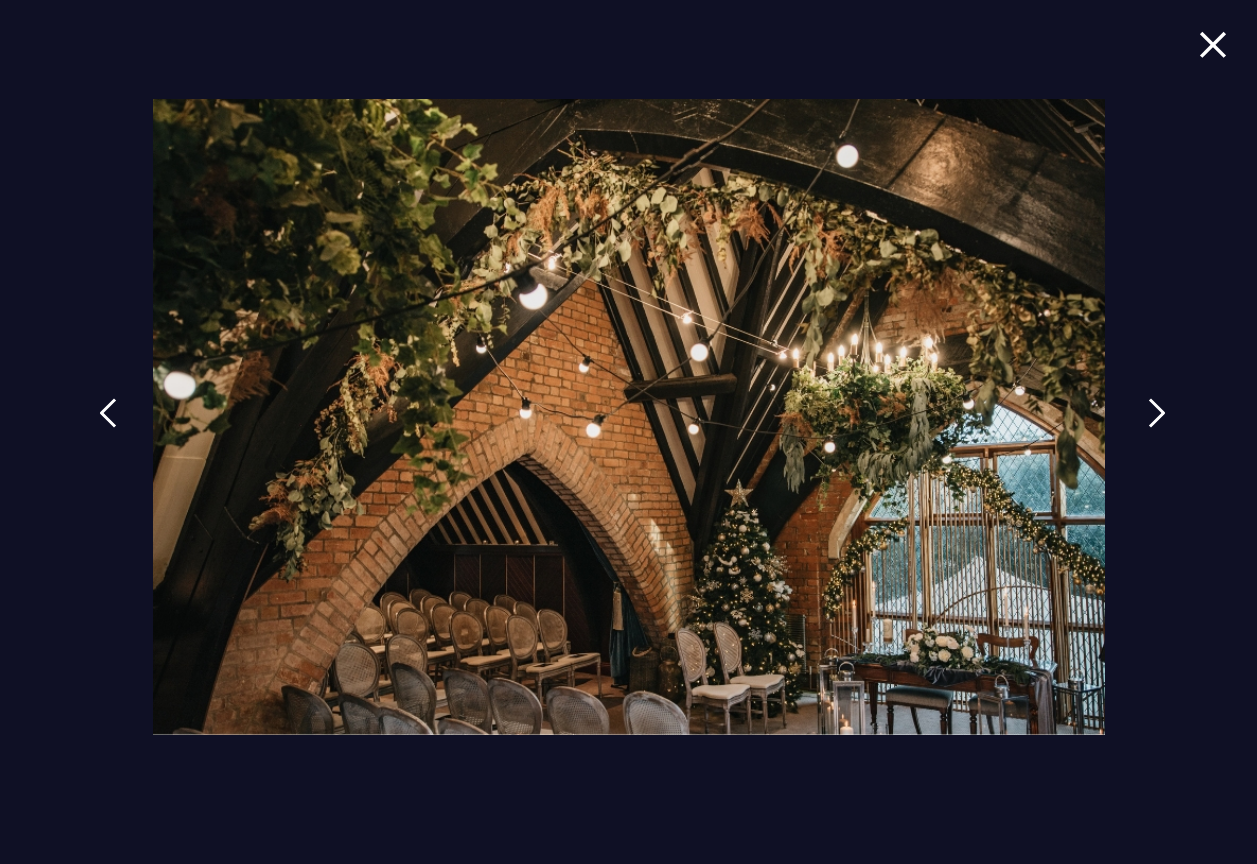 click at bounding box center (1157, 428) 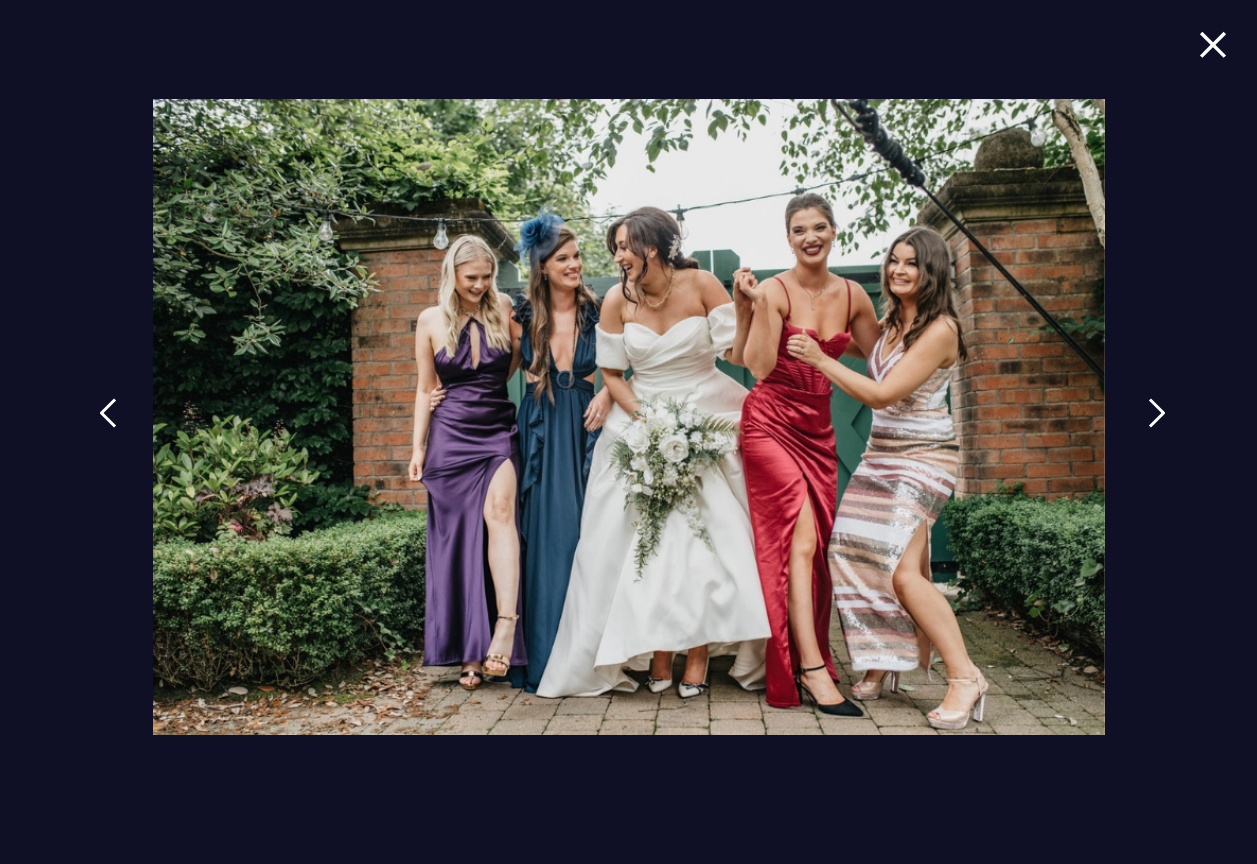 click at bounding box center [1157, 428] 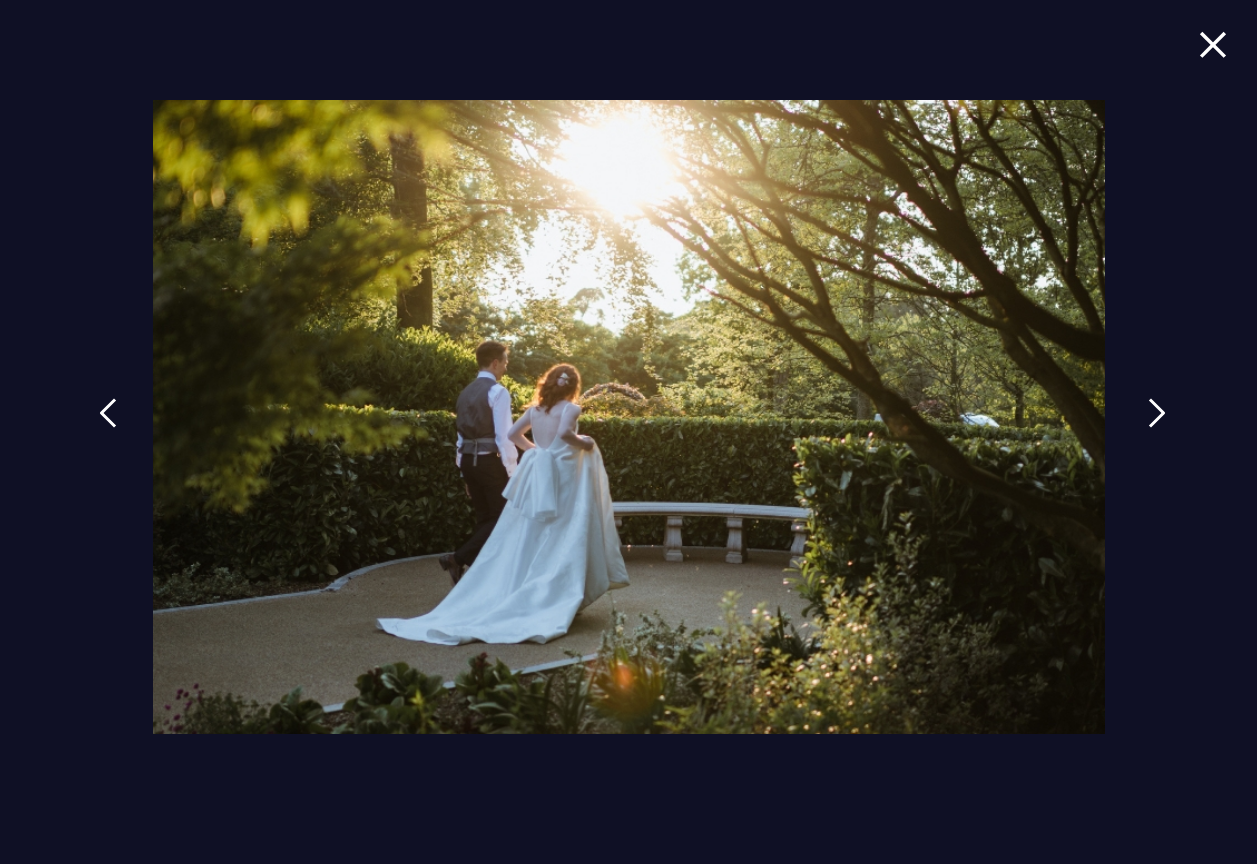 click at bounding box center [1157, 428] 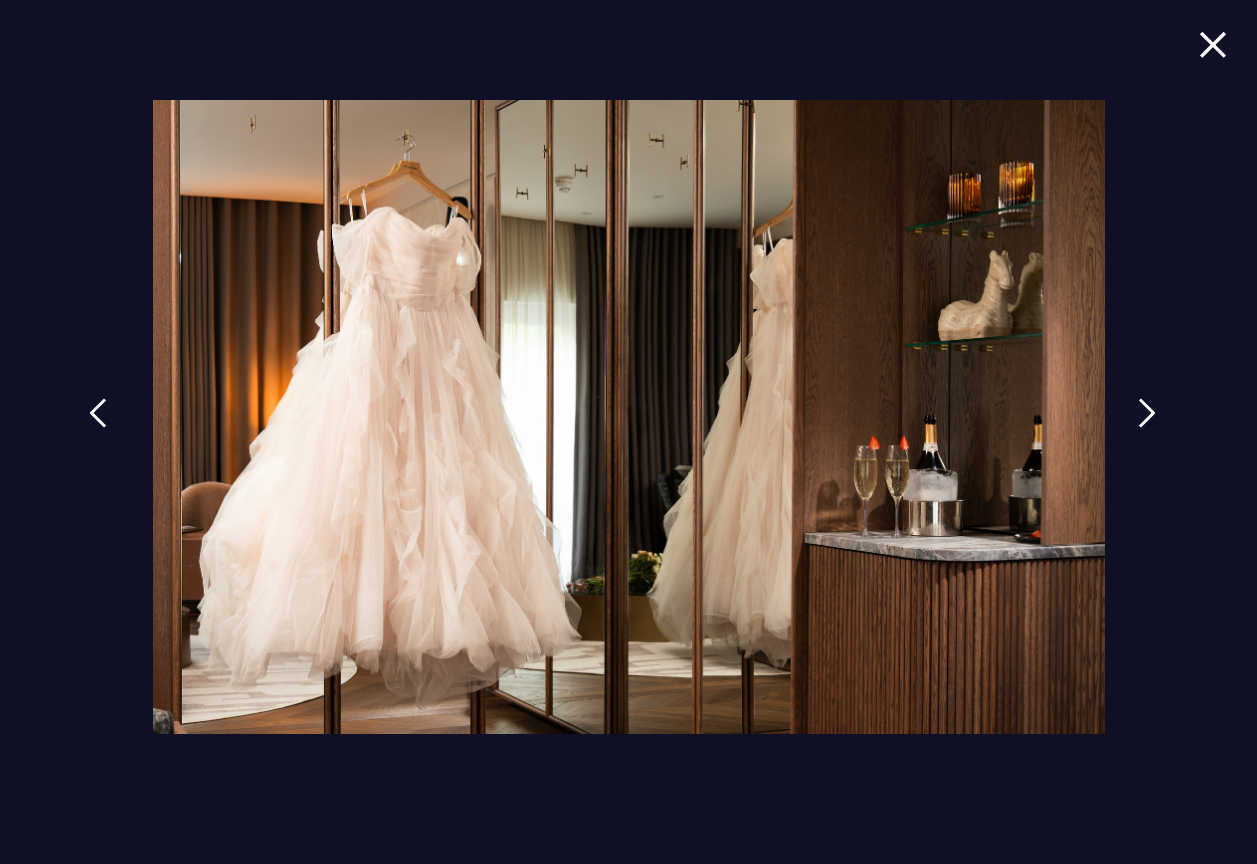 click at bounding box center [98, 428] 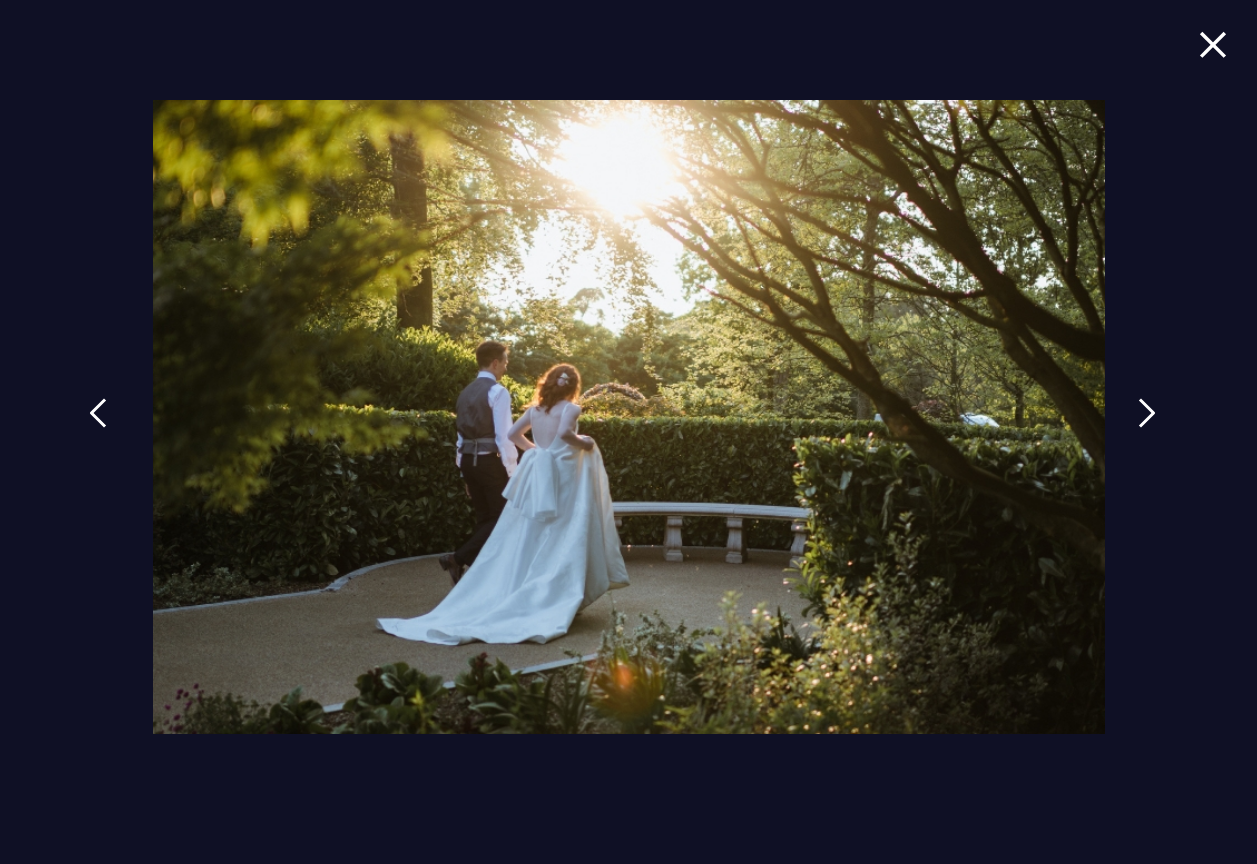 click at bounding box center (98, 413) 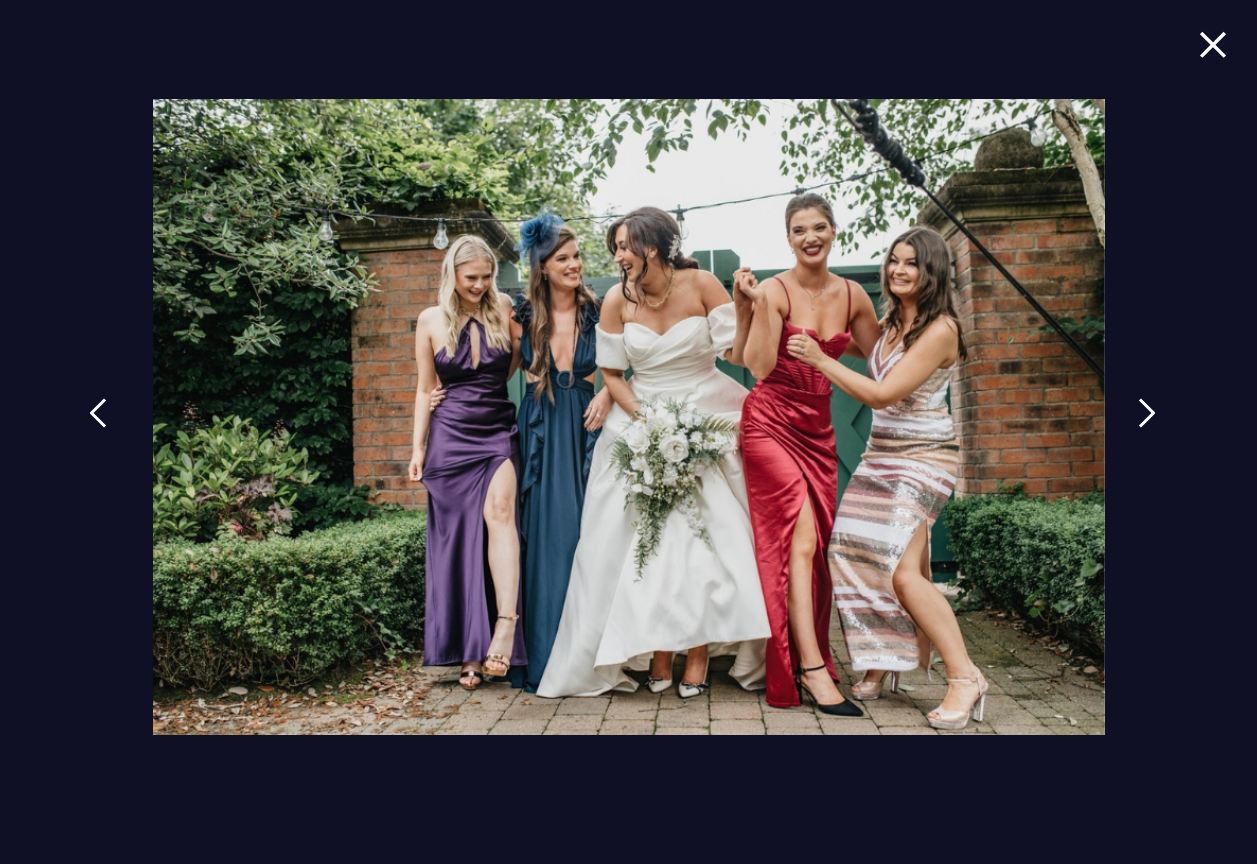 click at bounding box center [98, 413] 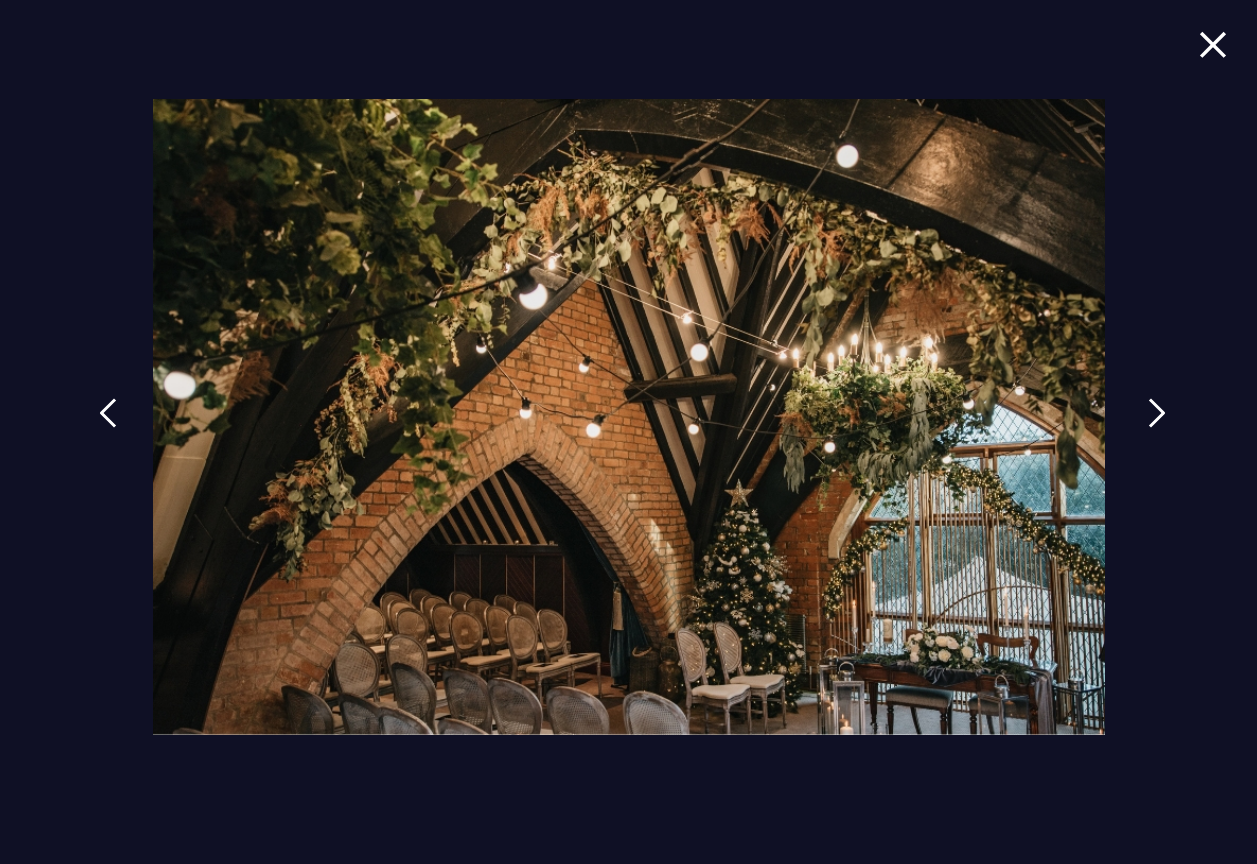 click at bounding box center [1157, 413] 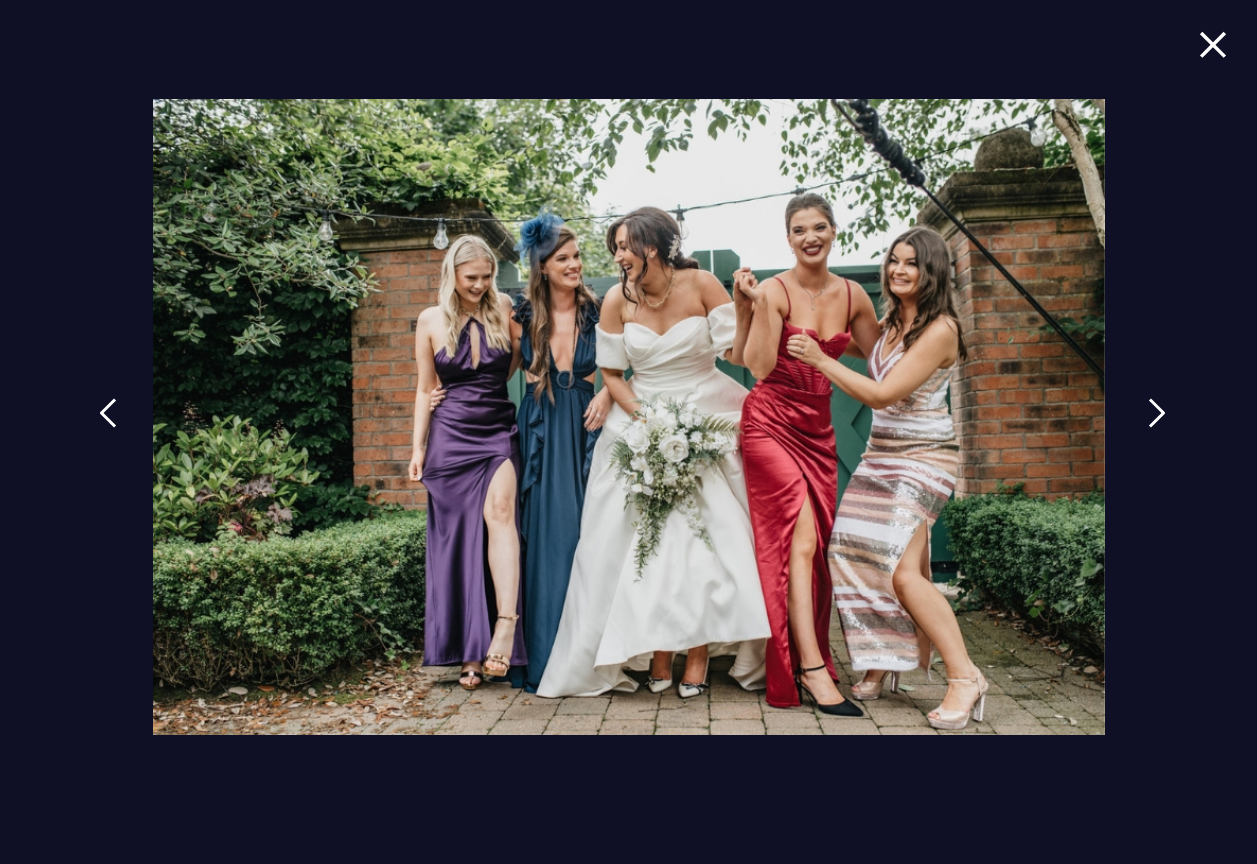 click at bounding box center [1157, 413] 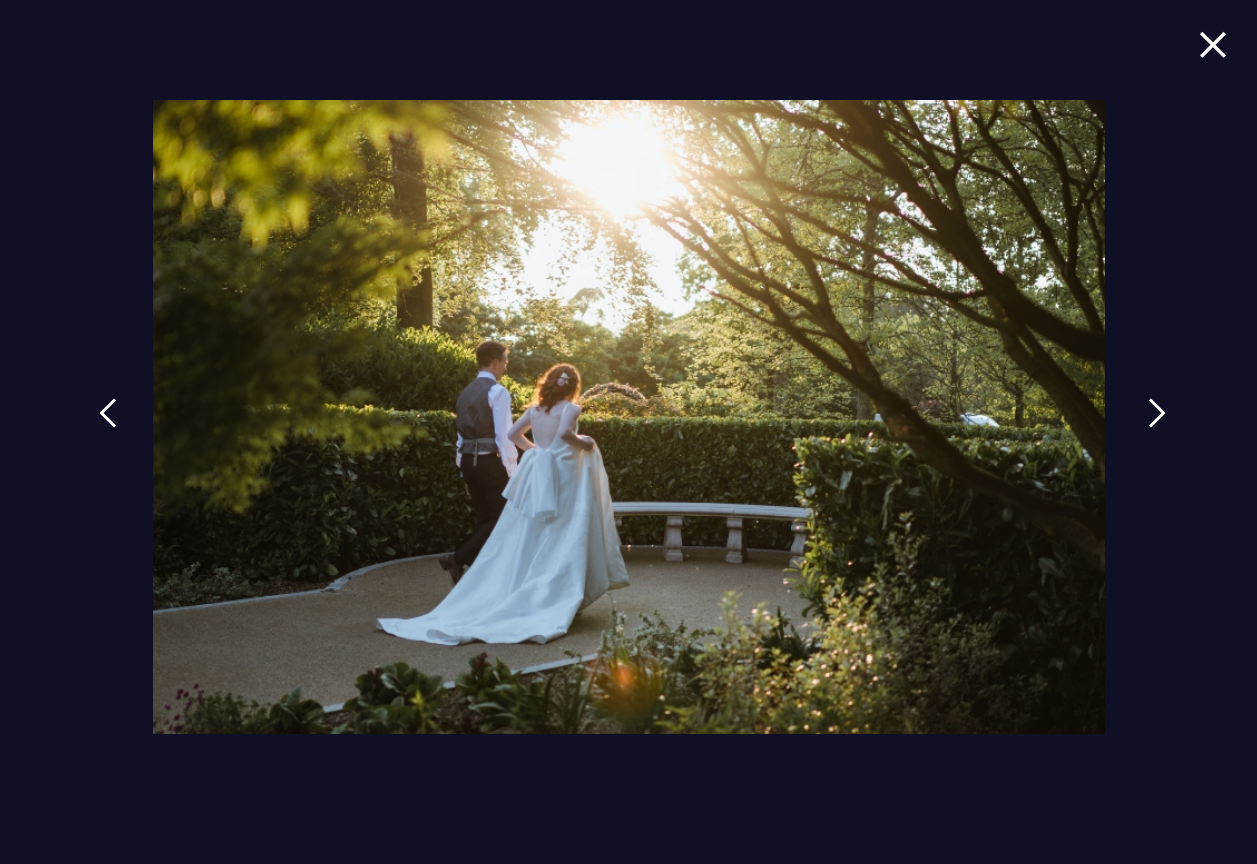 click at bounding box center (1157, 413) 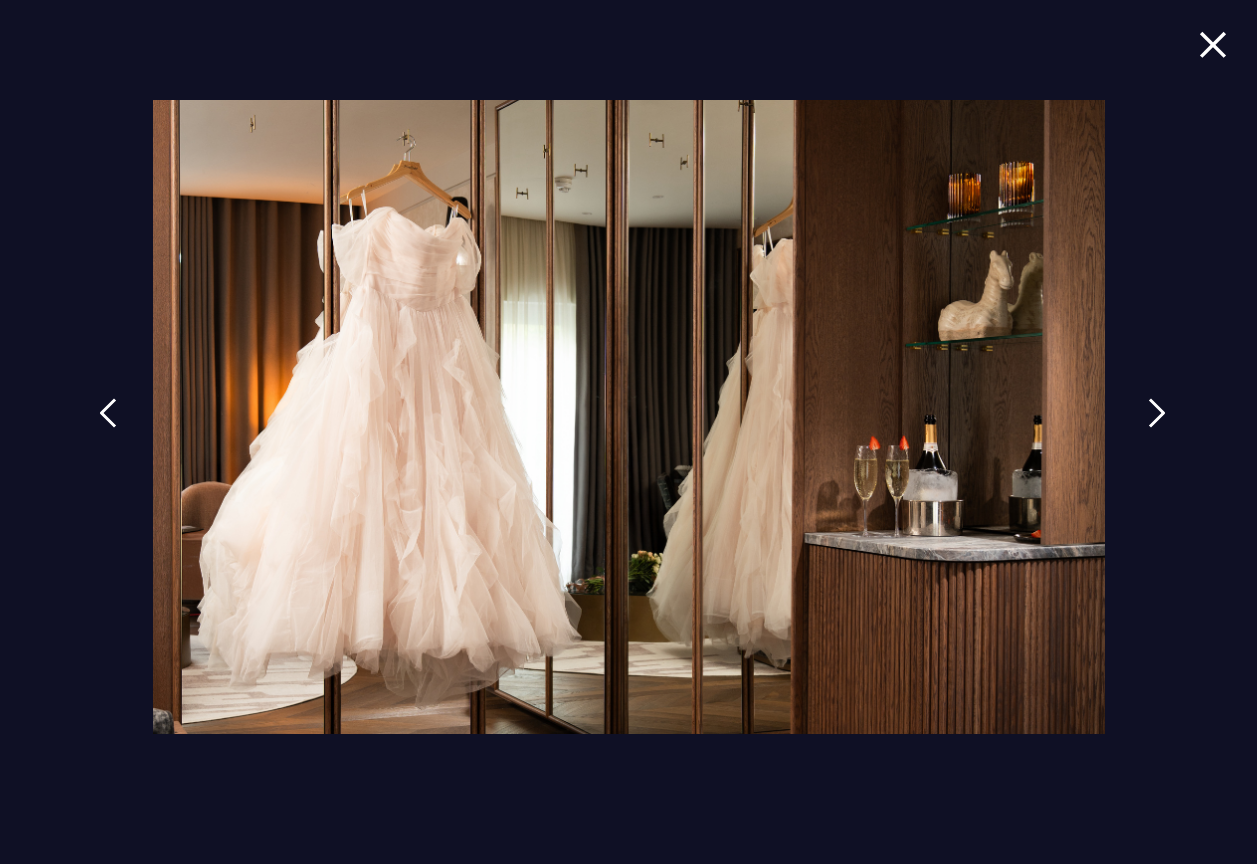 click at bounding box center (1157, 413) 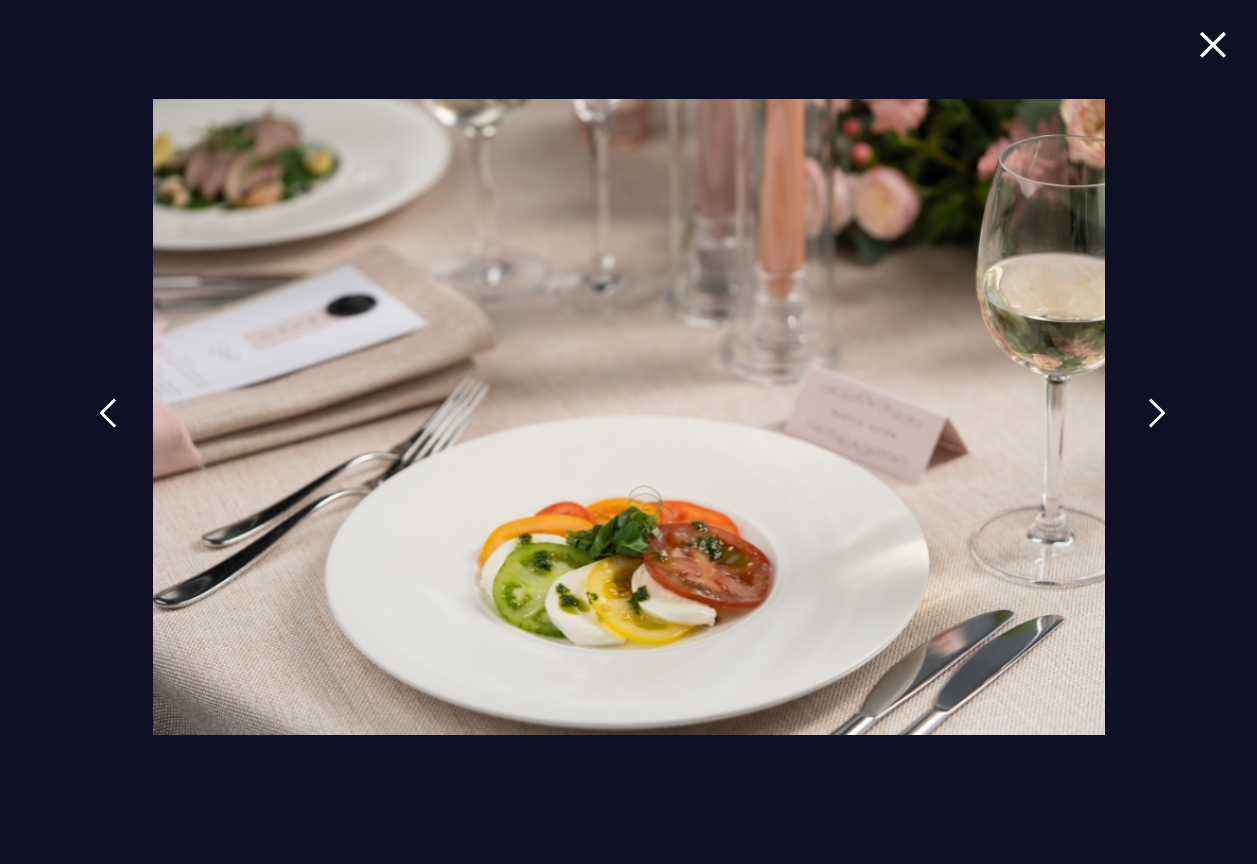 click at bounding box center (1157, 413) 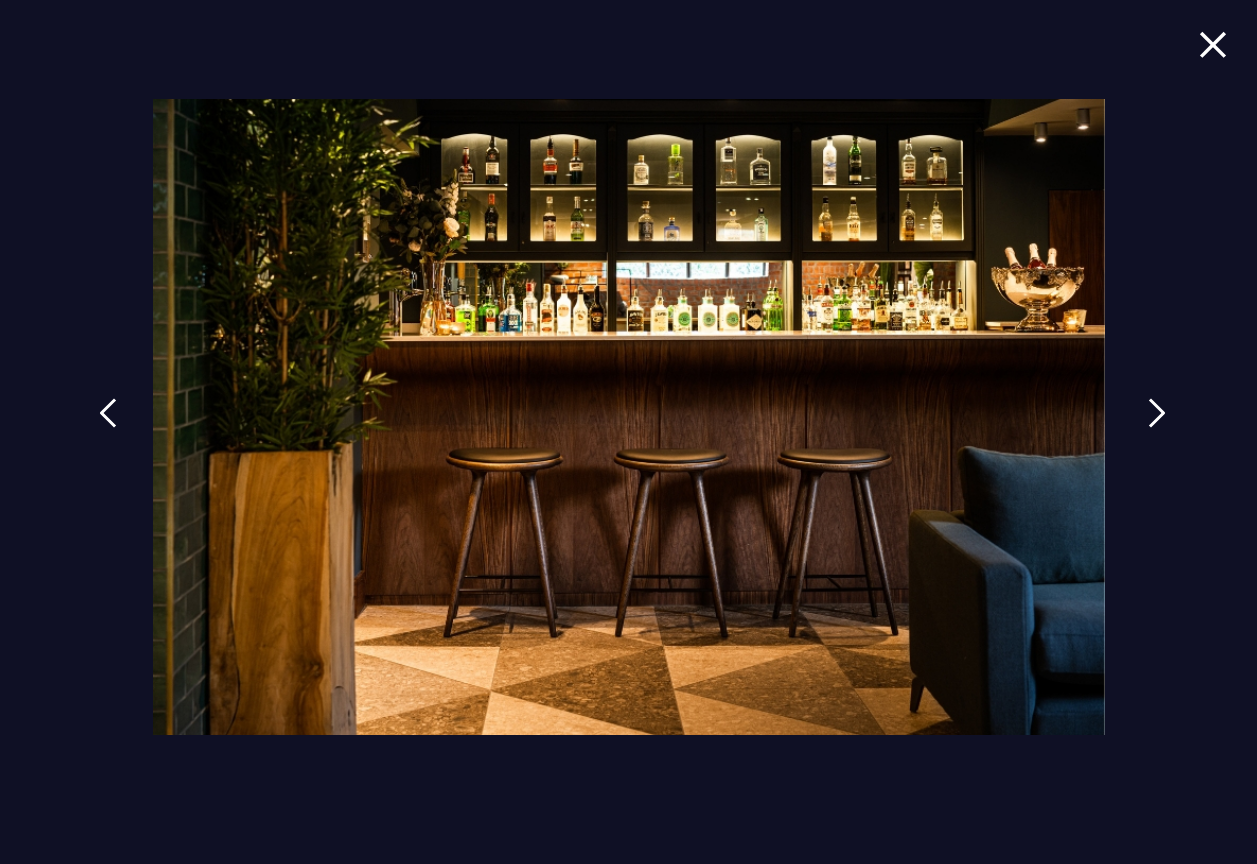 click at bounding box center [1157, 413] 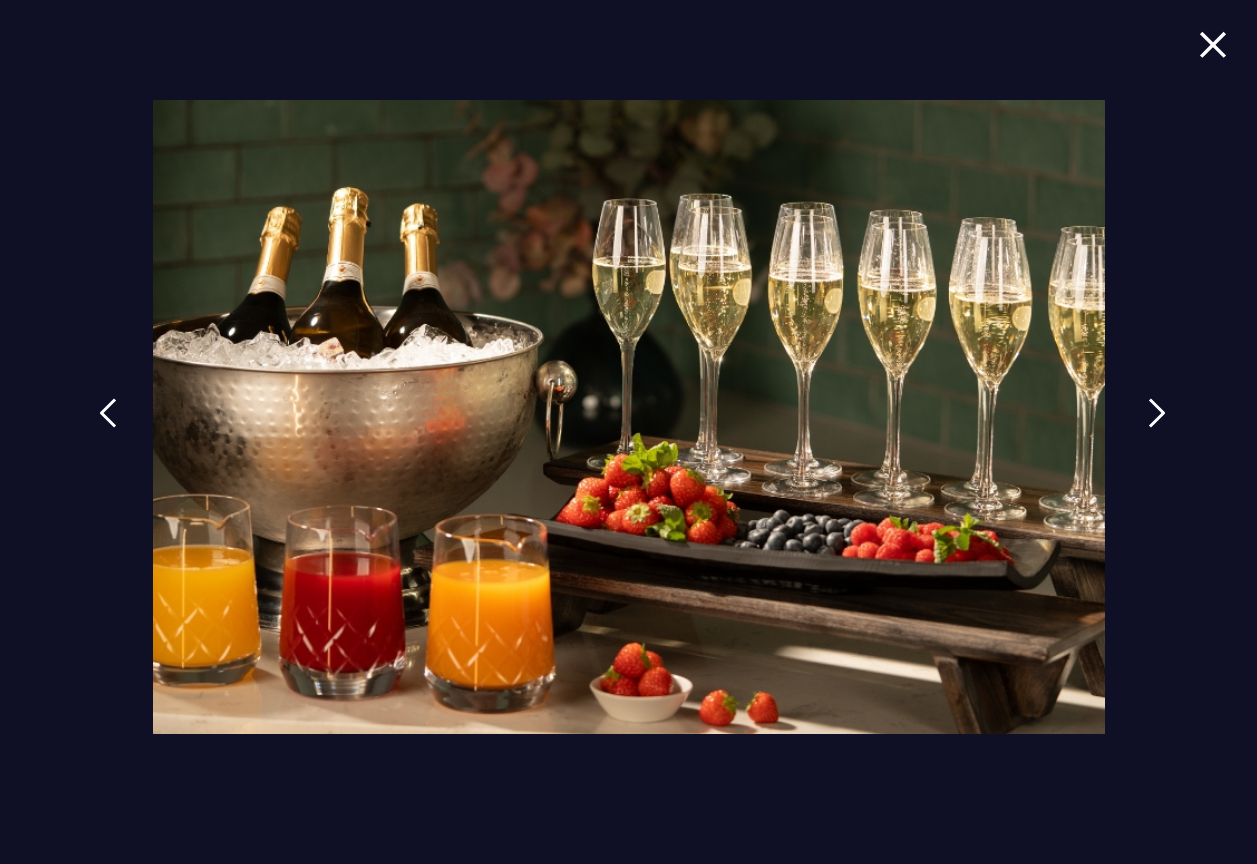 click at bounding box center (1157, 413) 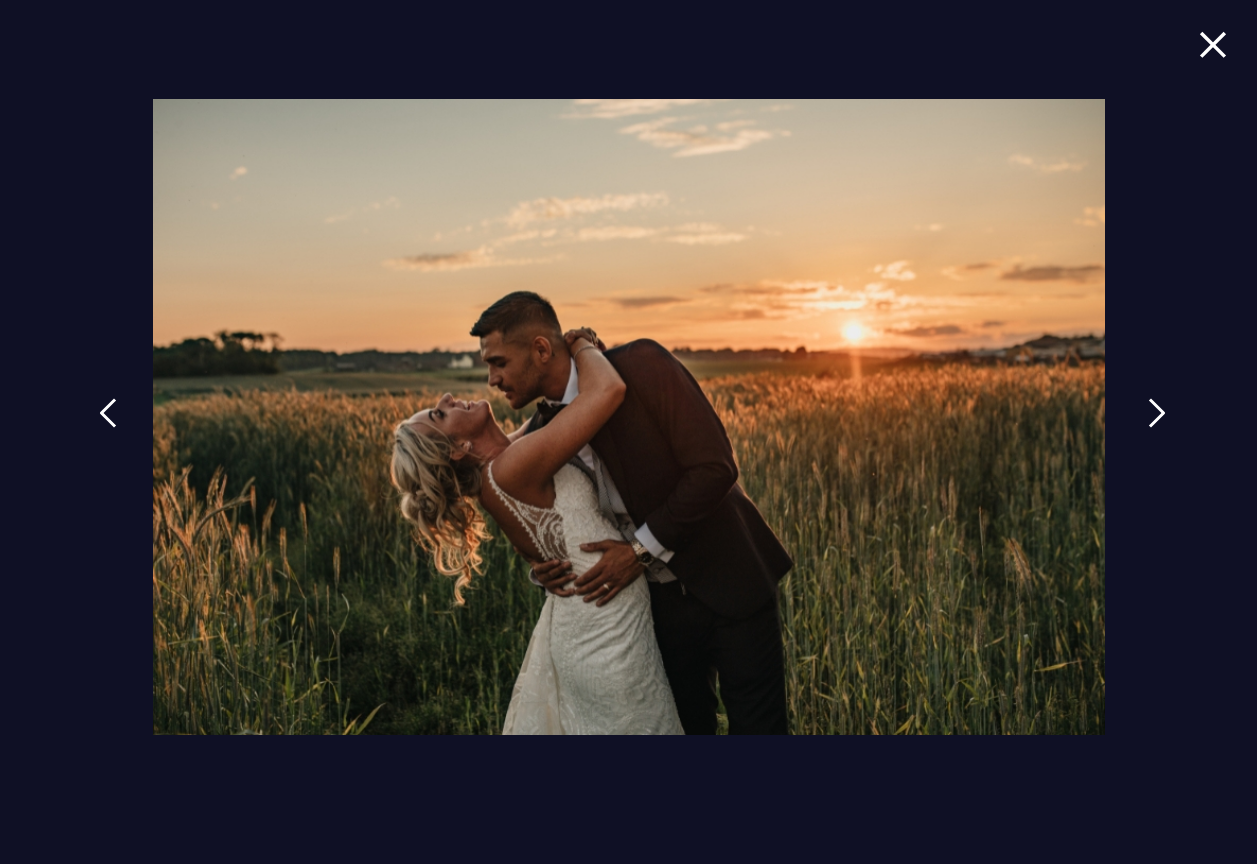 click at bounding box center (1157, 413) 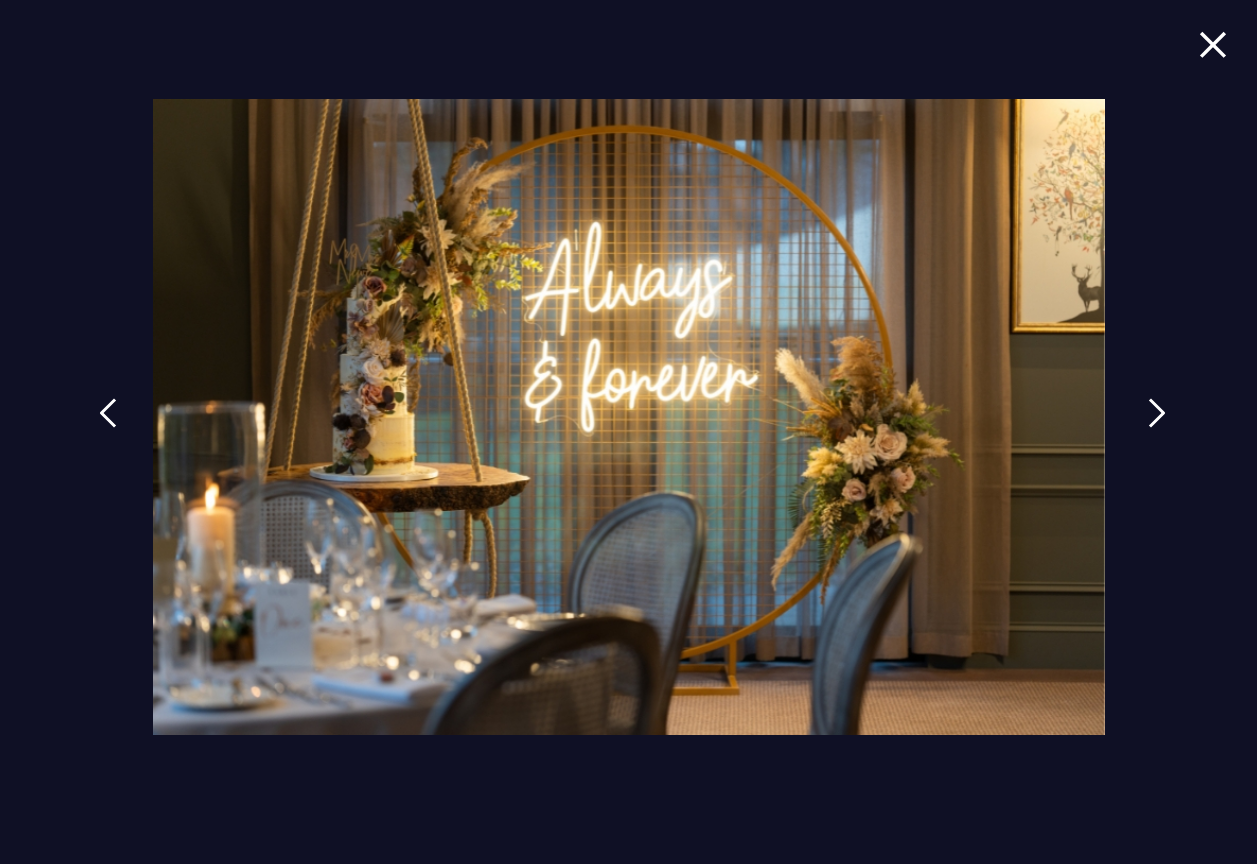click at bounding box center [1157, 413] 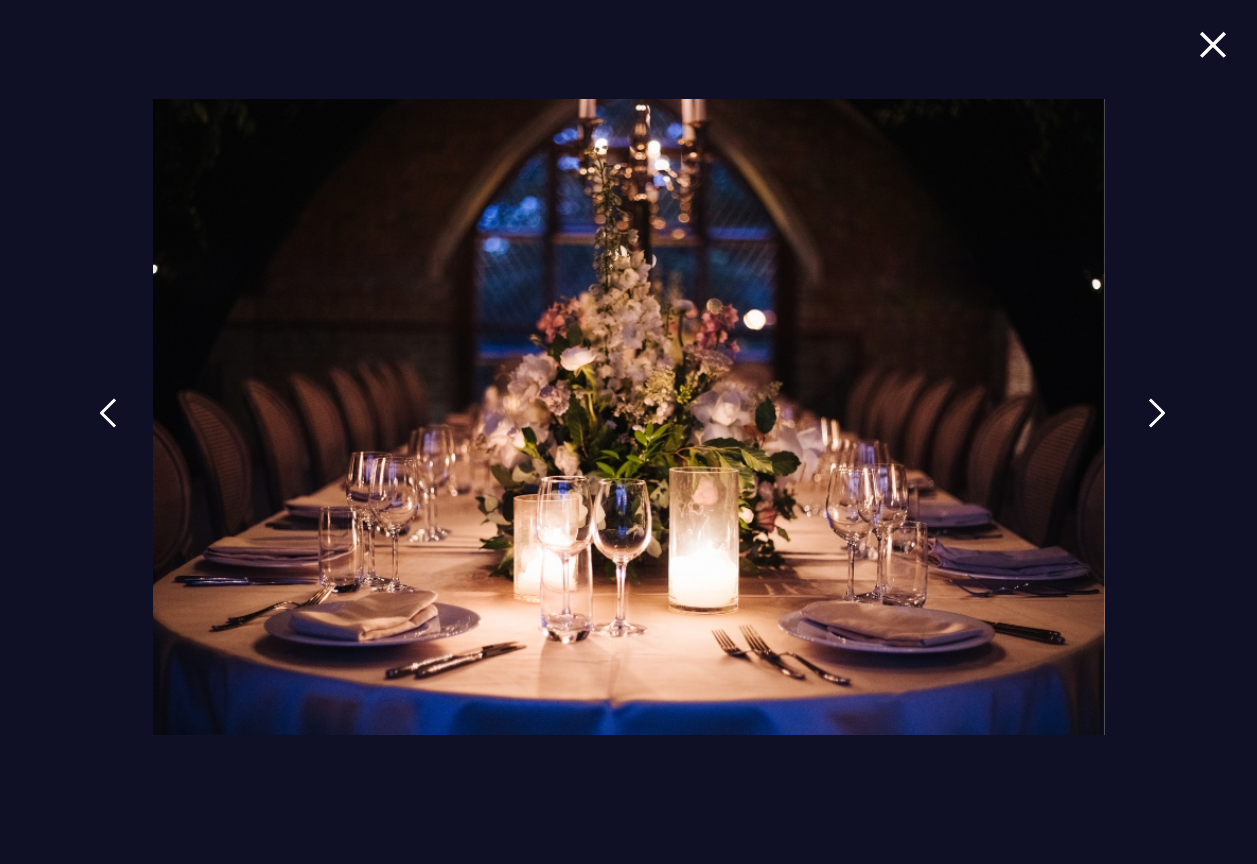 click at bounding box center (1157, 413) 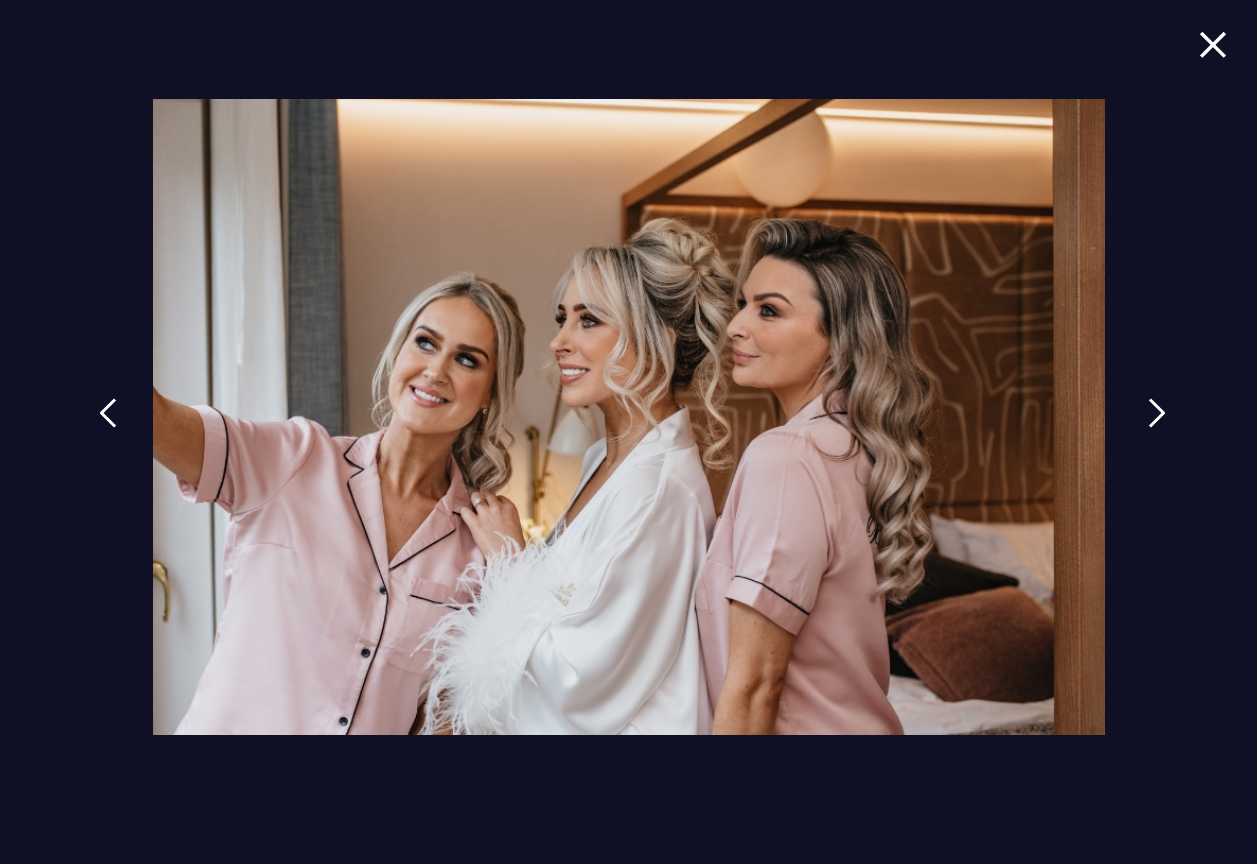 click at bounding box center (1157, 413) 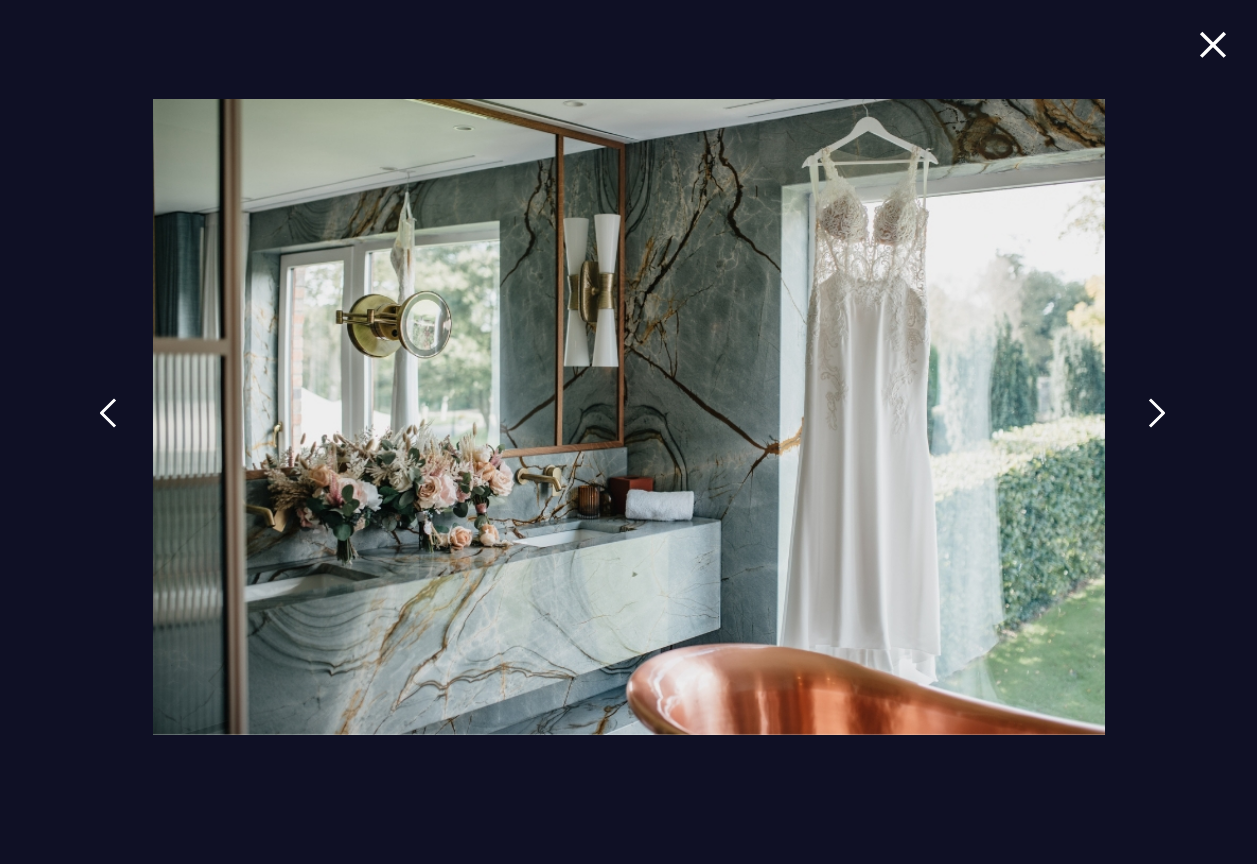 click at bounding box center [1157, 413] 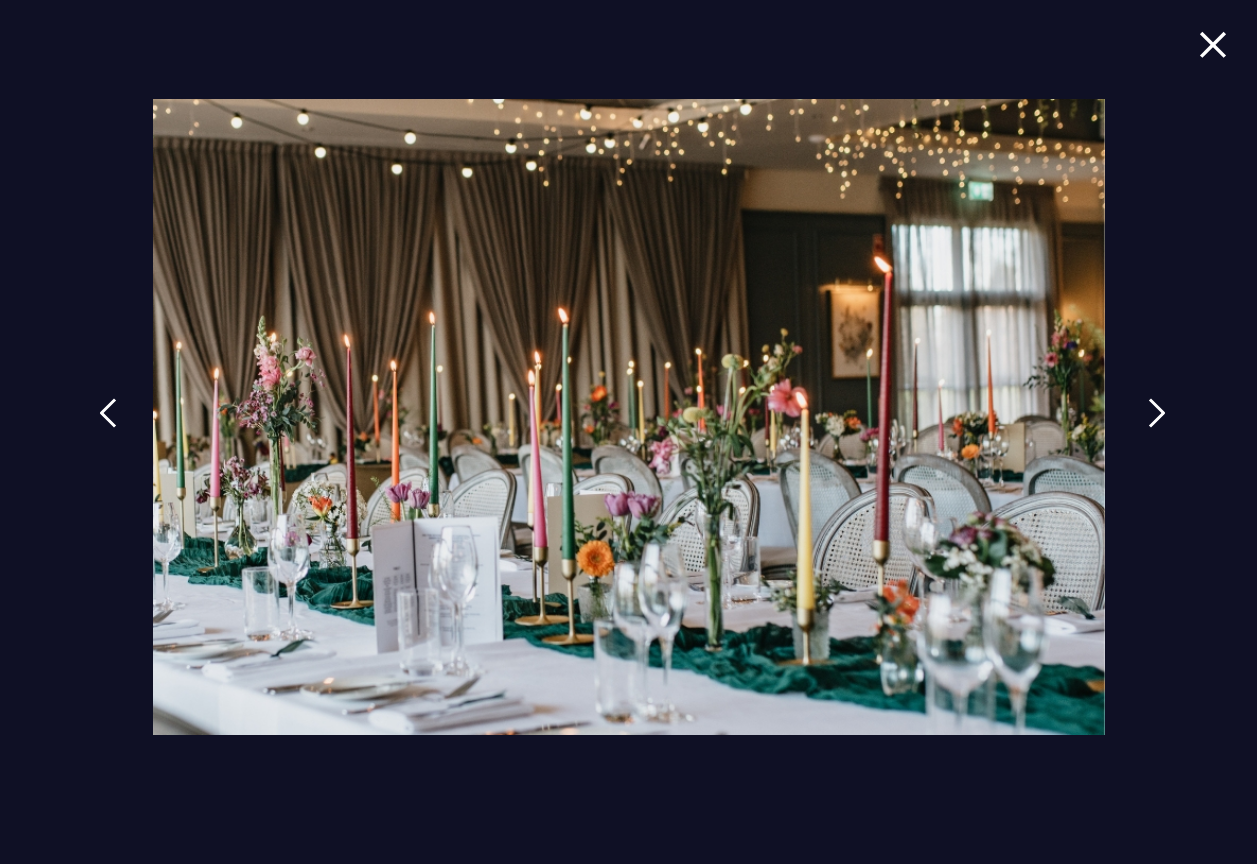 click at bounding box center [1157, 413] 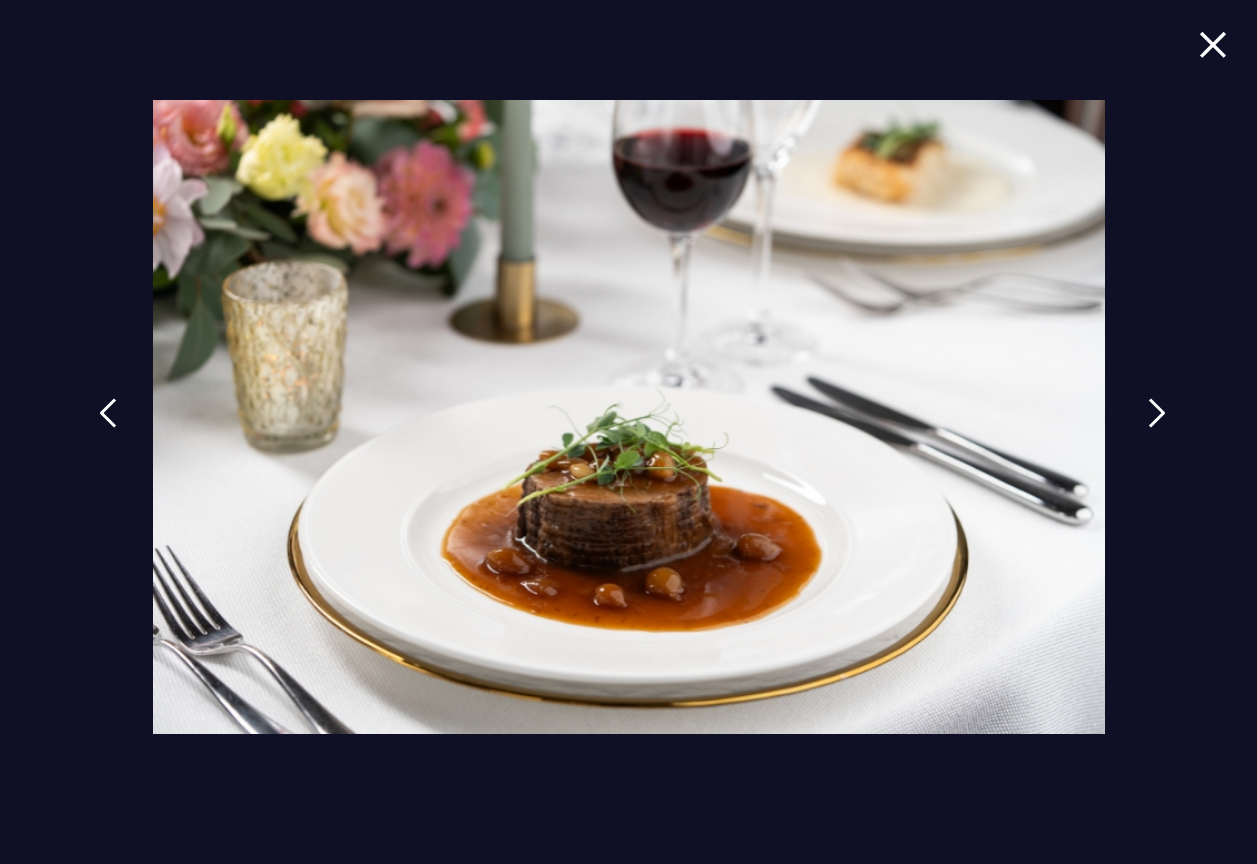 click at bounding box center (1157, 413) 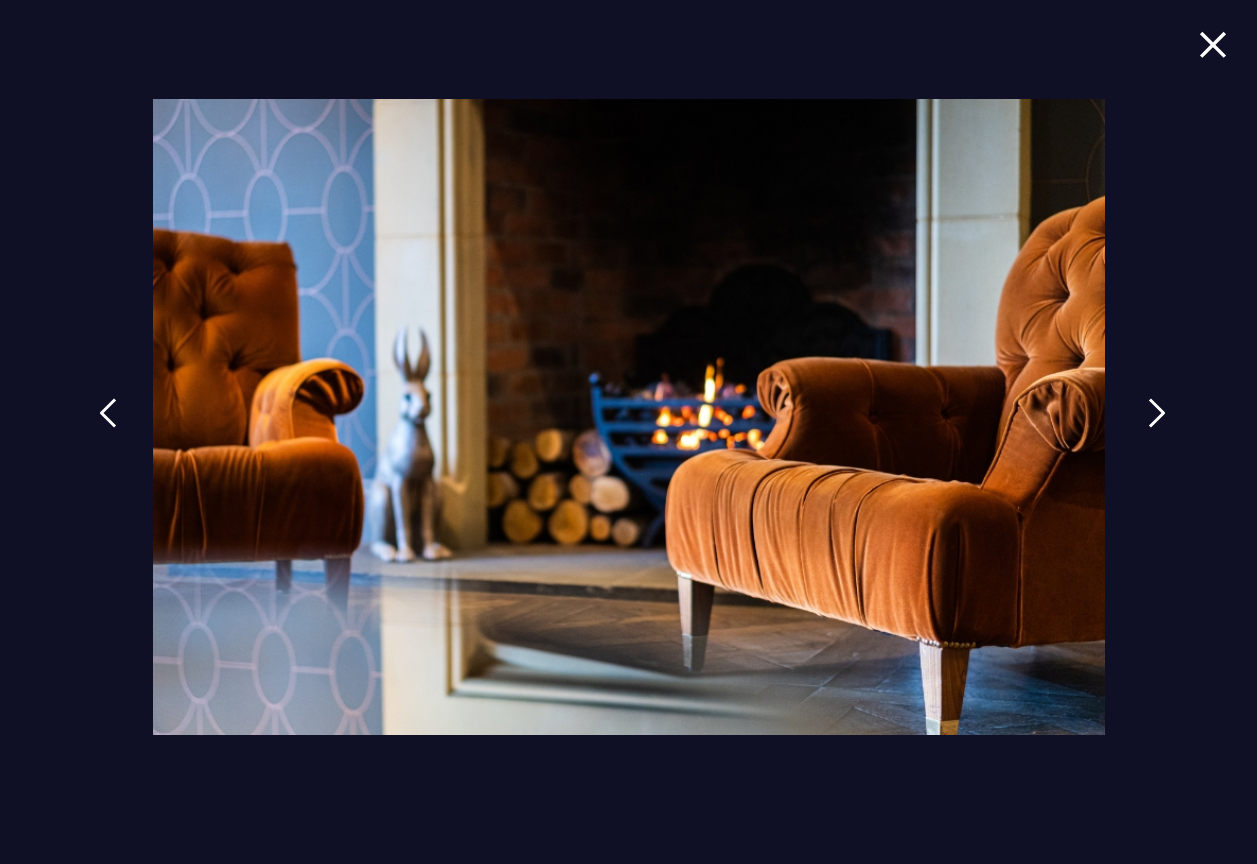click at bounding box center (1157, 413) 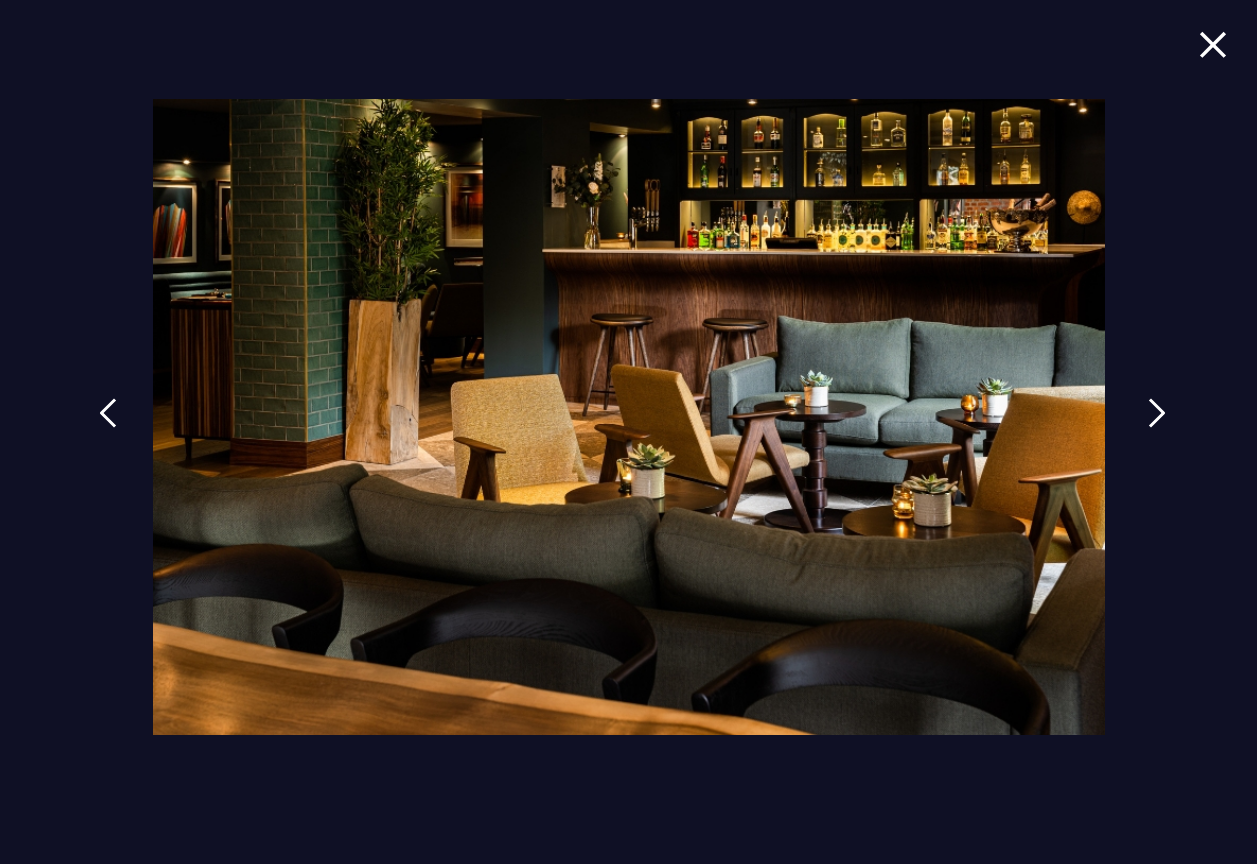 click at bounding box center [1157, 428] 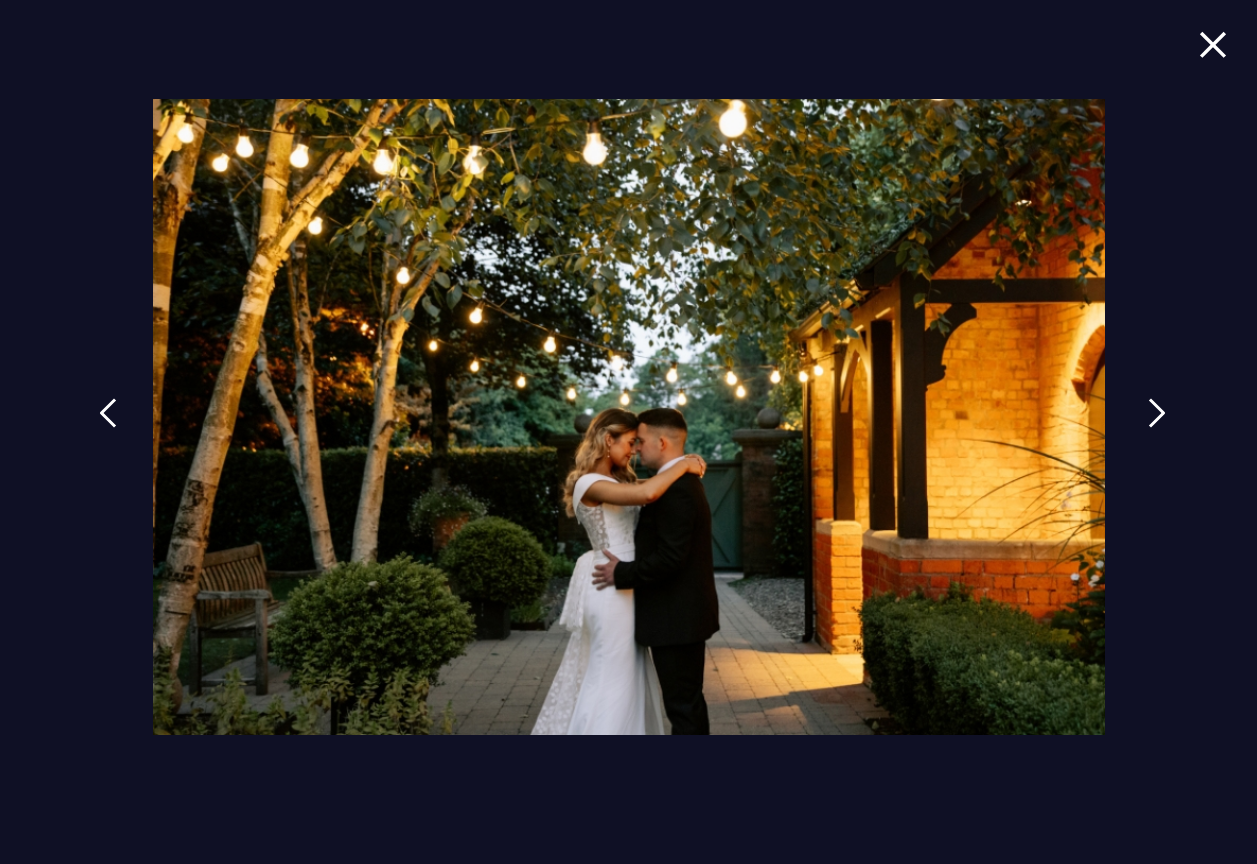 click at bounding box center (1157, 428) 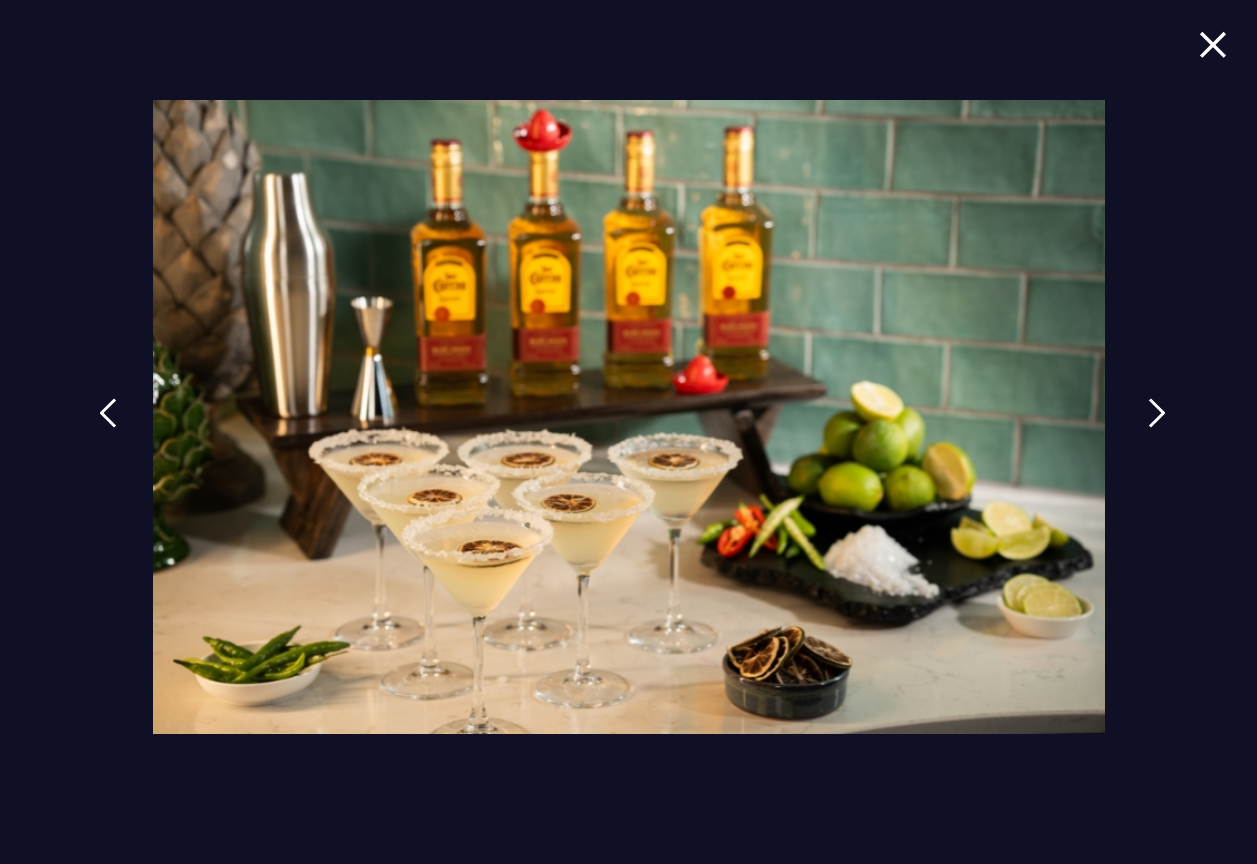 click at bounding box center (1157, 428) 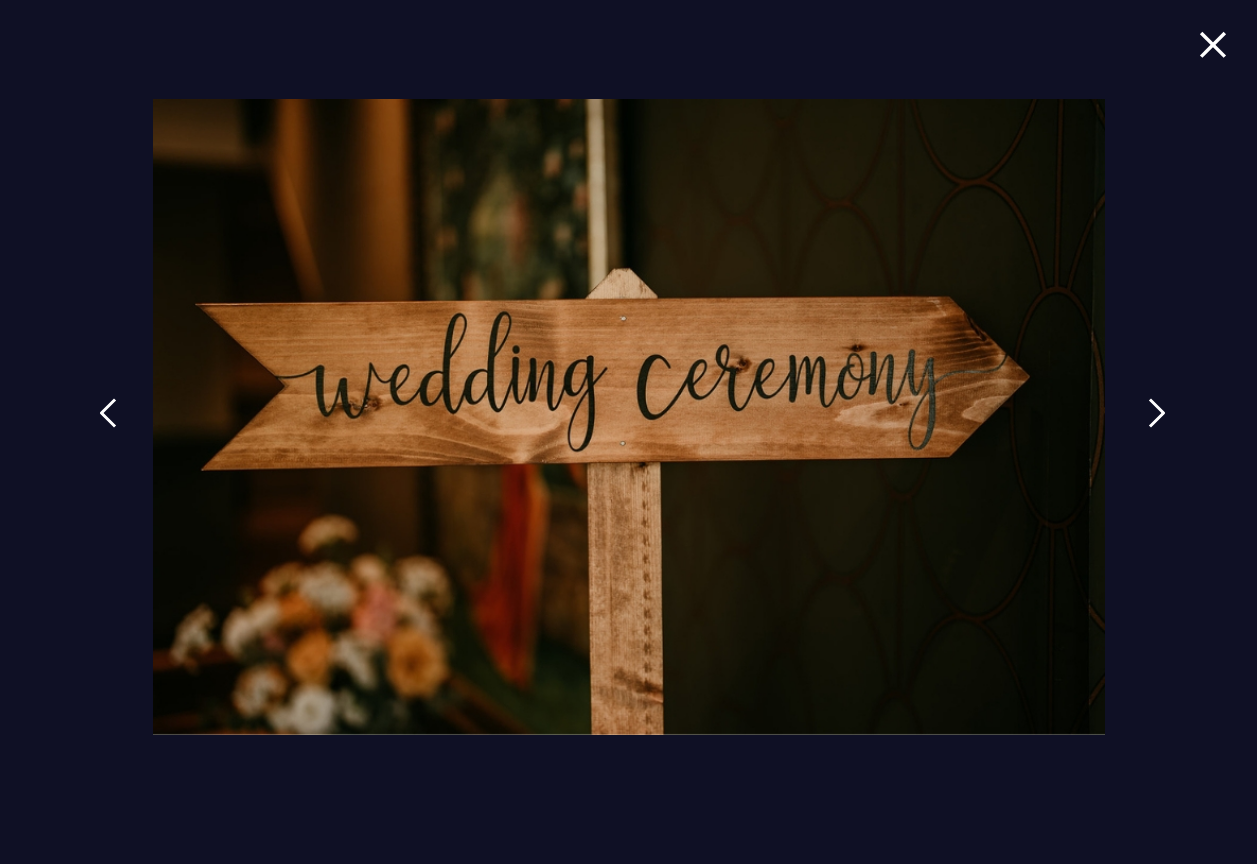 click at bounding box center (1157, 428) 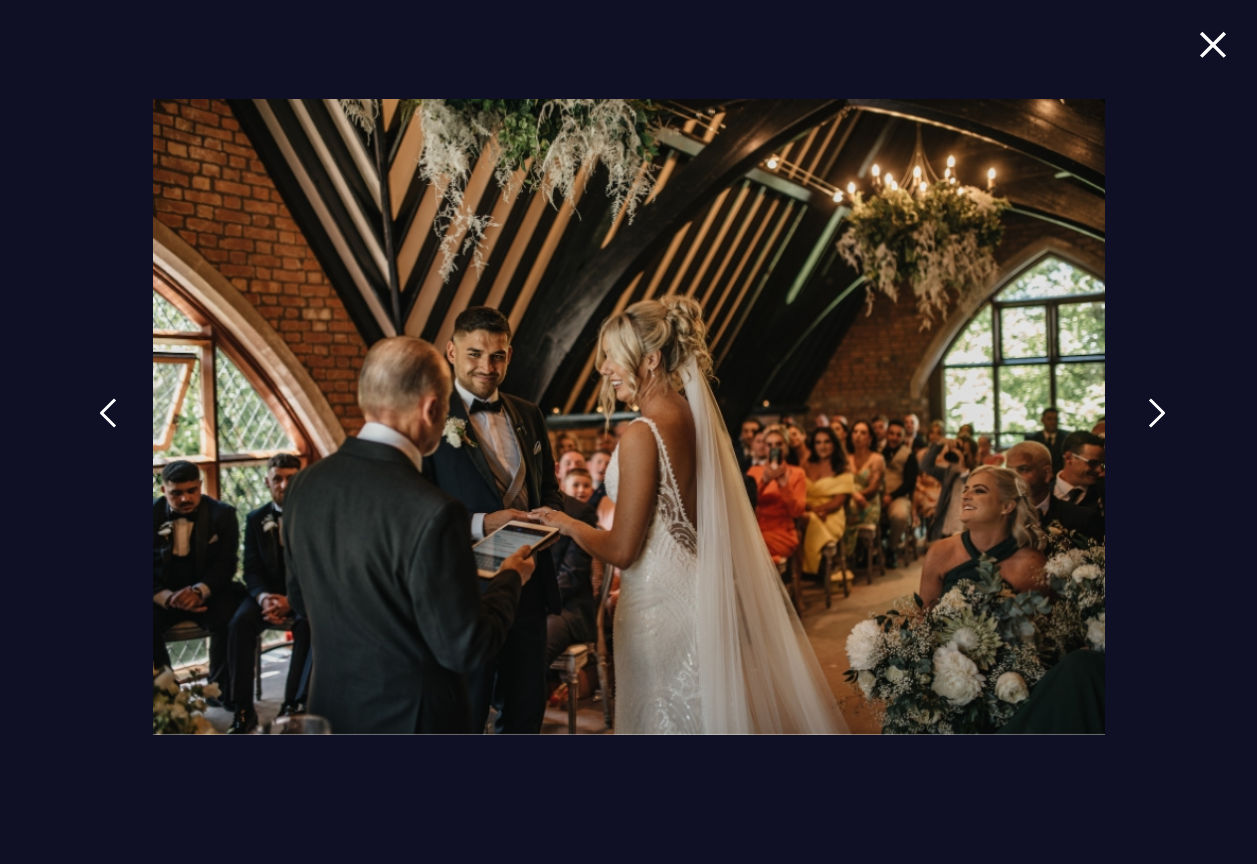 click at bounding box center [1157, 413] 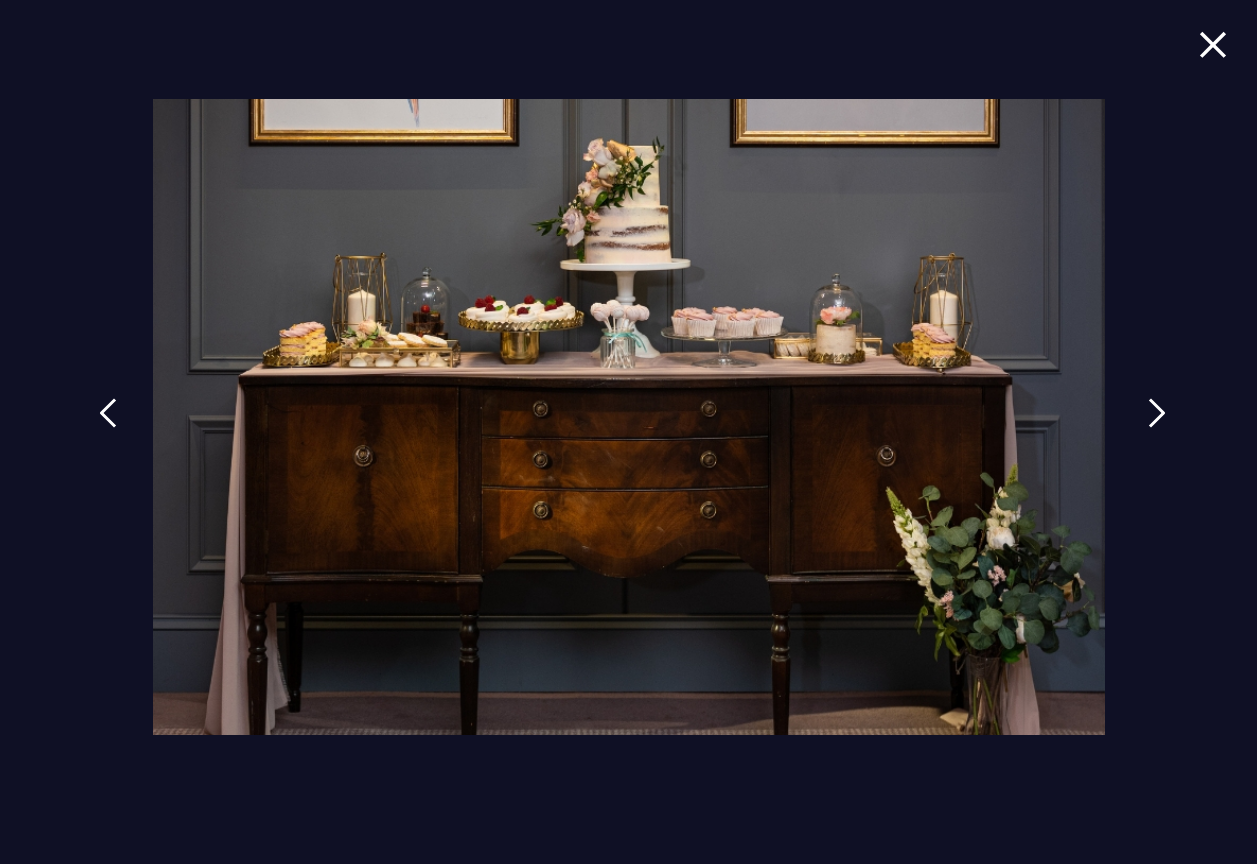 click at bounding box center (1157, 413) 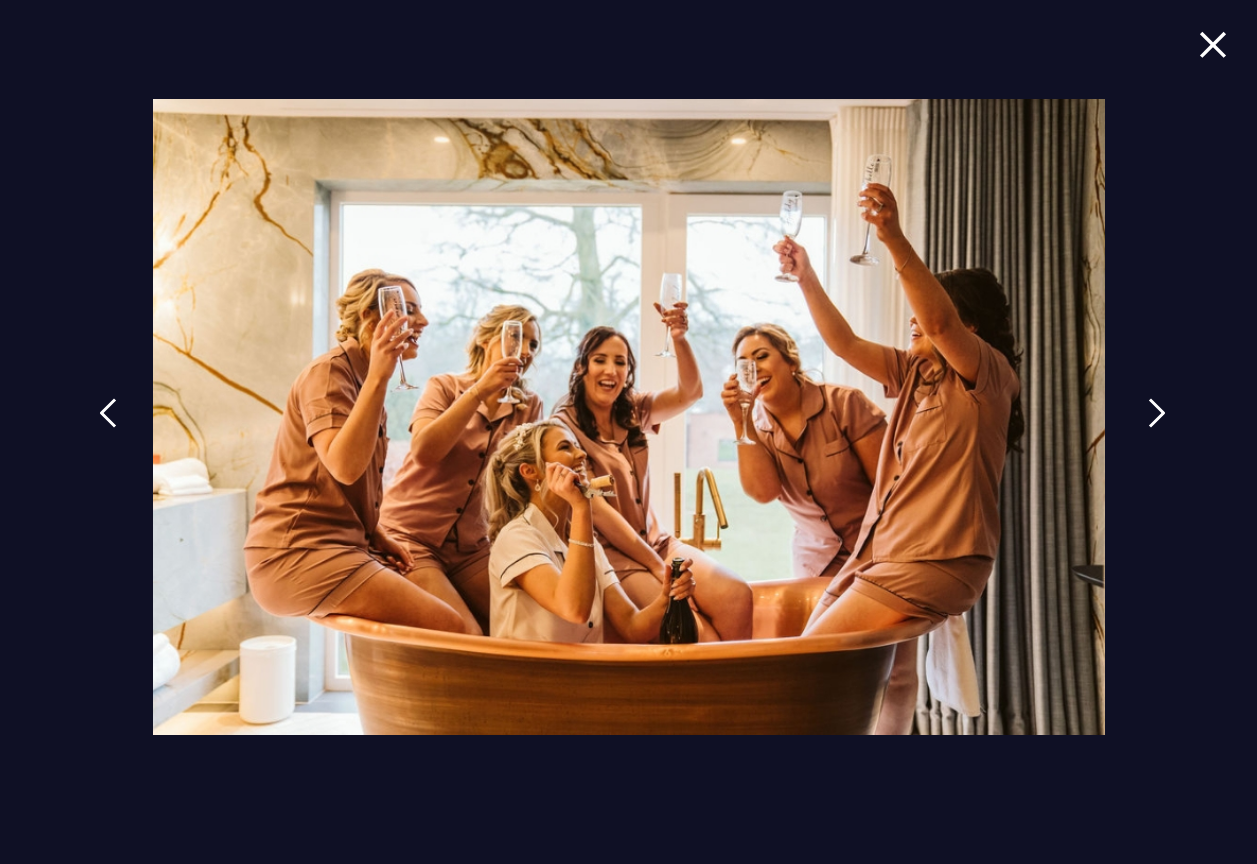 click at bounding box center (1157, 413) 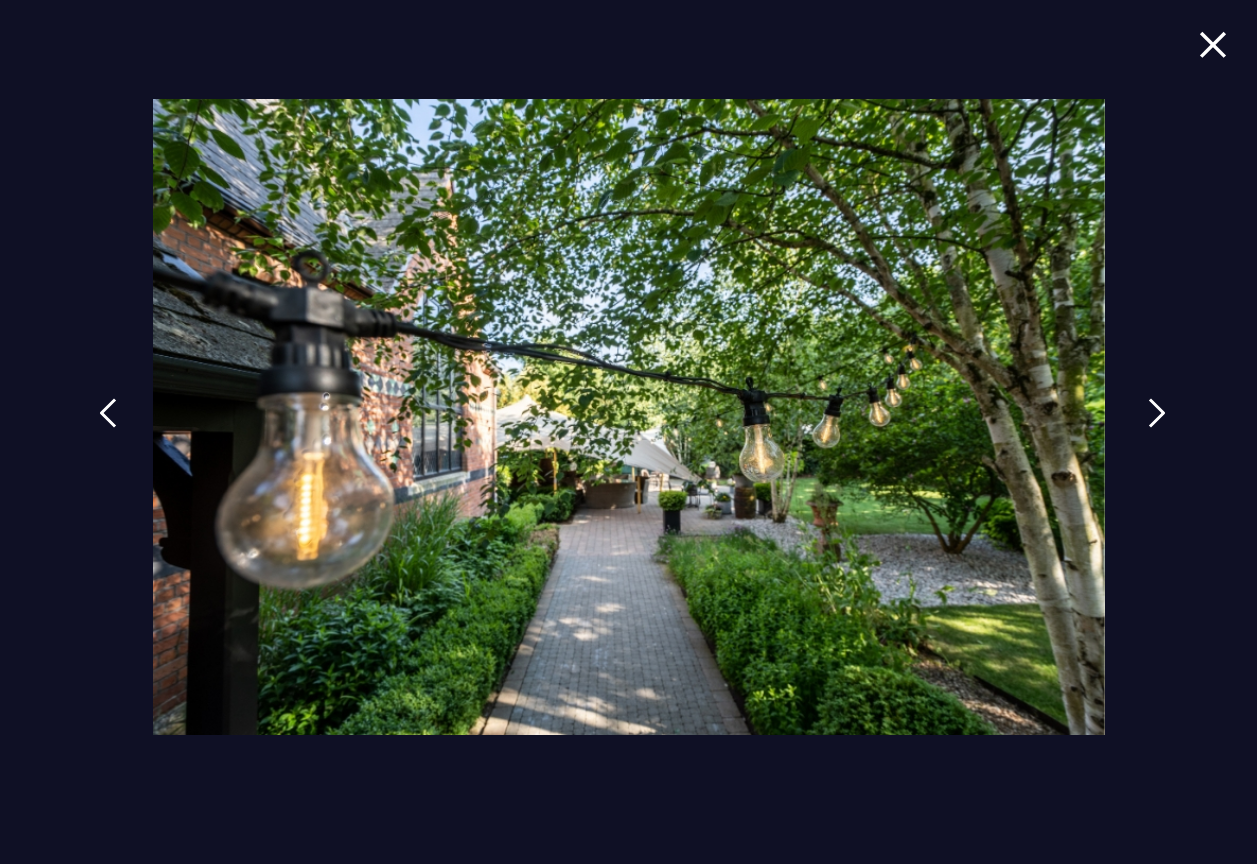 click at bounding box center [1157, 413] 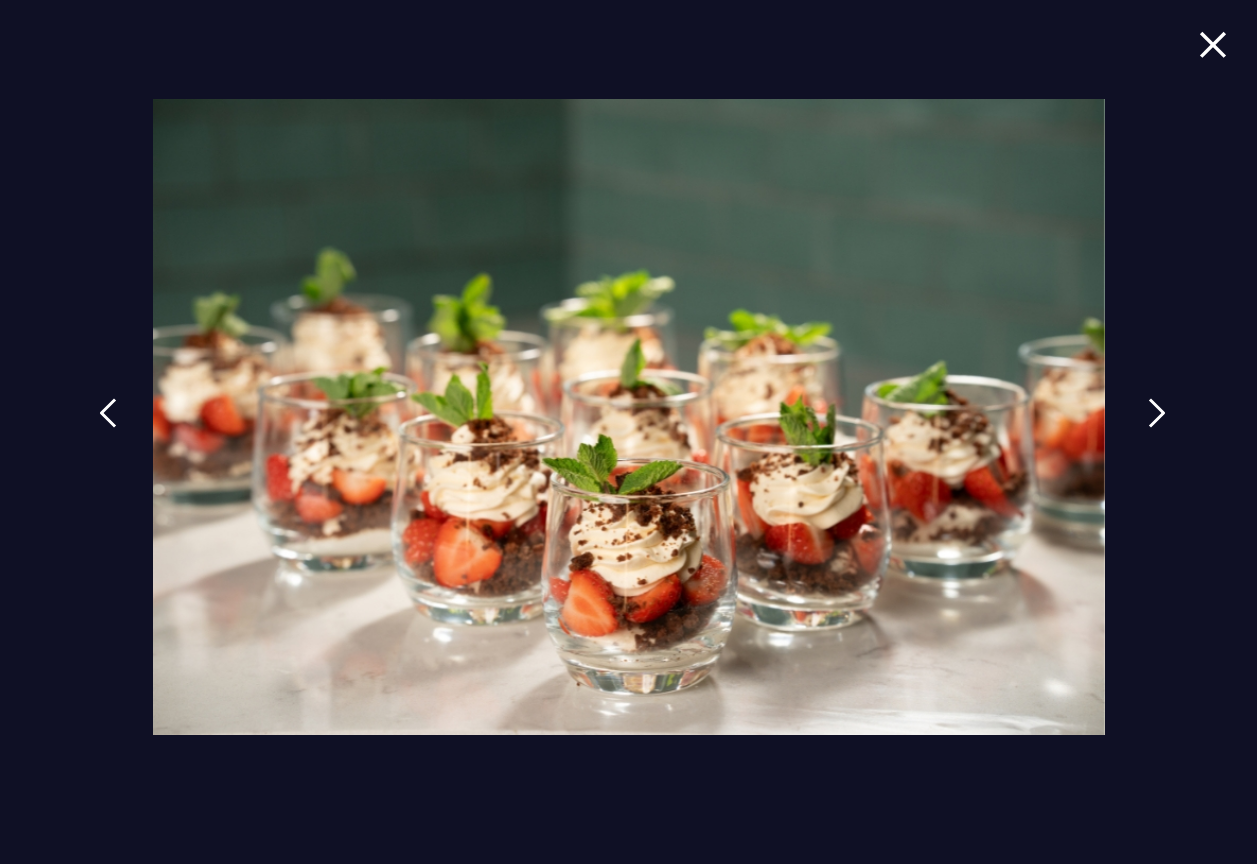 click at bounding box center (1157, 413) 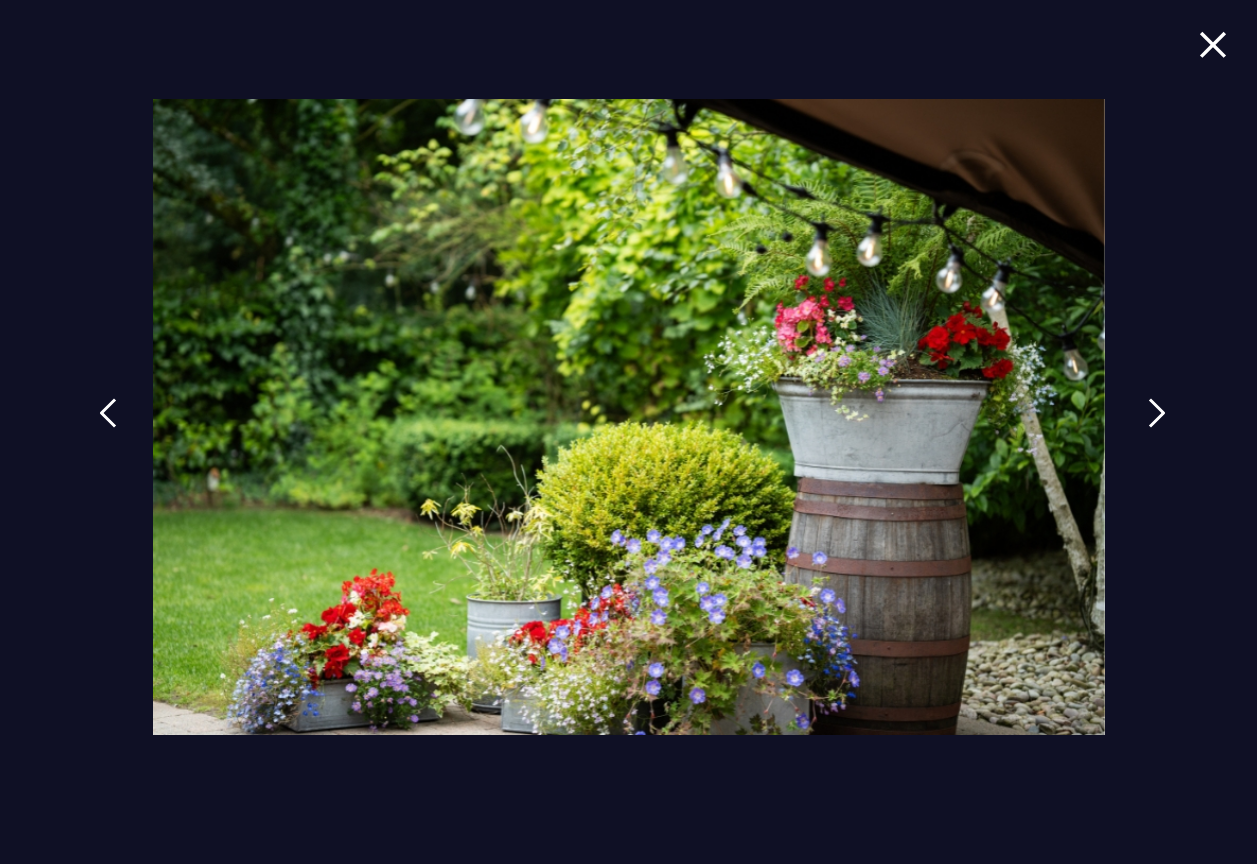 click at bounding box center (1157, 413) 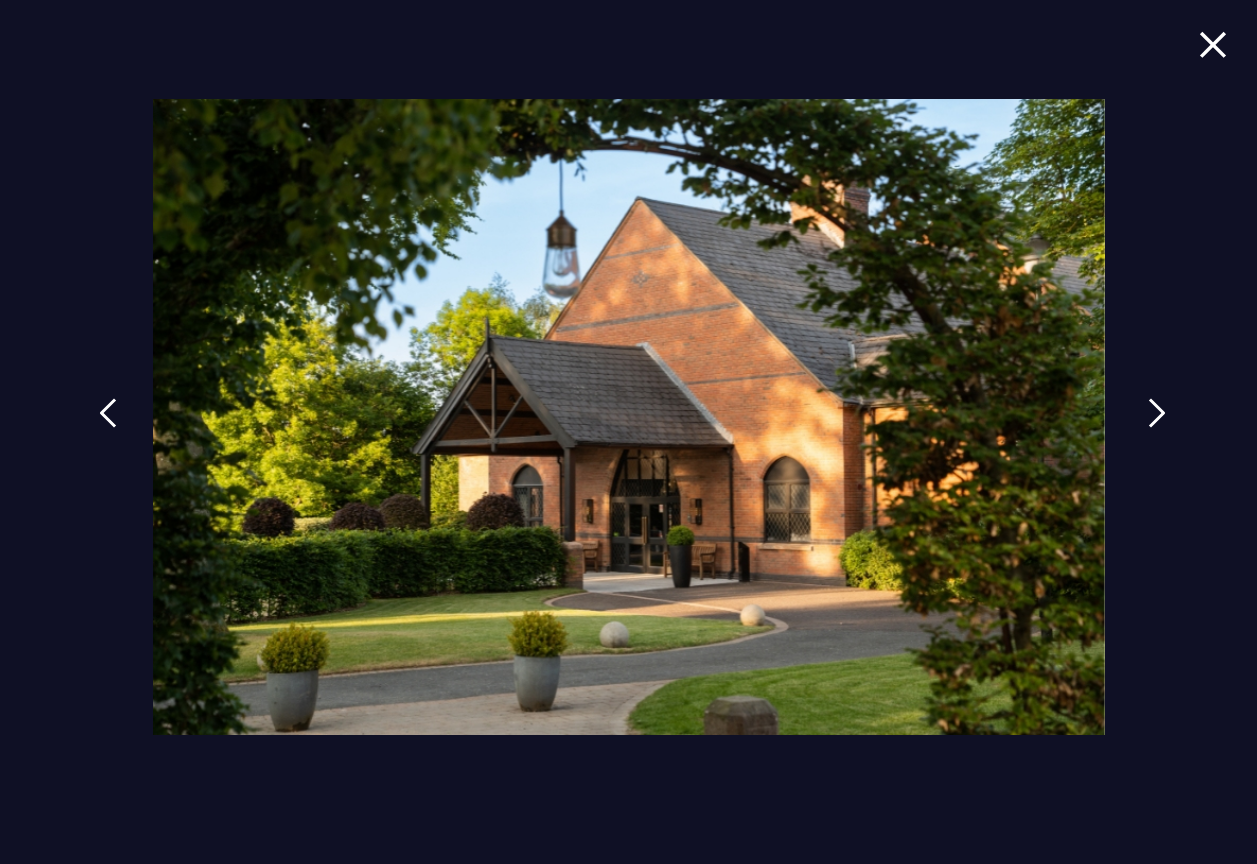click at bounding box center (1157, 428) 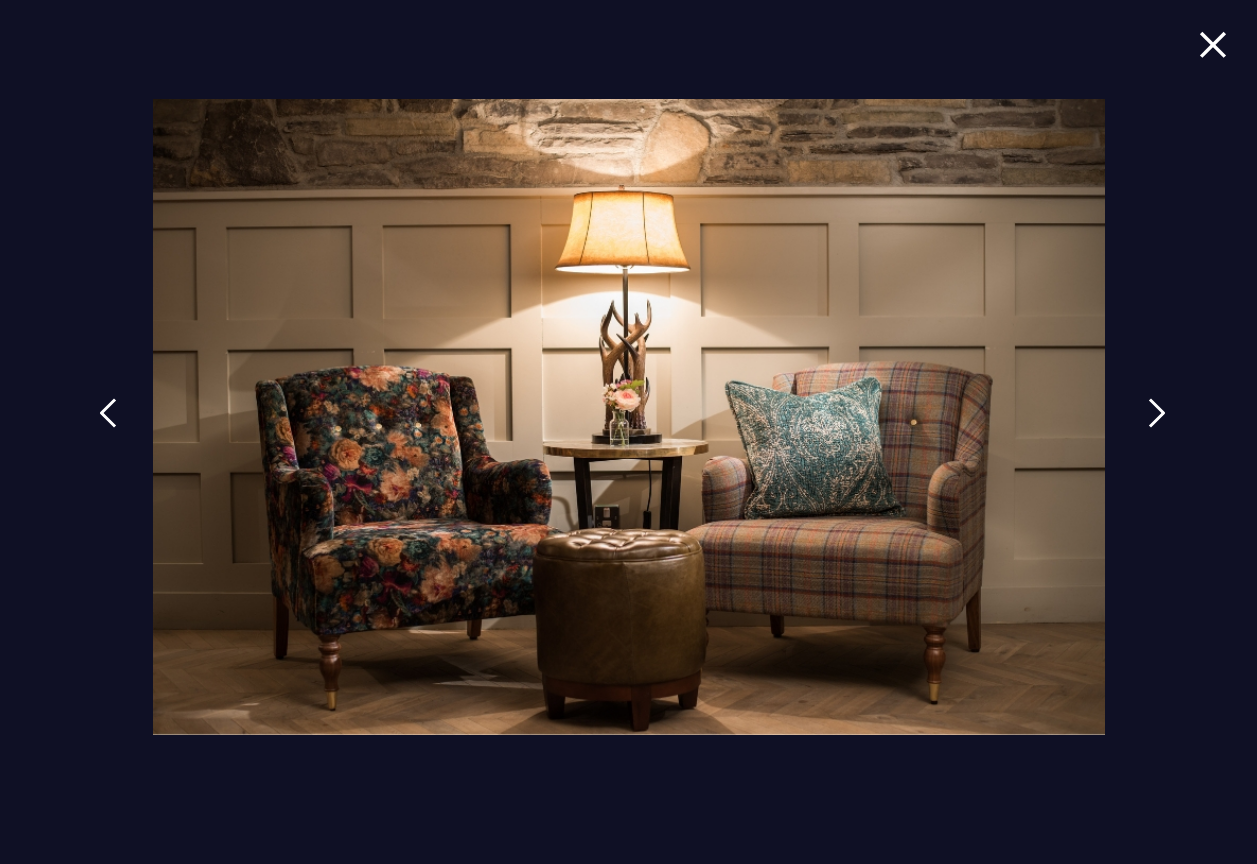 click at bounding box center (1157, 428) 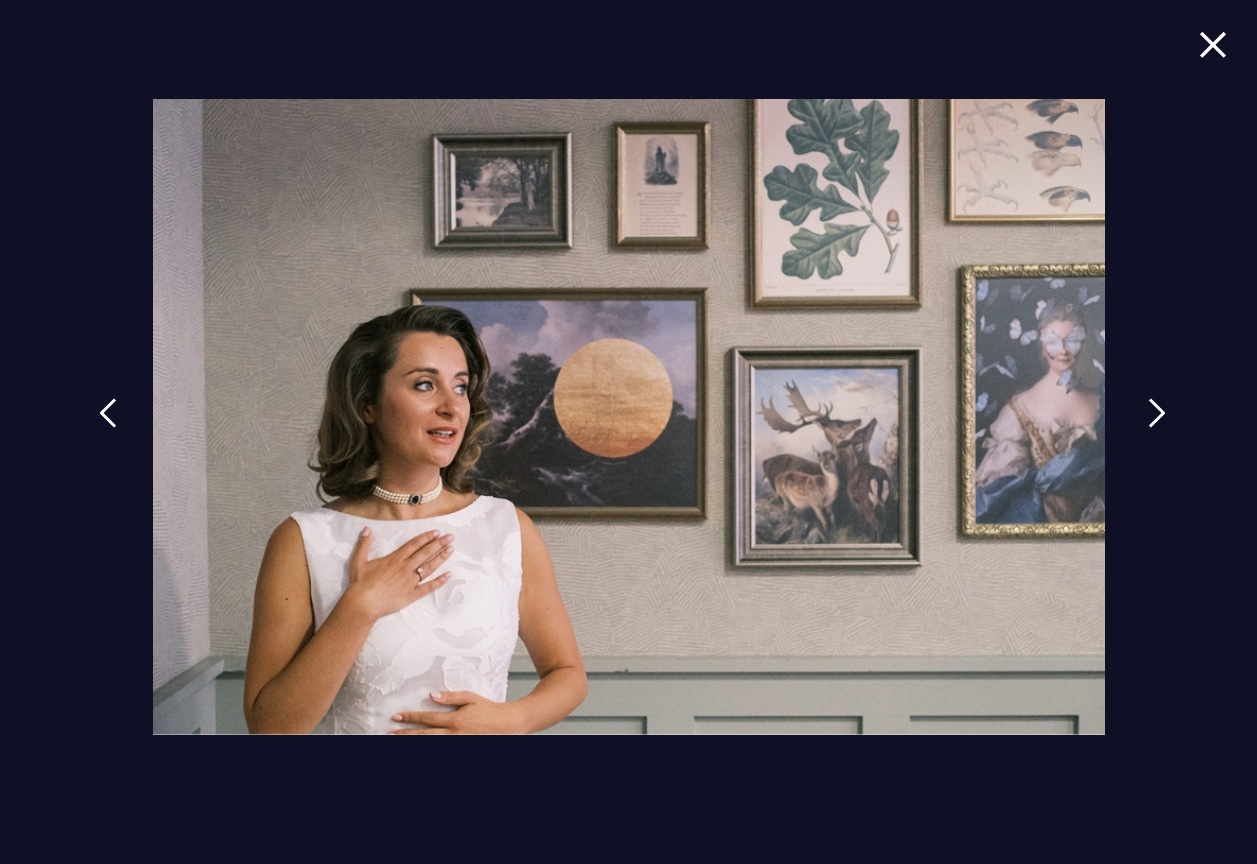 click at bounding box center (1157, 413) 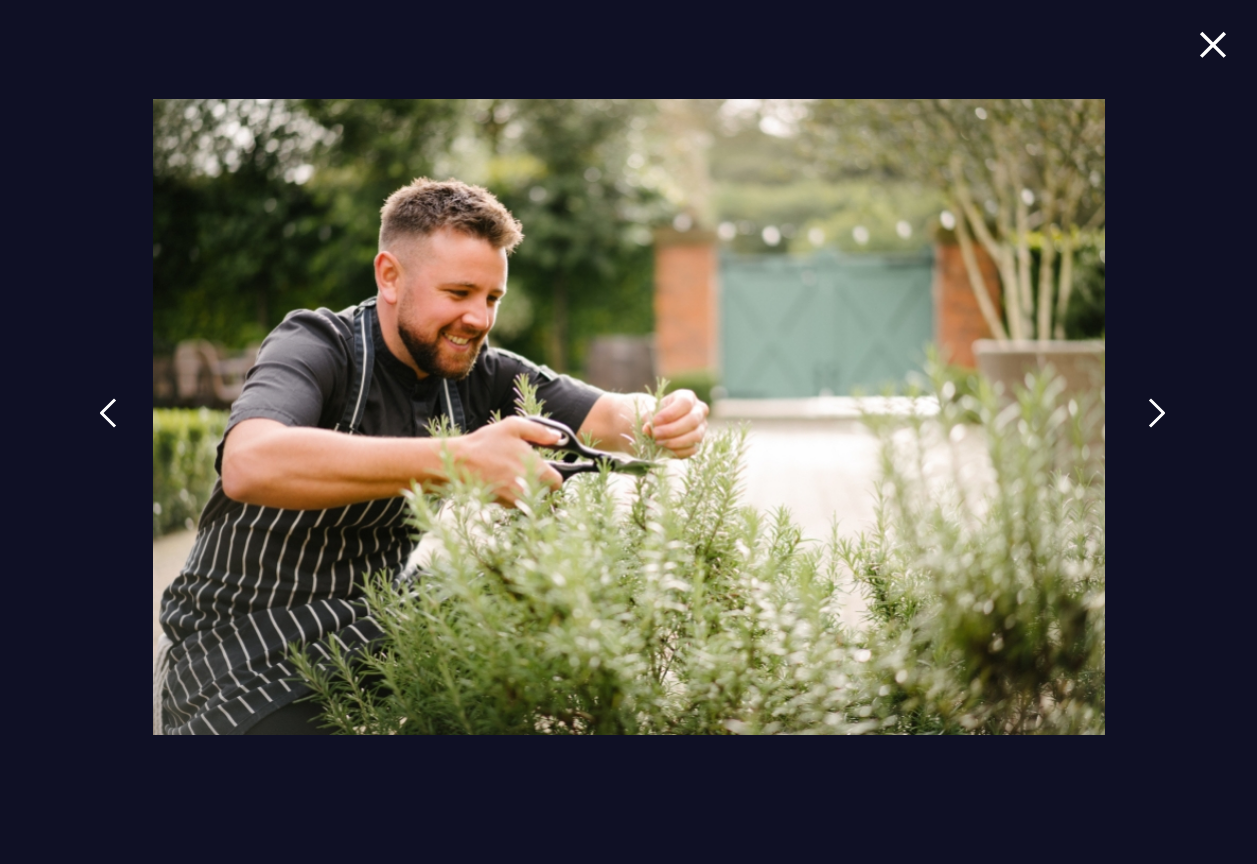 click at bounding box center (1157, 413) 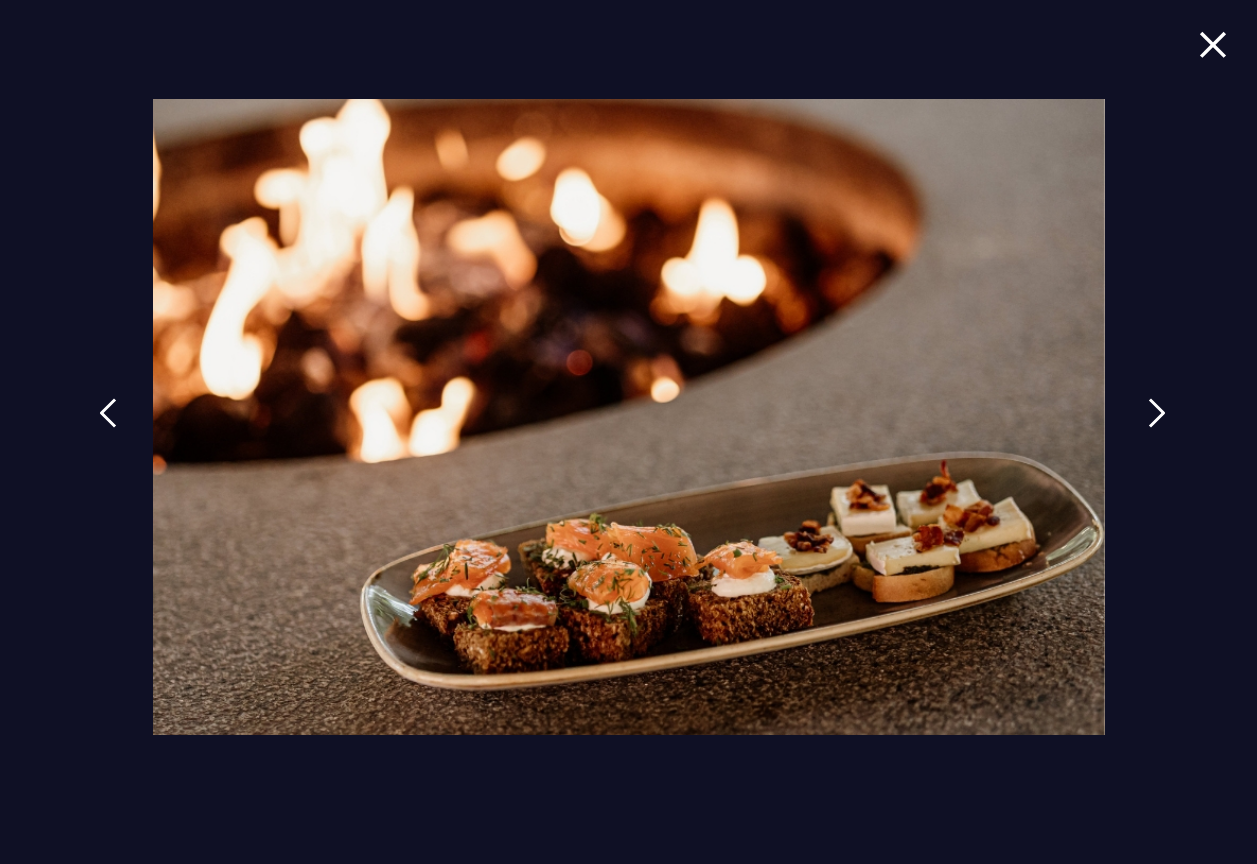 click at bounding box center [1157, 413] 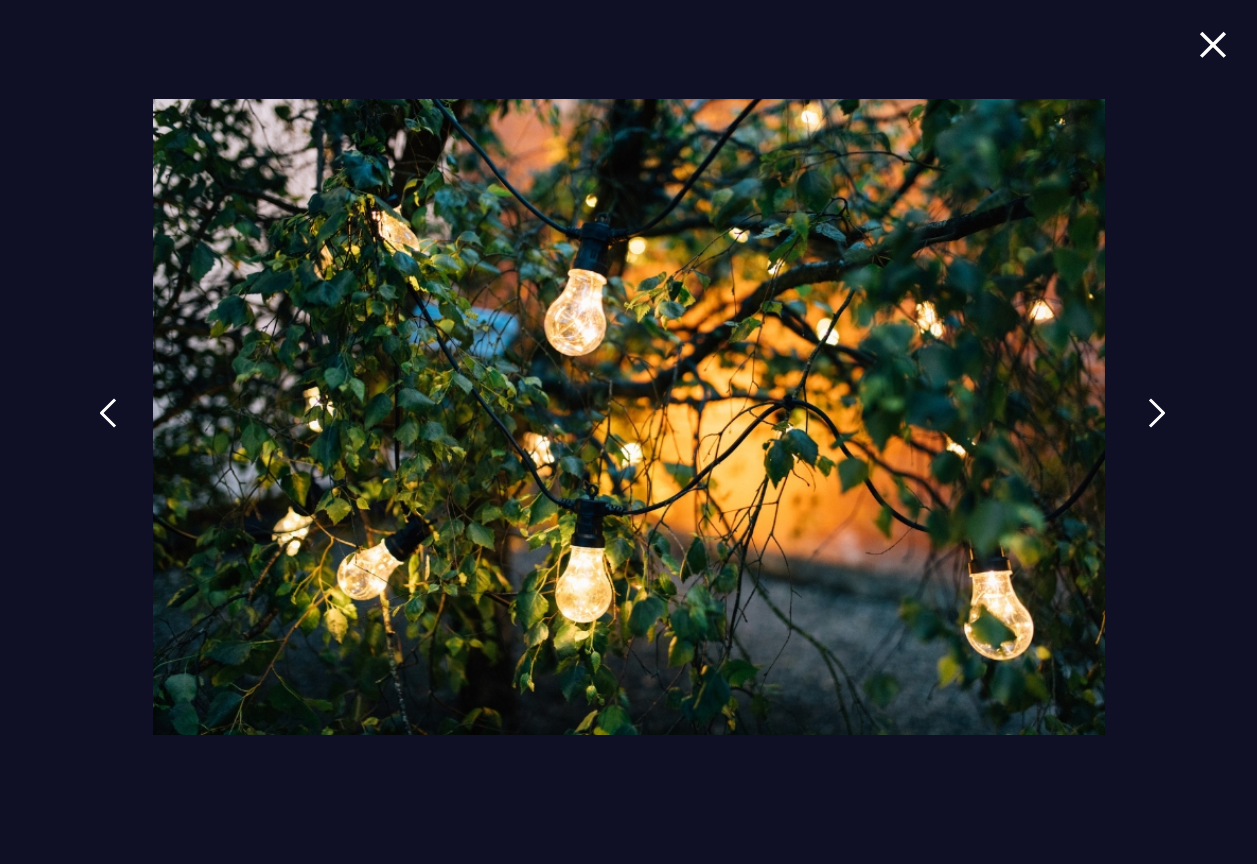 click at bounding box center [1157, 413] 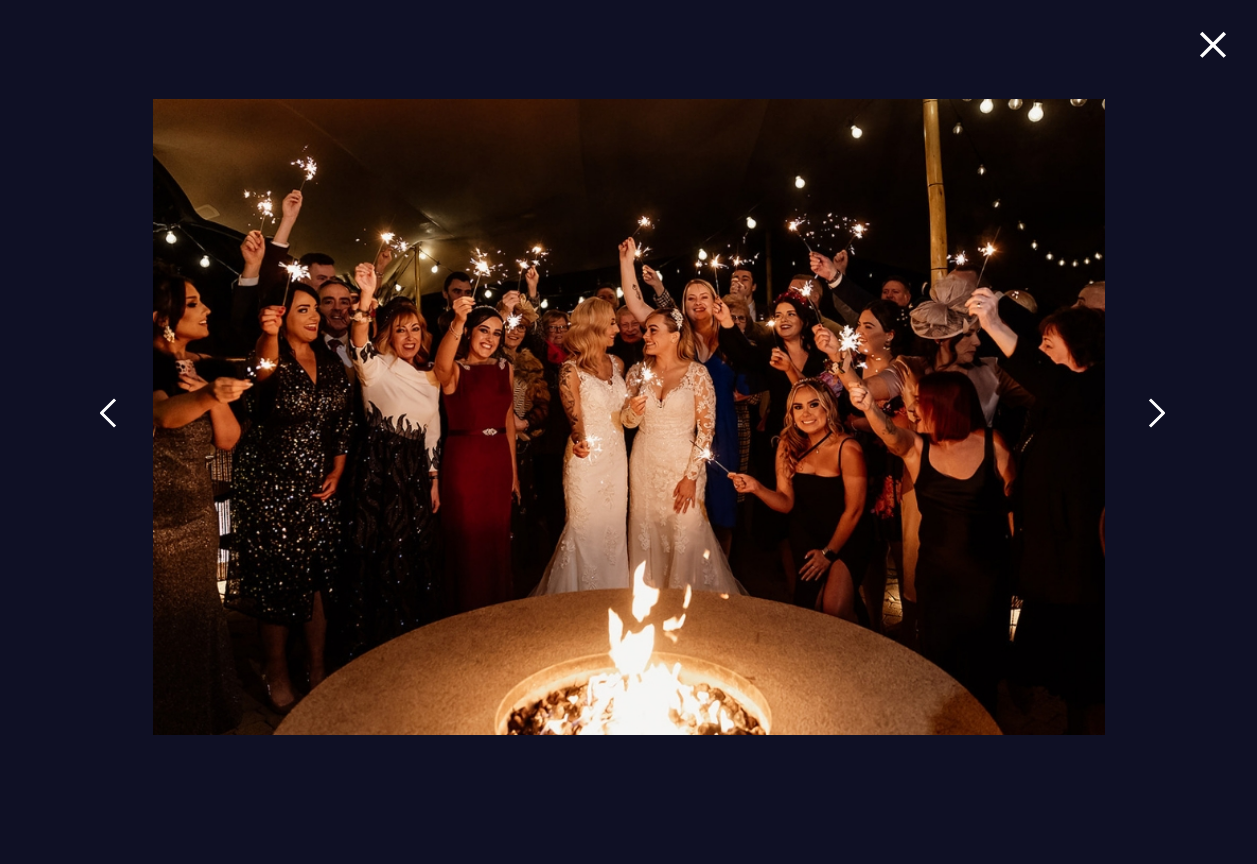 click at bounding box center (1157, 413) 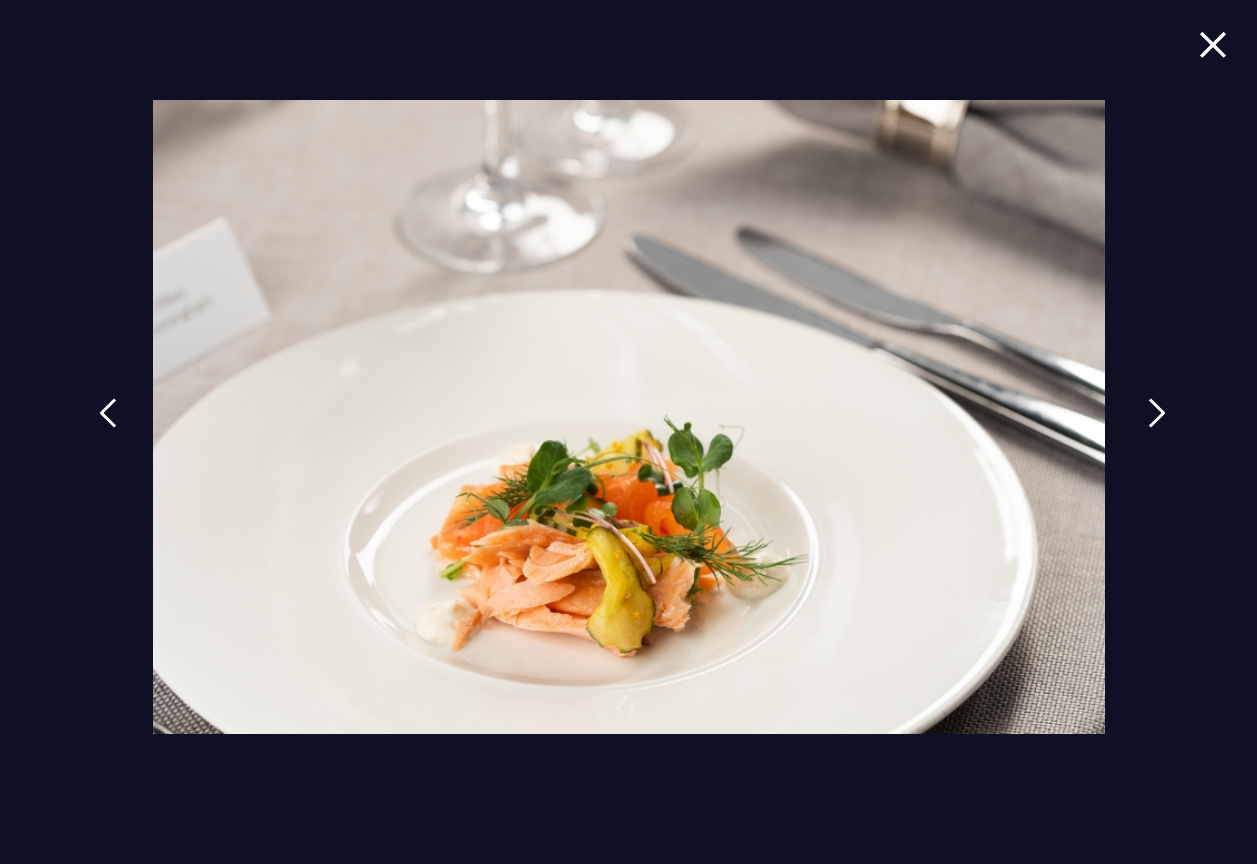 click at bounding box center [1157, 413] 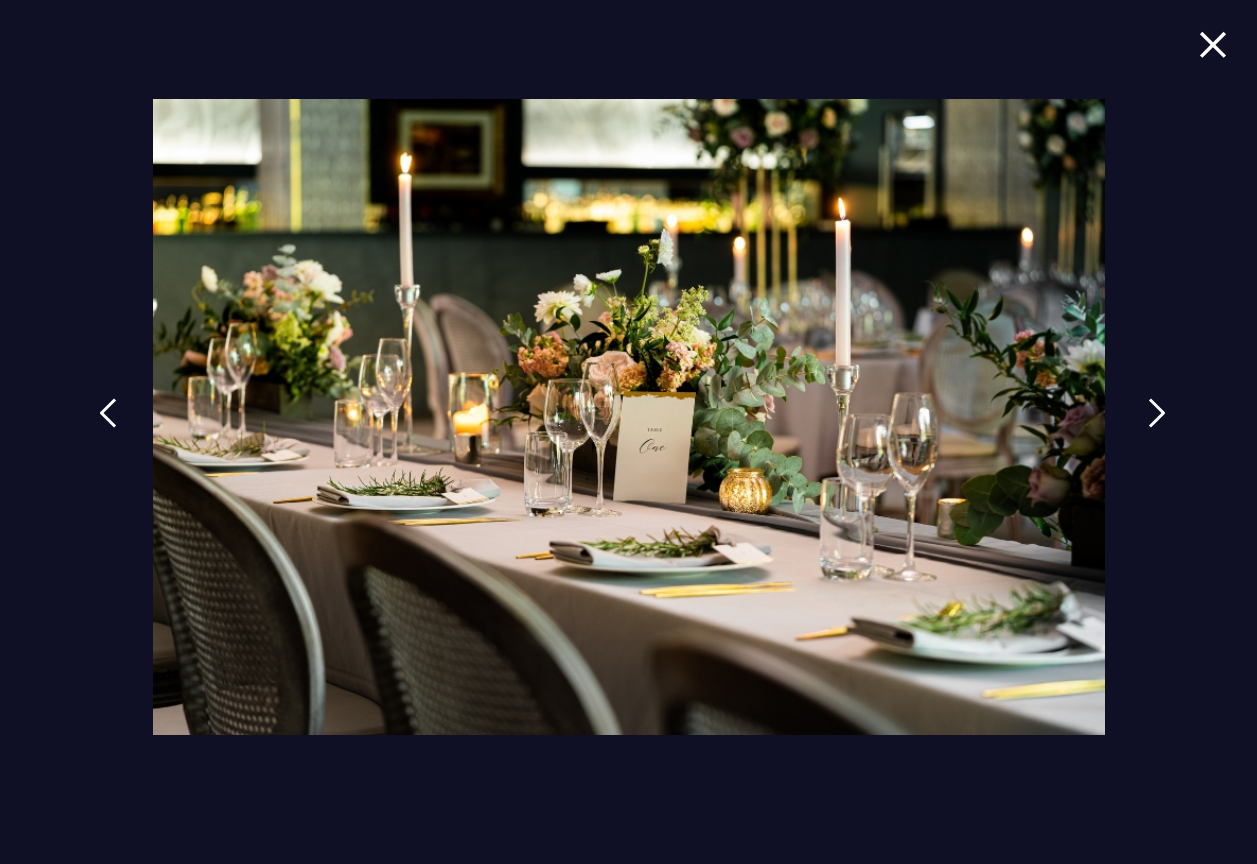 click at bounding box center [1157, 413] 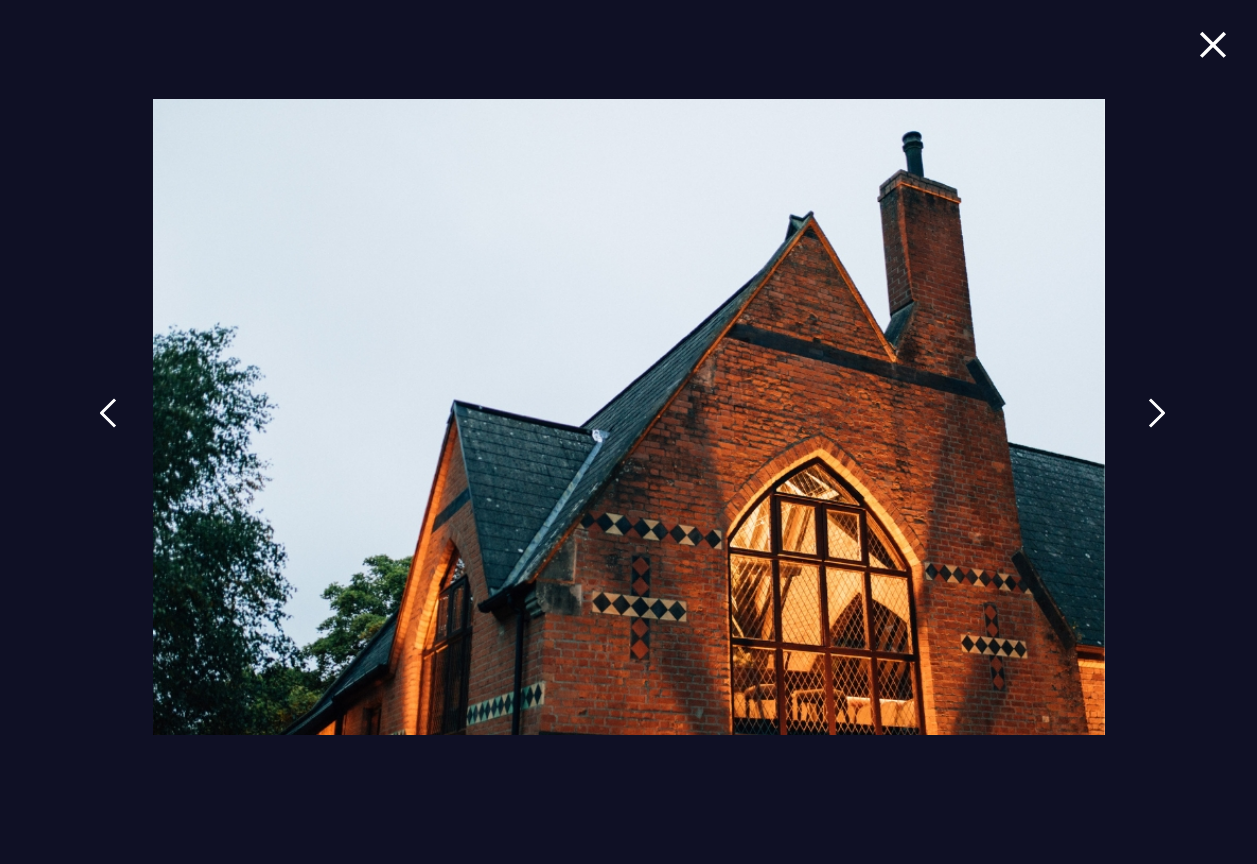 click at bounding box center (1157, 413) 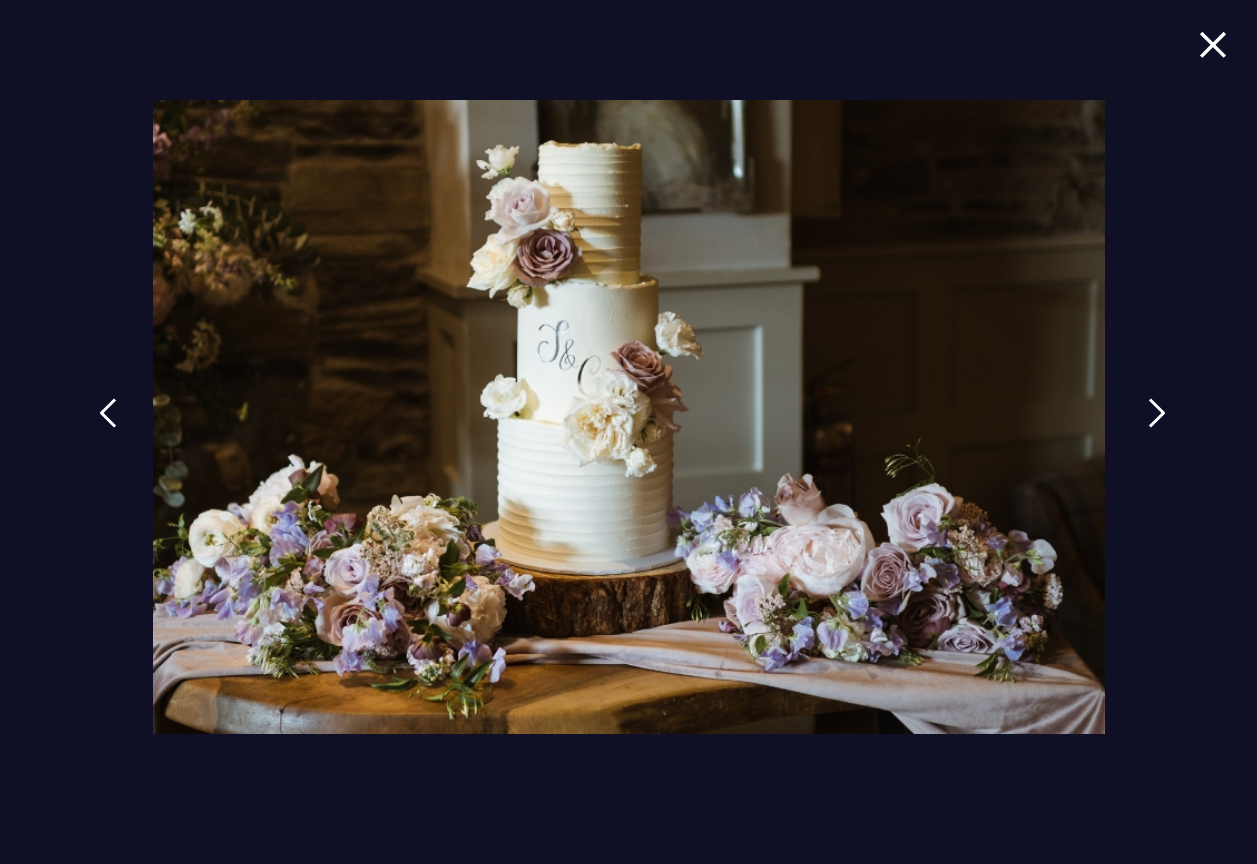 click at bounding box center [1157, 413] 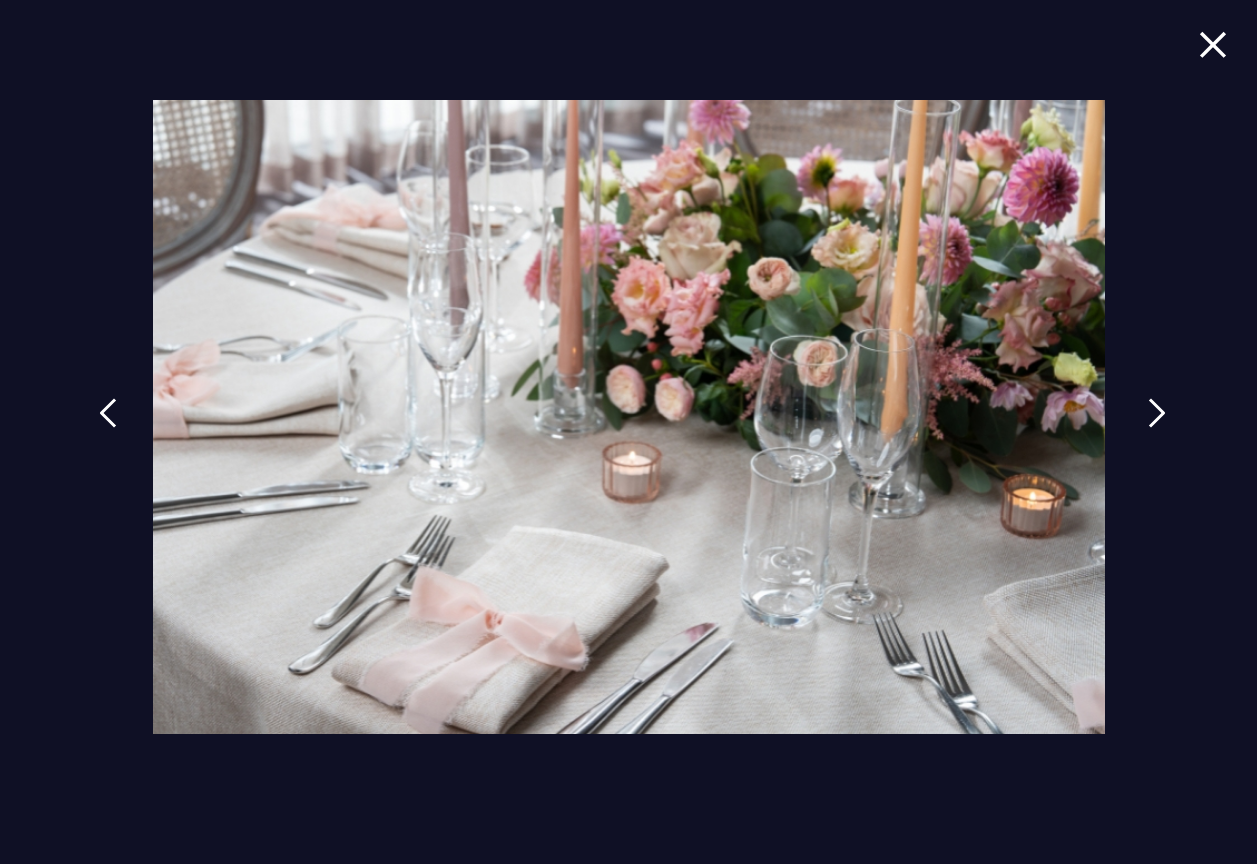 click at bounding box center [1157, 413] 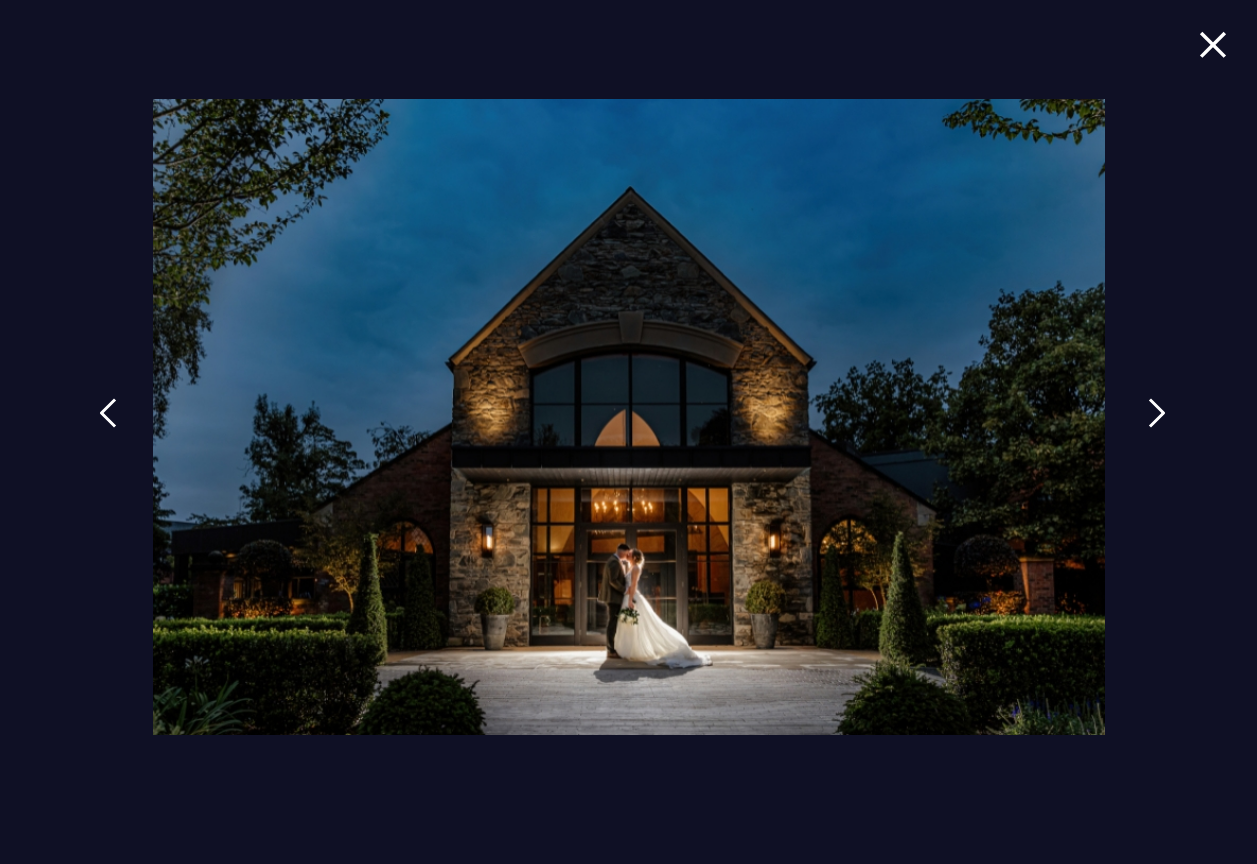 click at bounding box center [1157, 413] 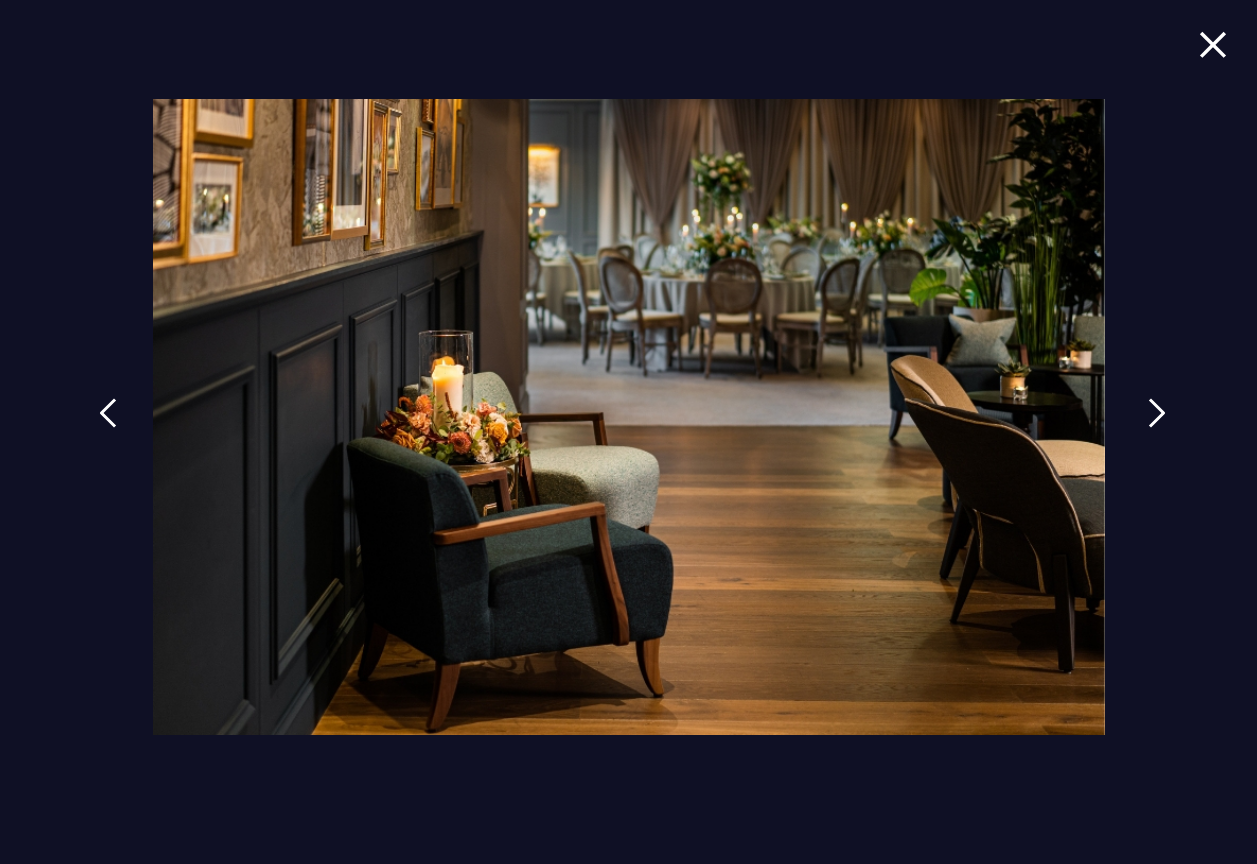 click at bounding box center (1157, 413) 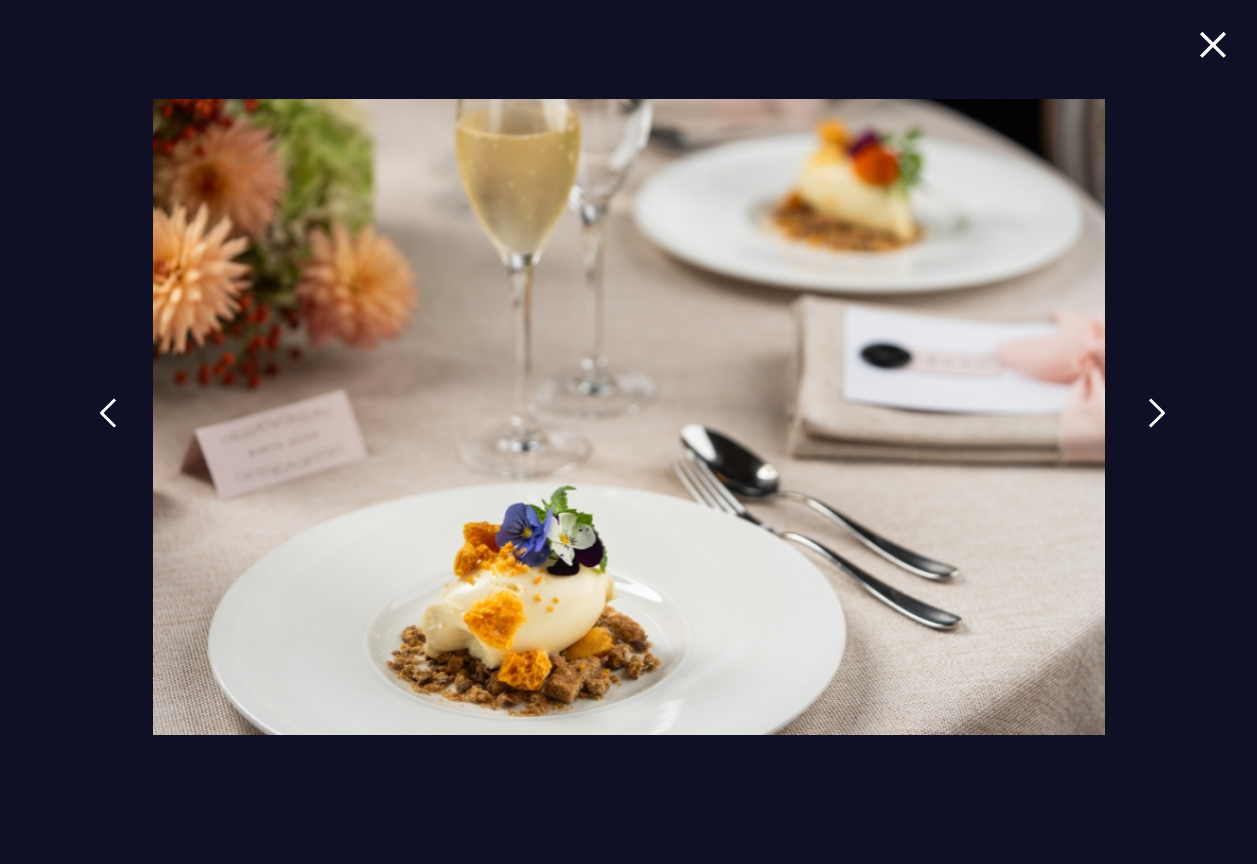 click at bounding box center (1157, 413) 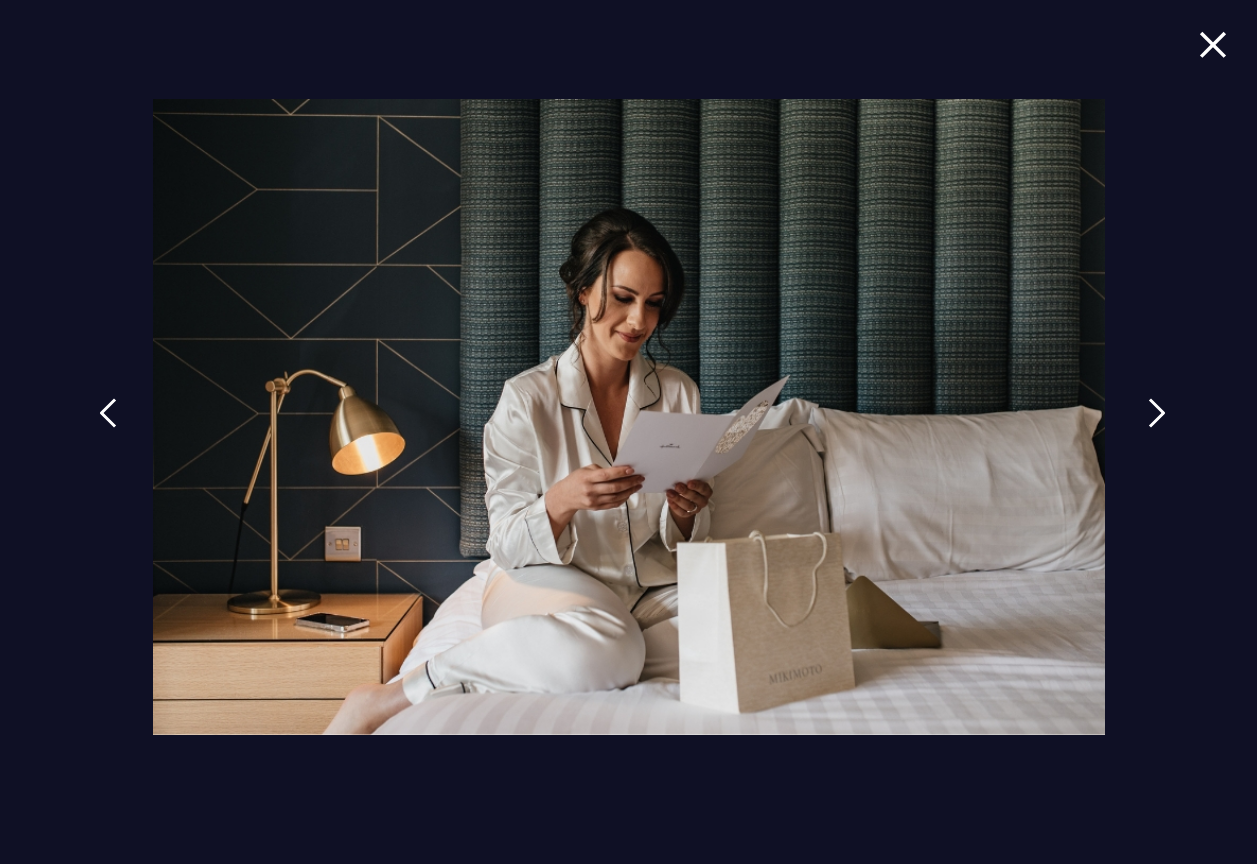 click at bounding box center [1157, 413] 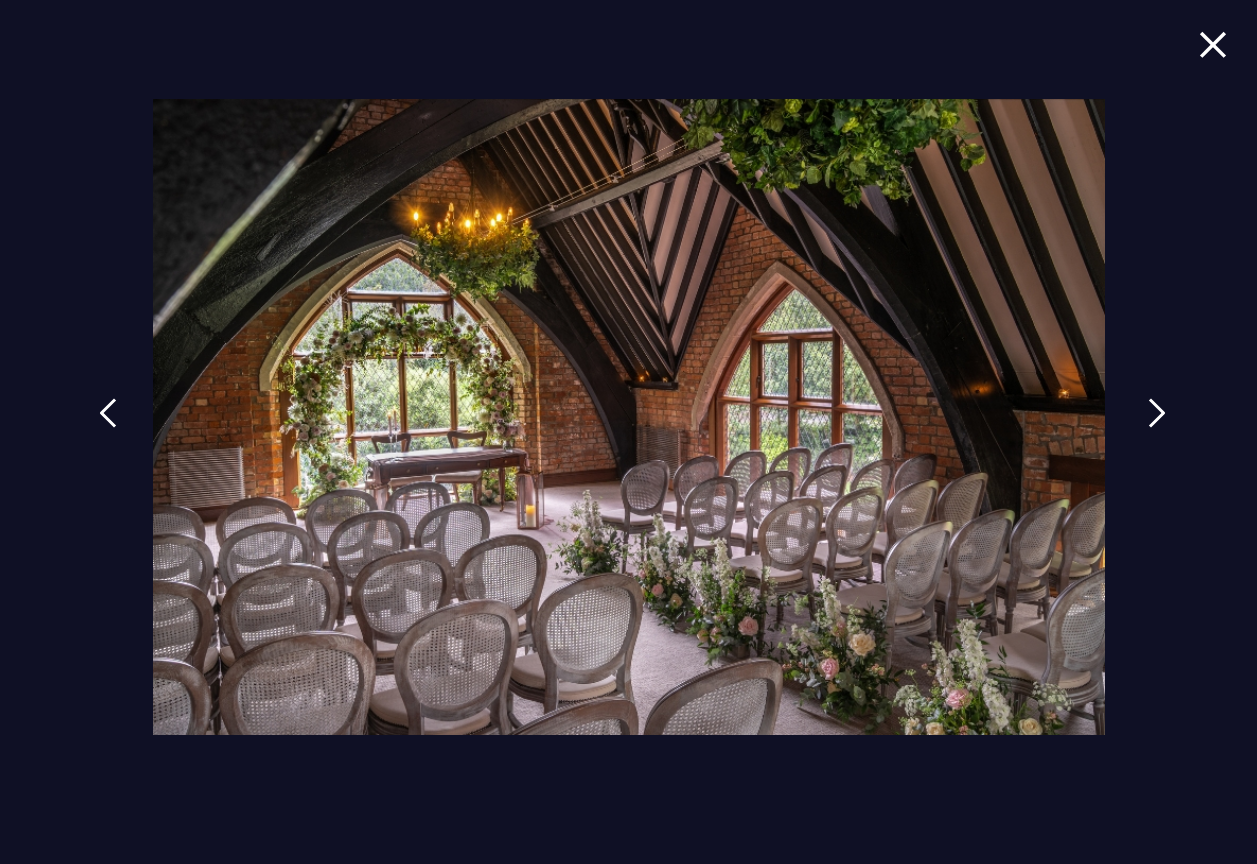 click at bounding box center (1157, 413) 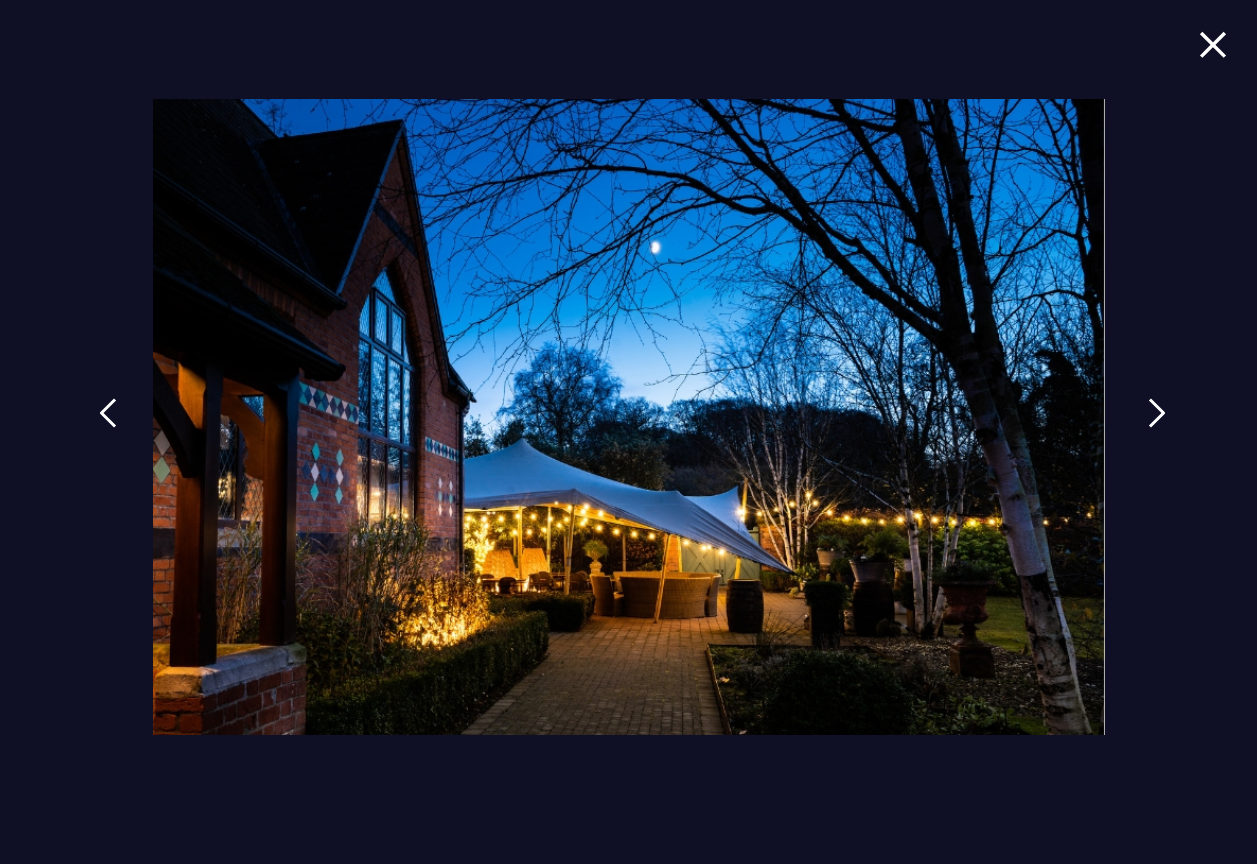 click at bounding box center (1157, 413) 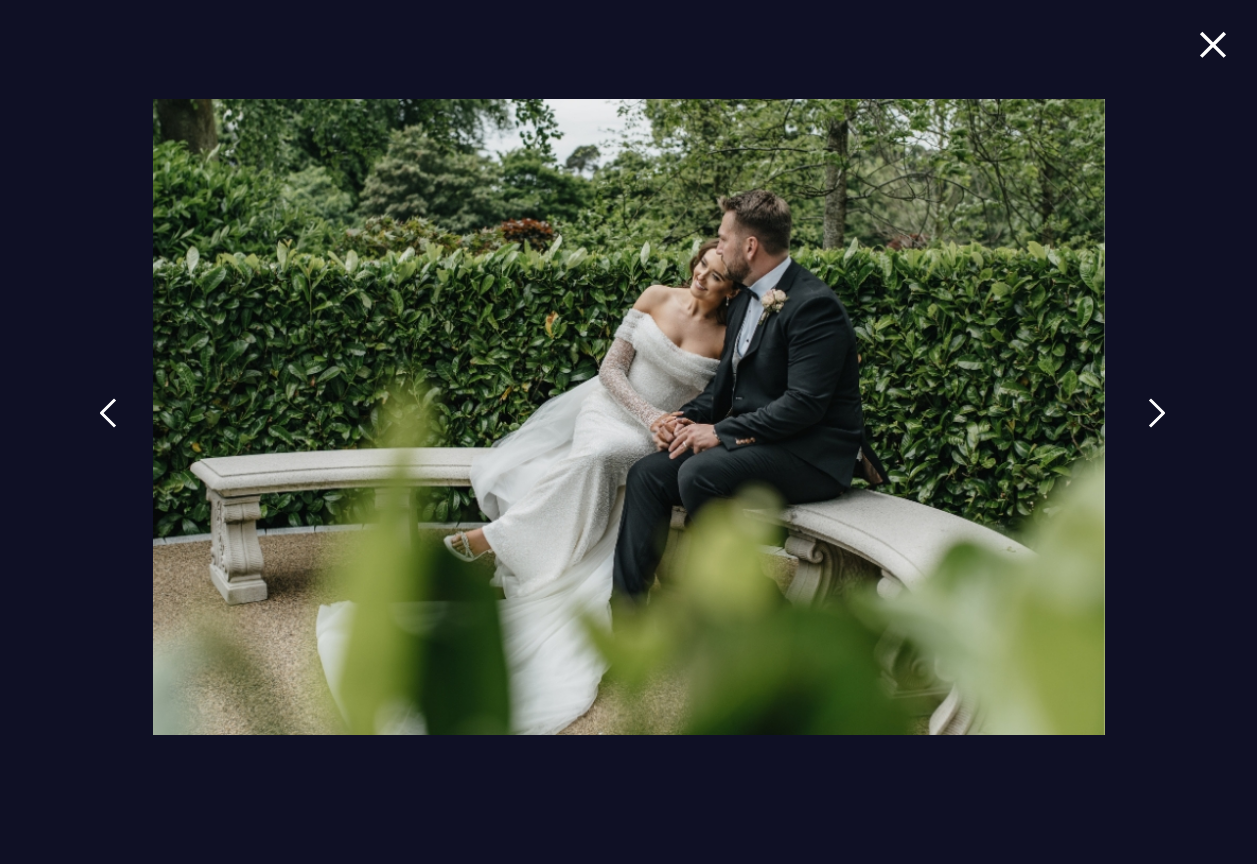click at bounding box center [1157, 413] 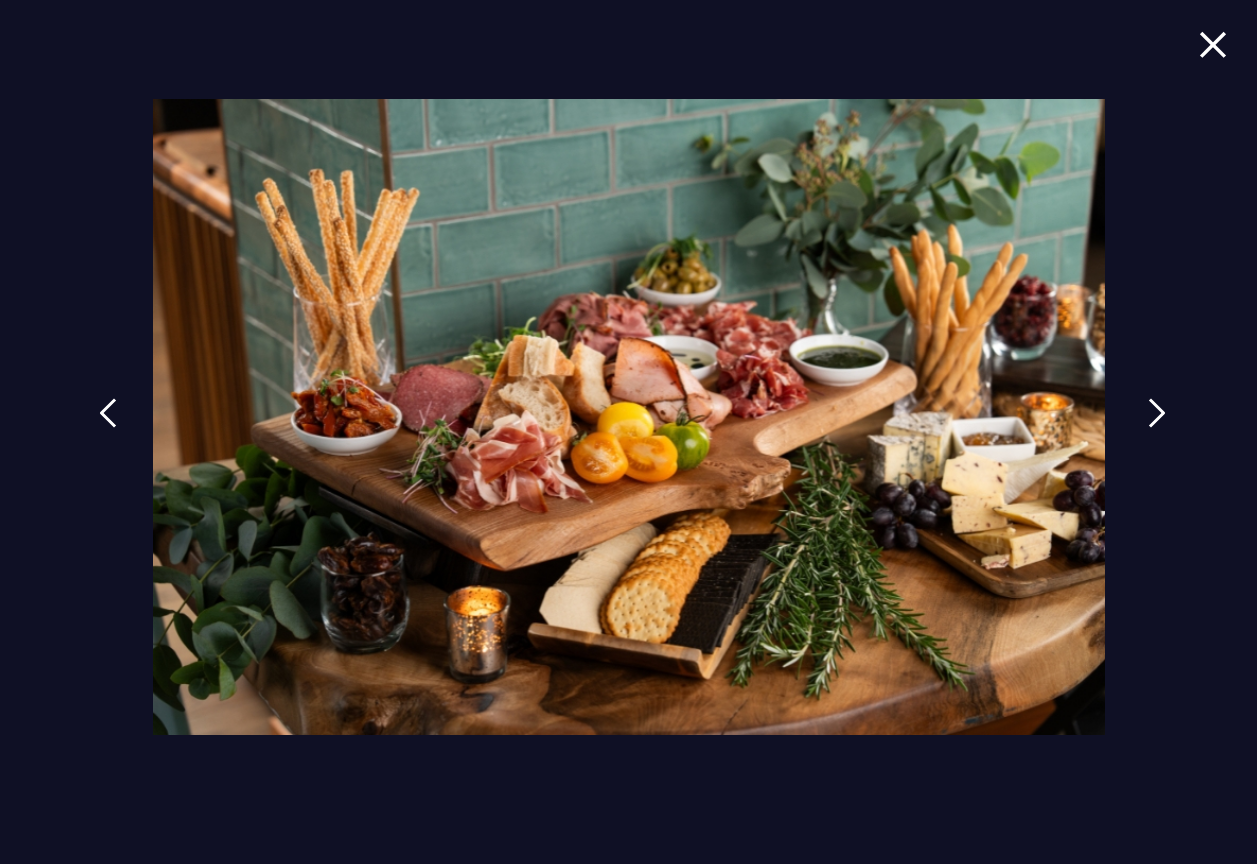 click at bounding box center (1157, 413) 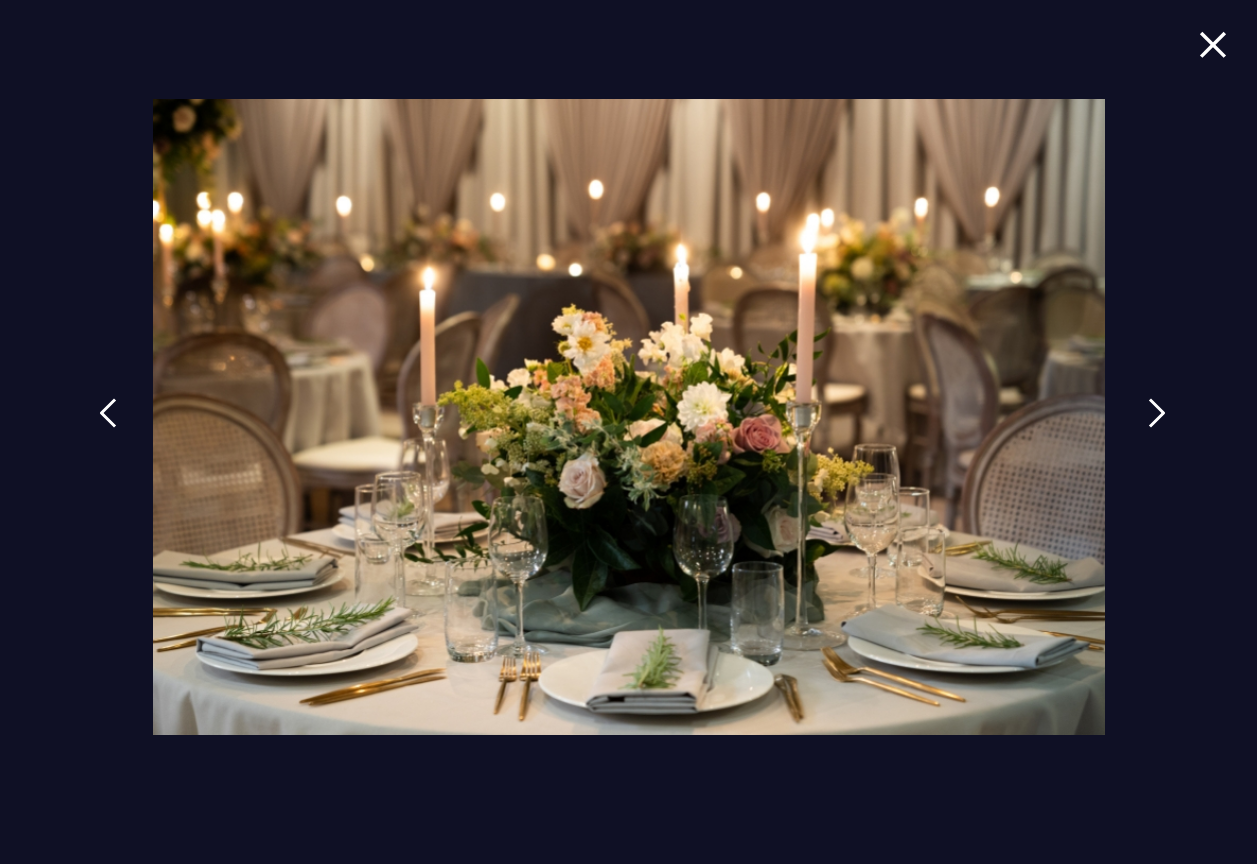 click at bounding box center (1157, 413) 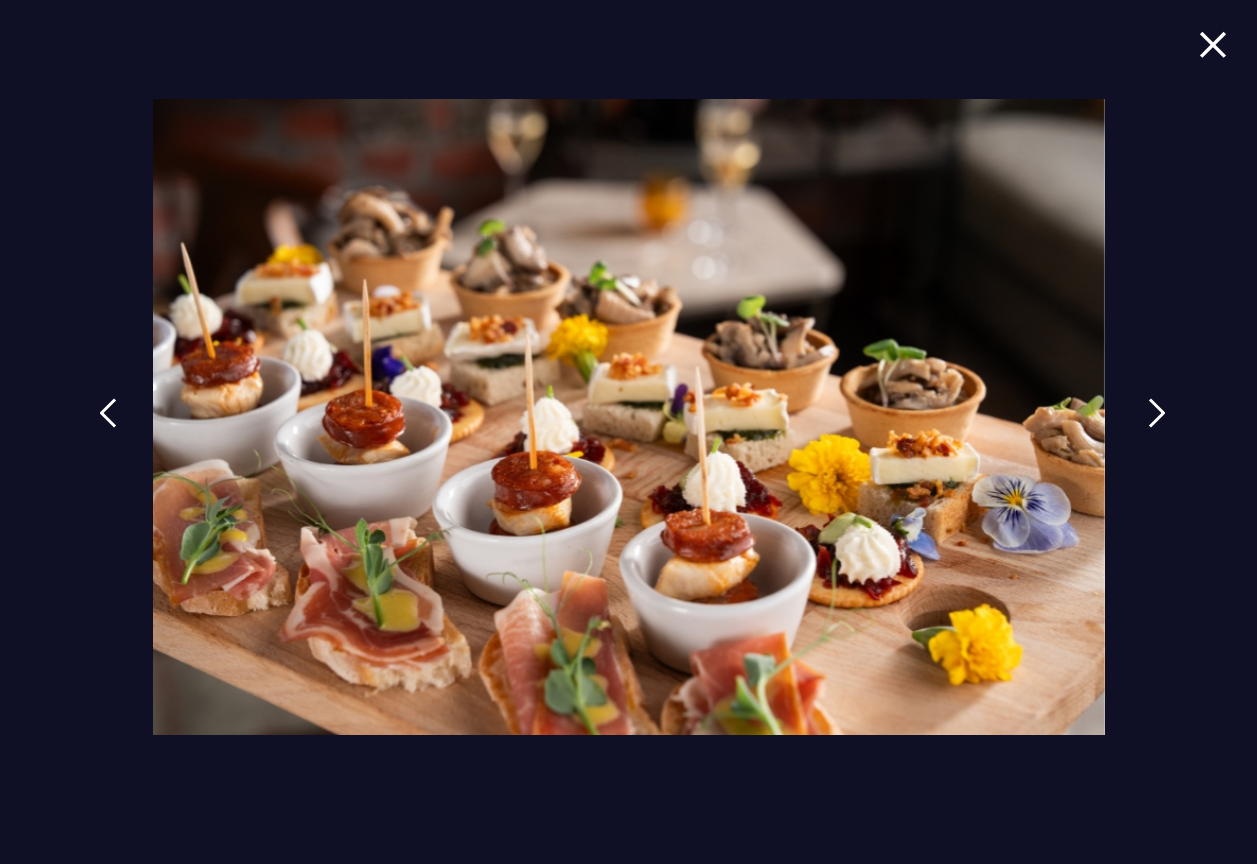 click at bounding box center (1157, 413) 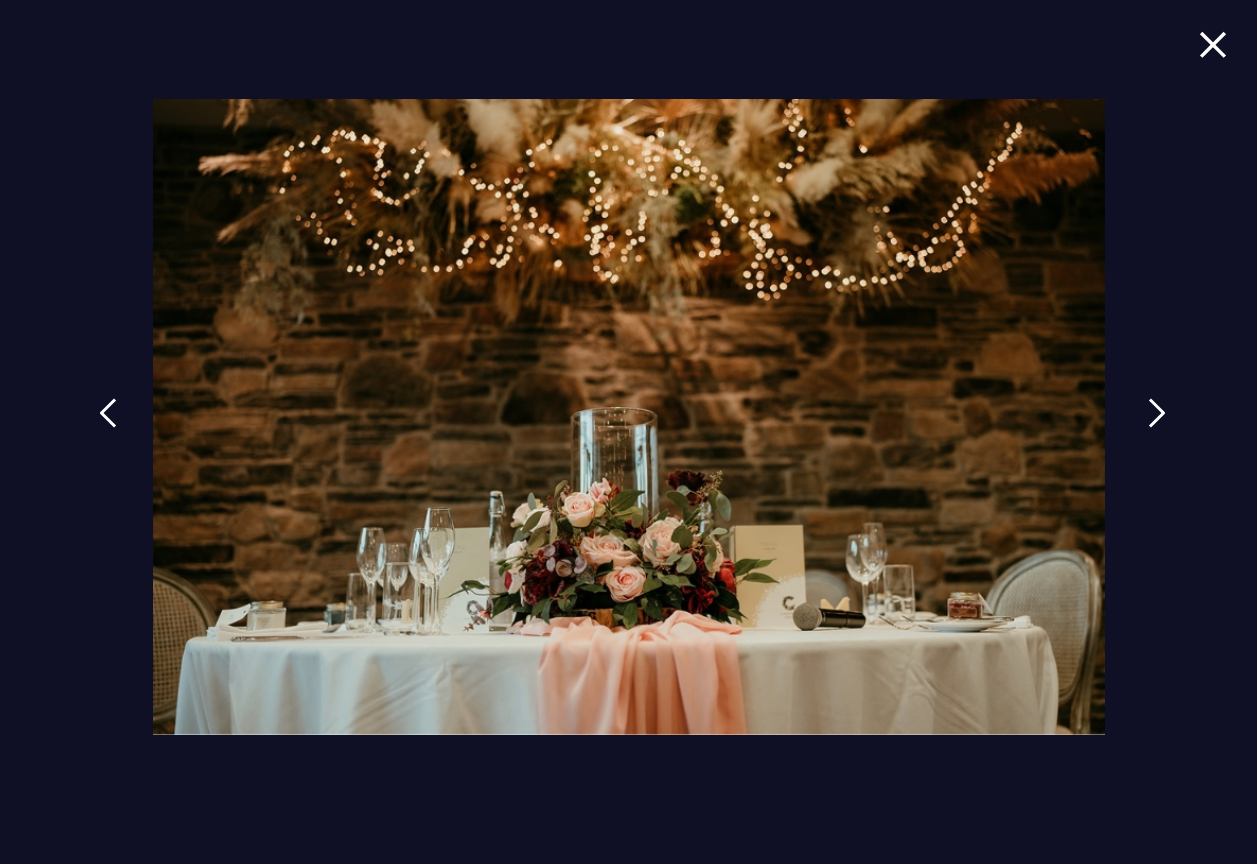 click at bounding box center (1157, 413) 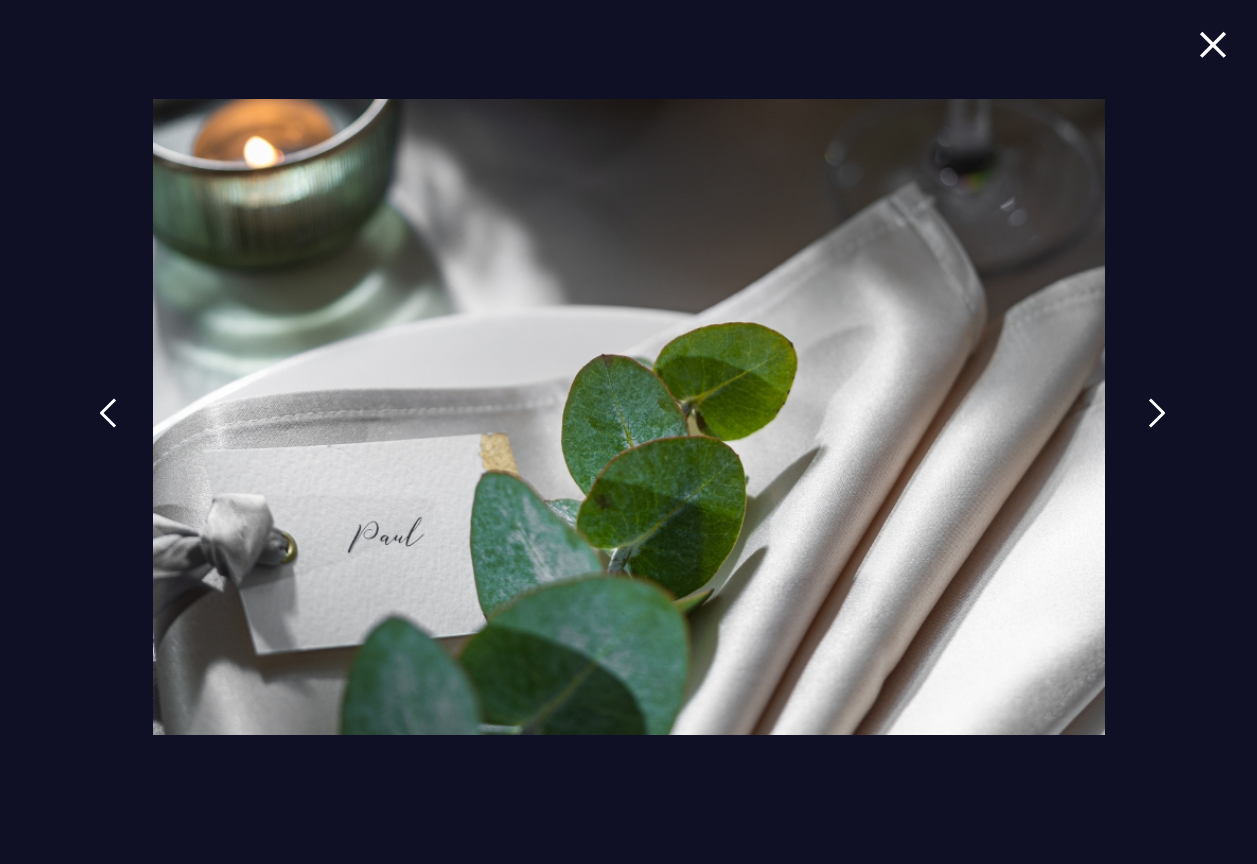 click at bounding box center (1157, 413) 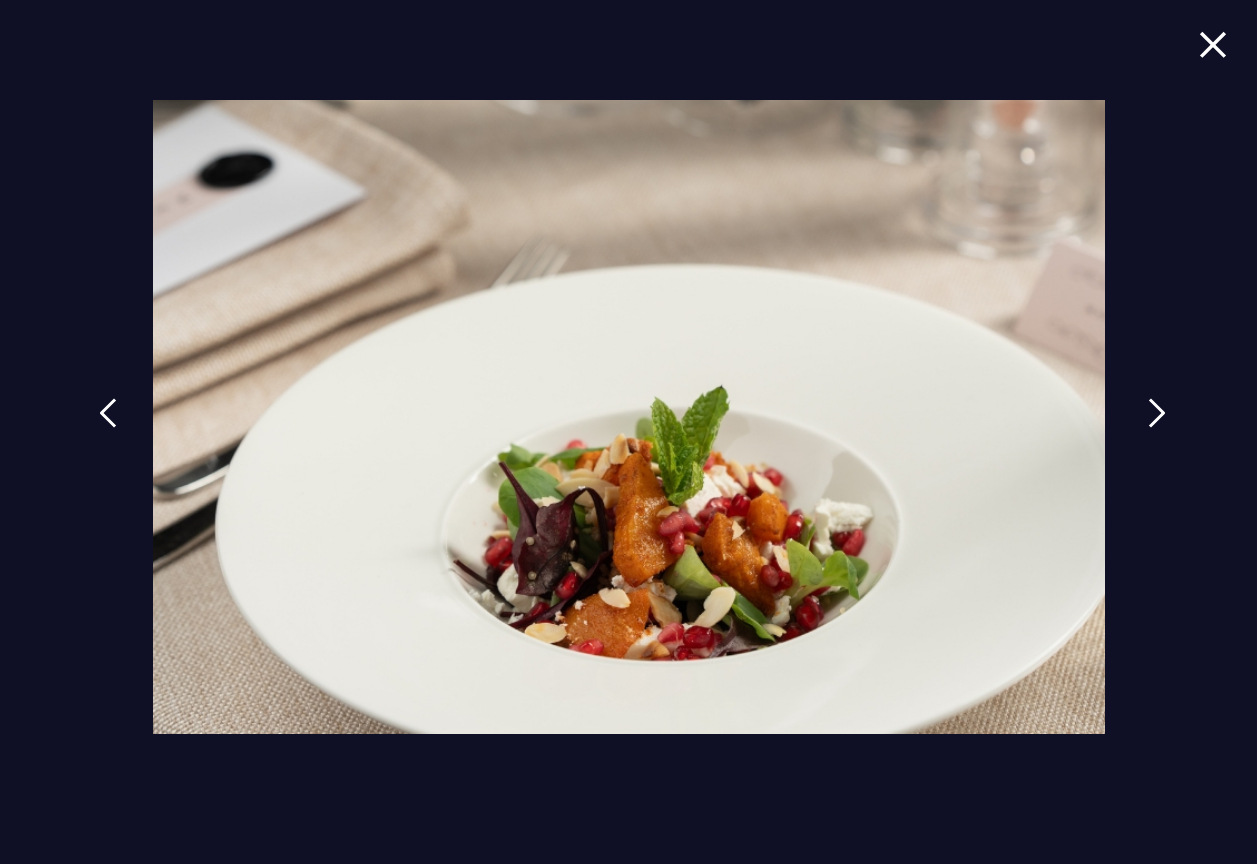 click at bounding box center (1157, 413) 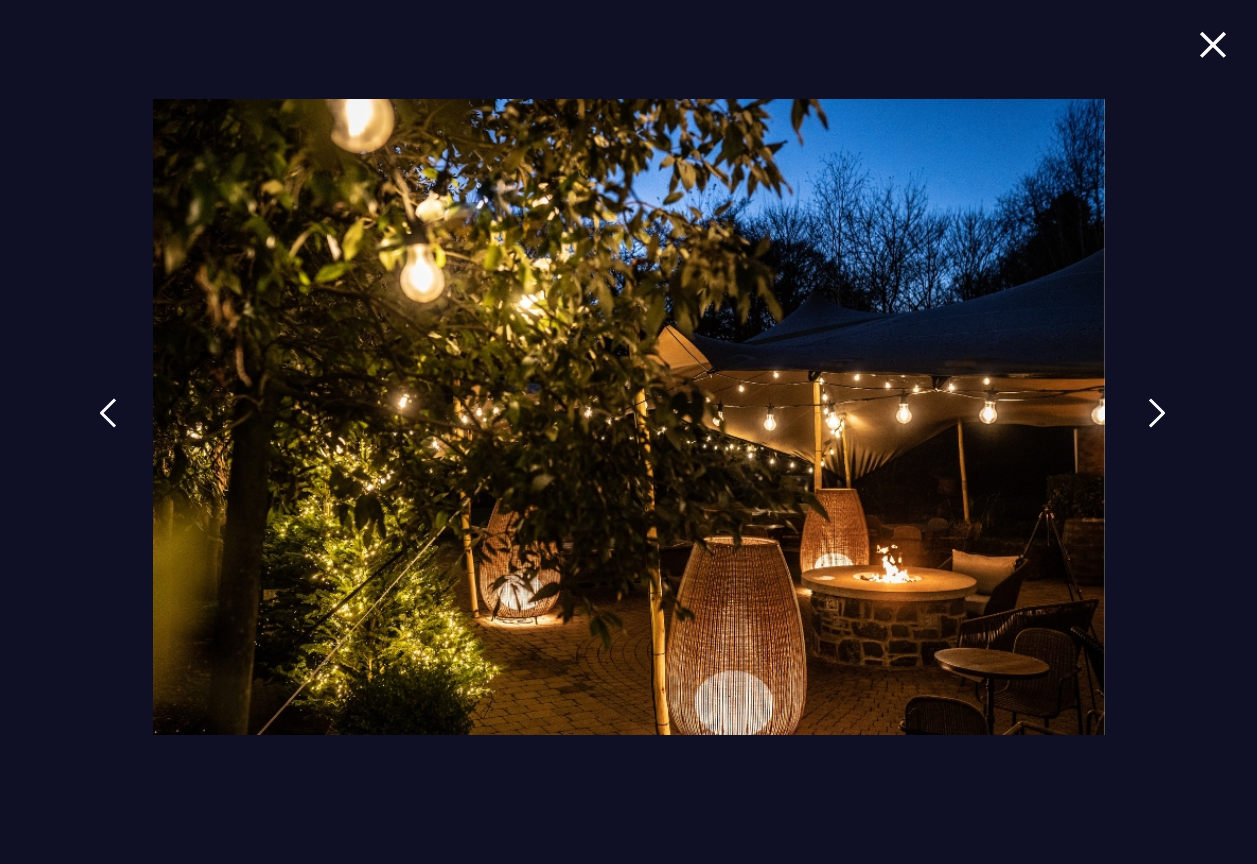 click at bounding box center (1157, 413) 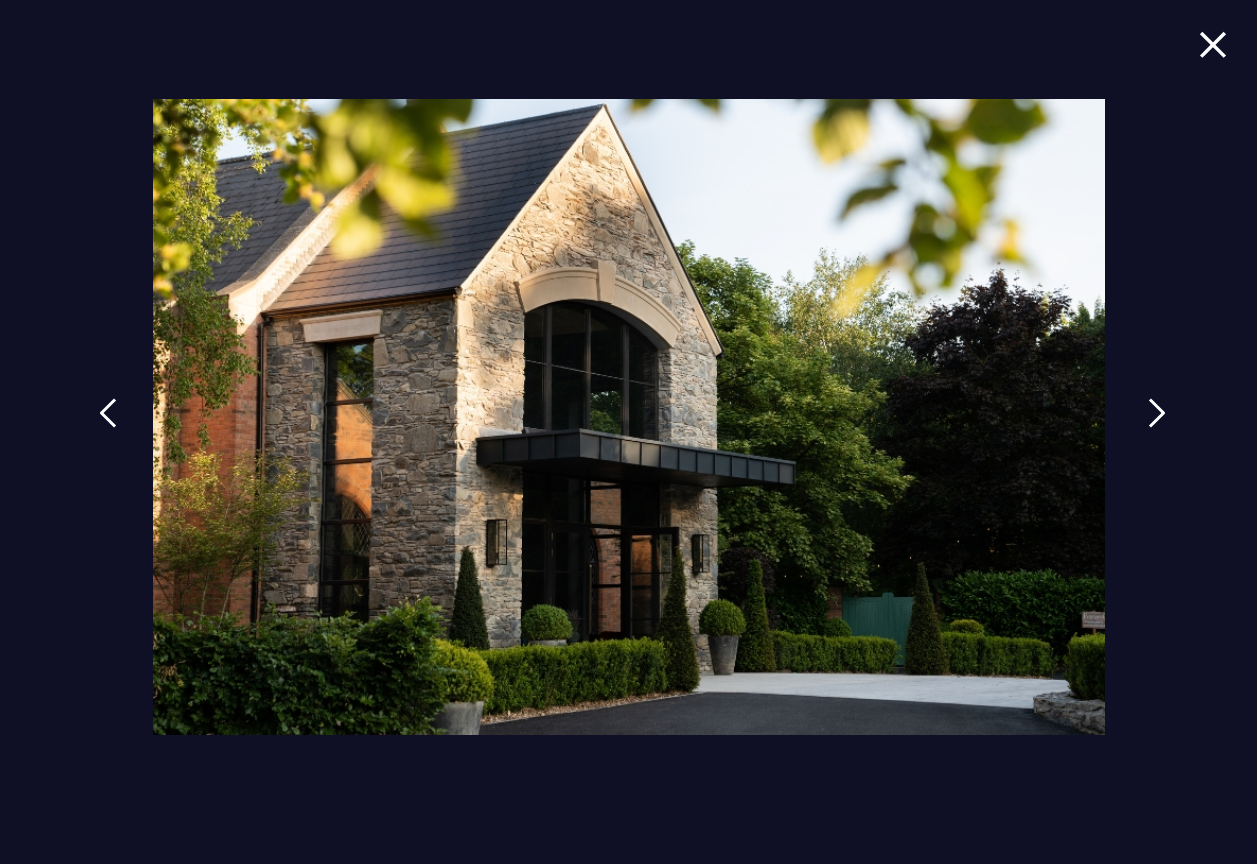 click at bounding box center (1157, 413) 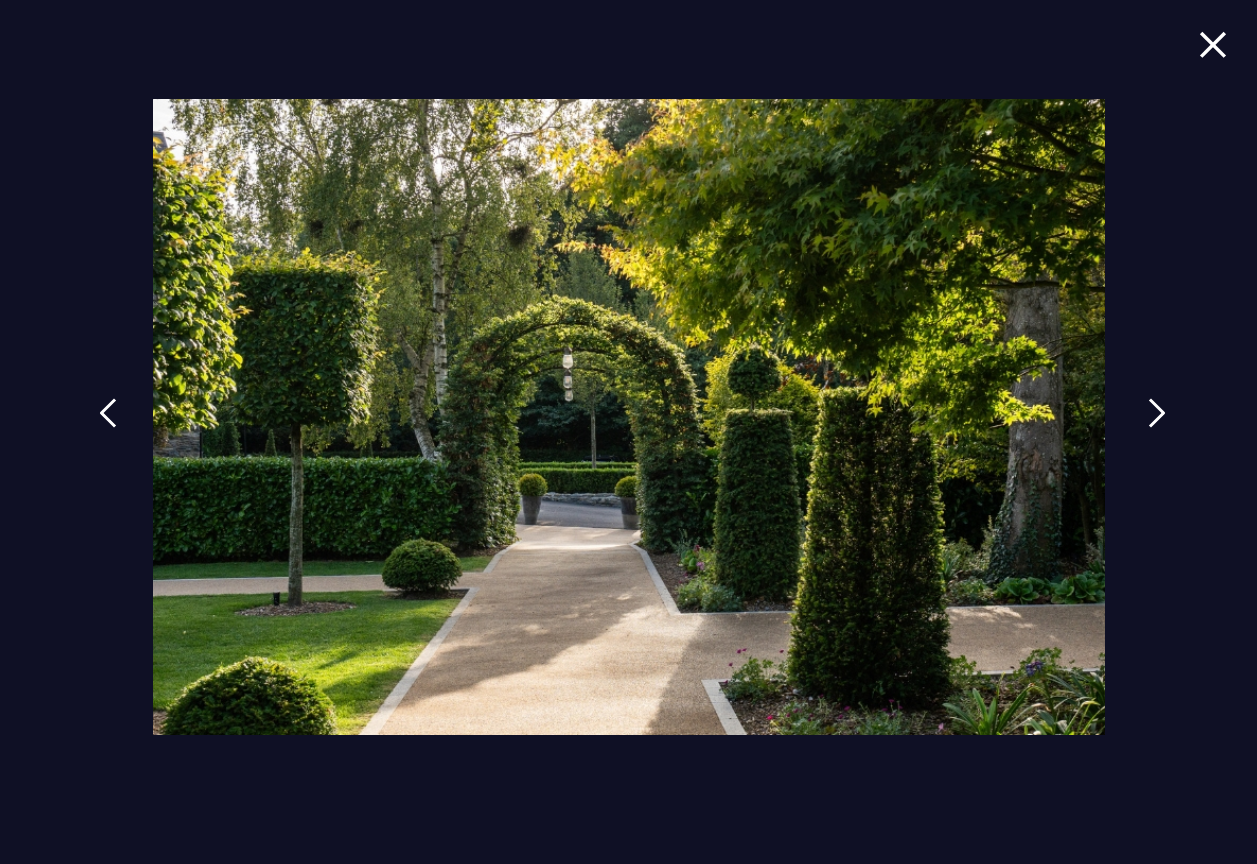 click at bounding box center [1157, 413] 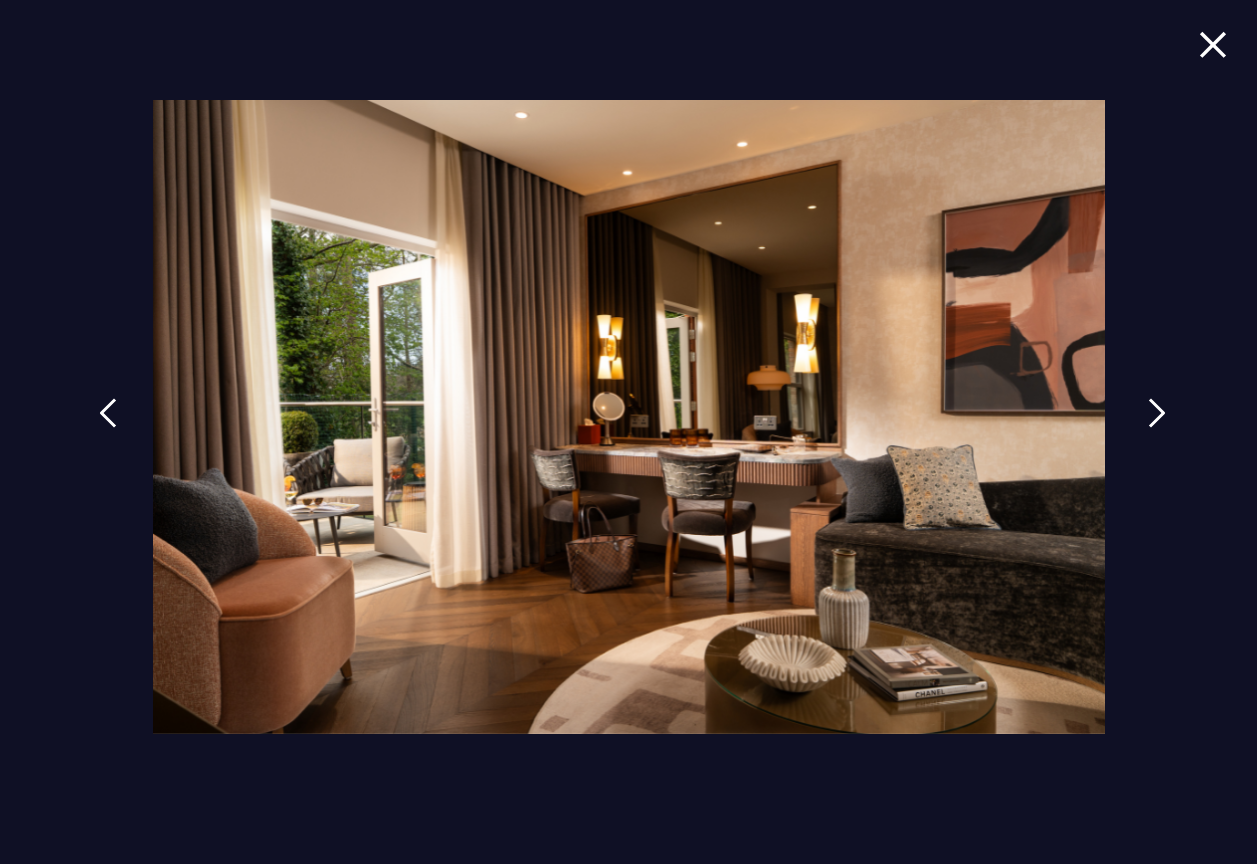 click at bounding box center (1157, 413) 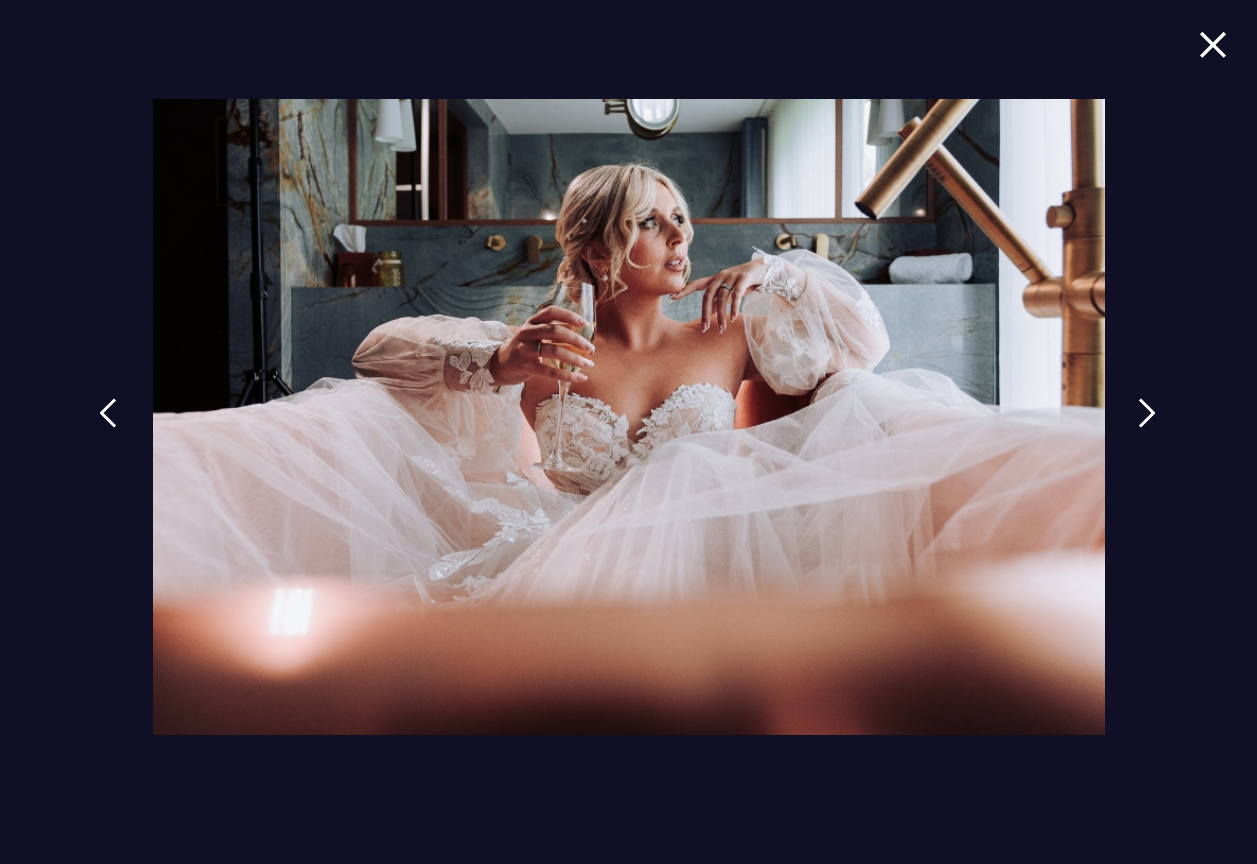 click at bounding box center (628, 432) 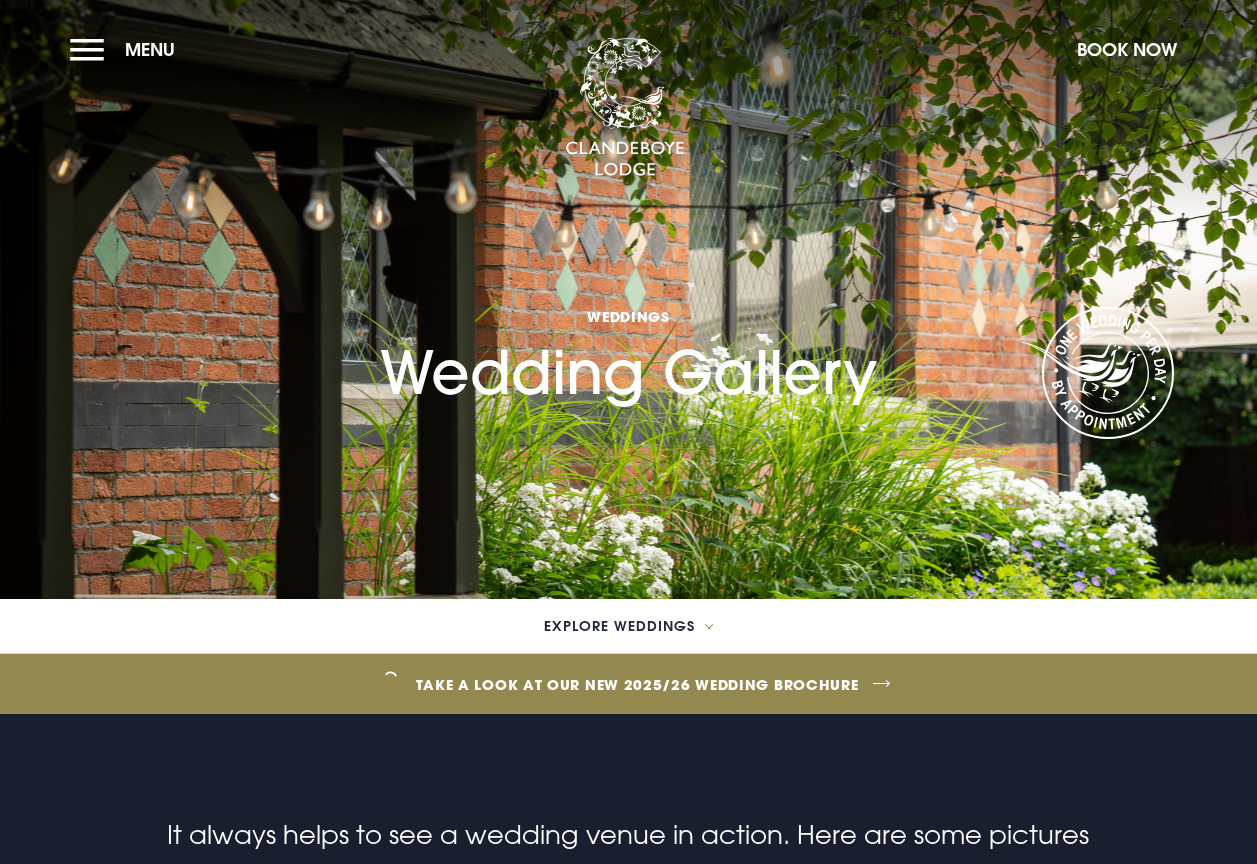 scroll, scrollTop: 0, scrollLeft: 0, axis: both 